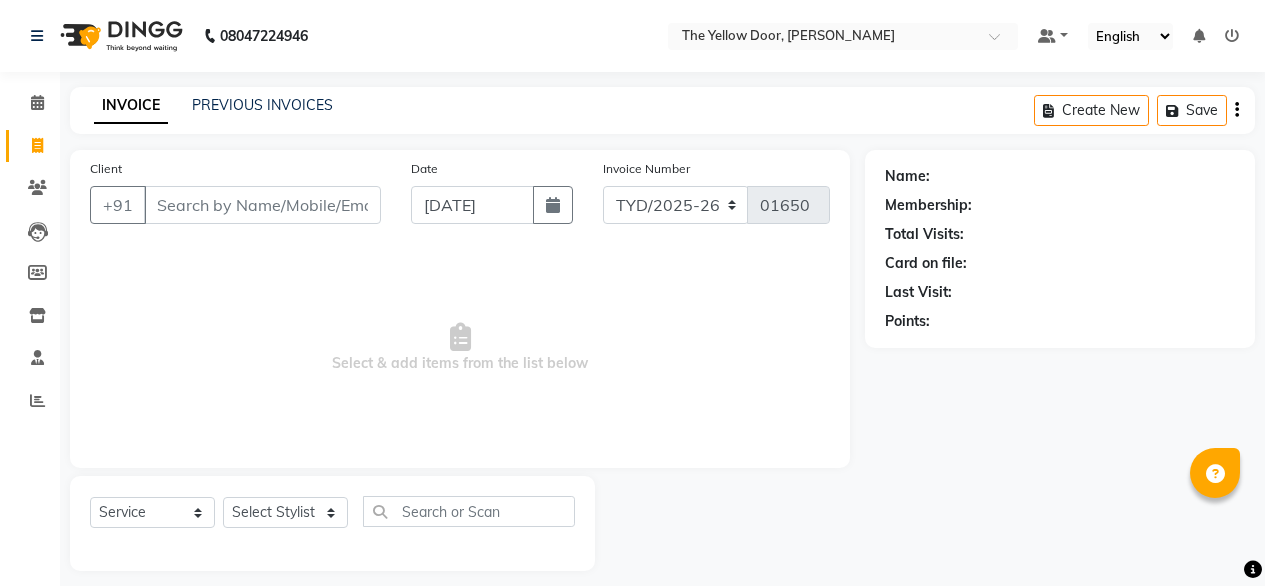 select on "service" 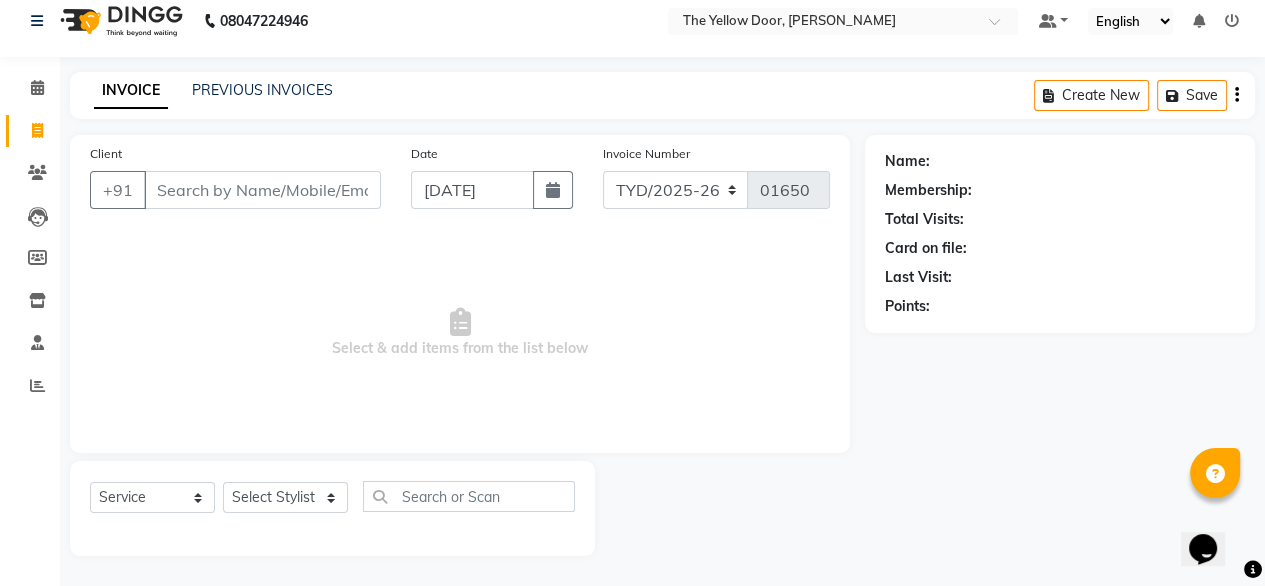 scroll, scrollTop: 0, scrollLeft: 0, axis: both 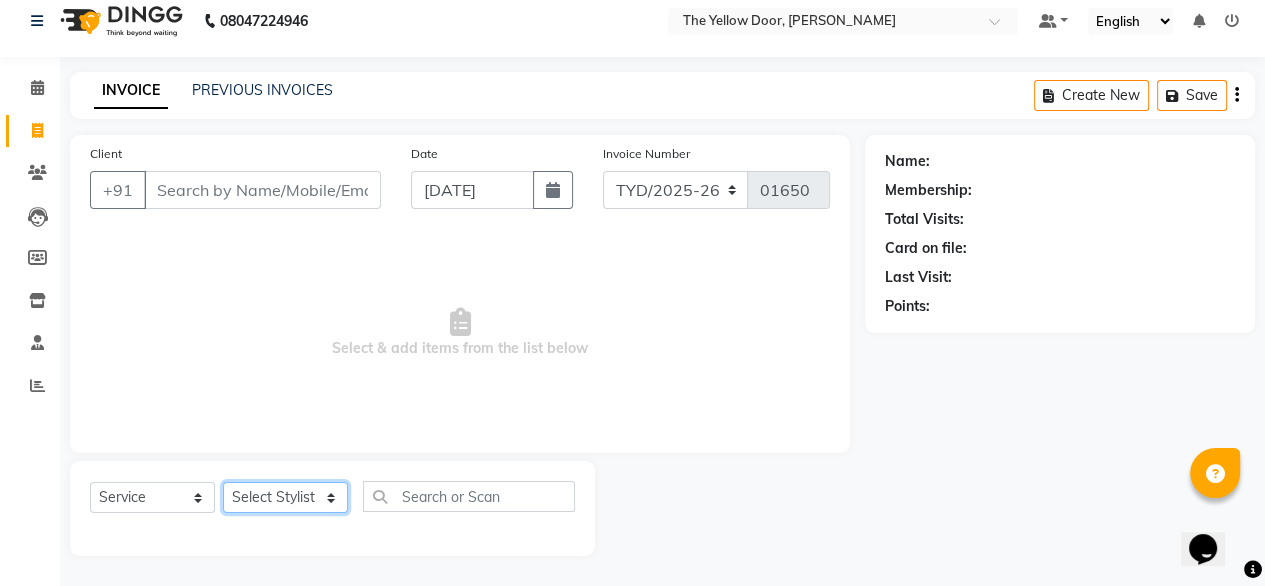 click on "Select Stylist [PERSON_NAME] [PERSON_NAME] [PERSON_NAME] Housekeeping Kaku Manager [PERSON_NAME]" 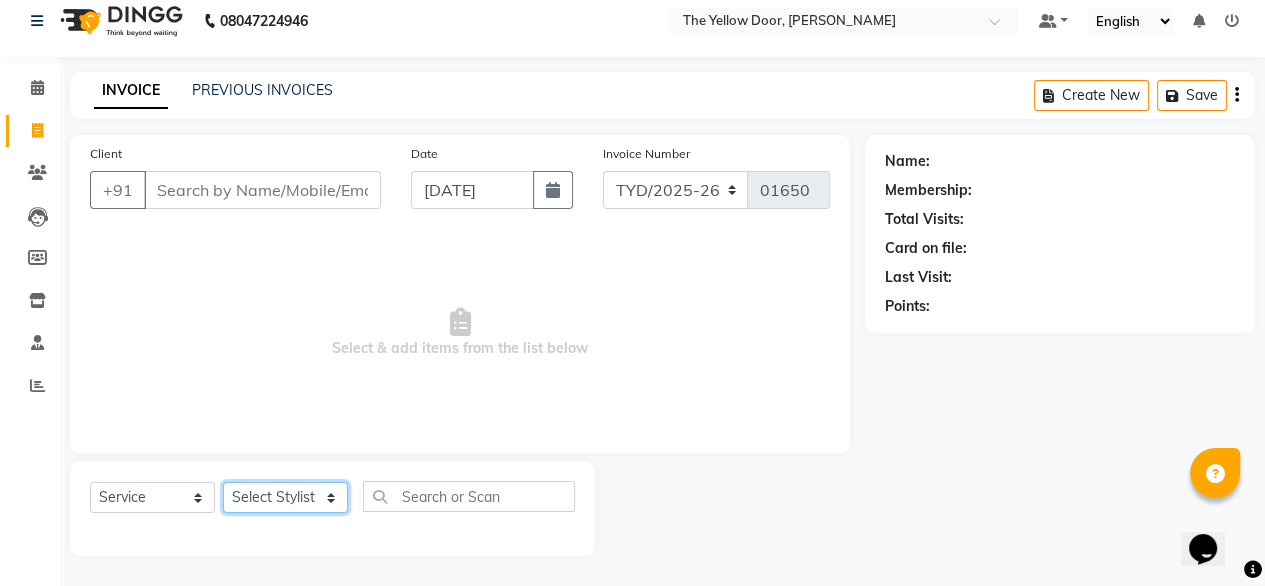 select on "51707" 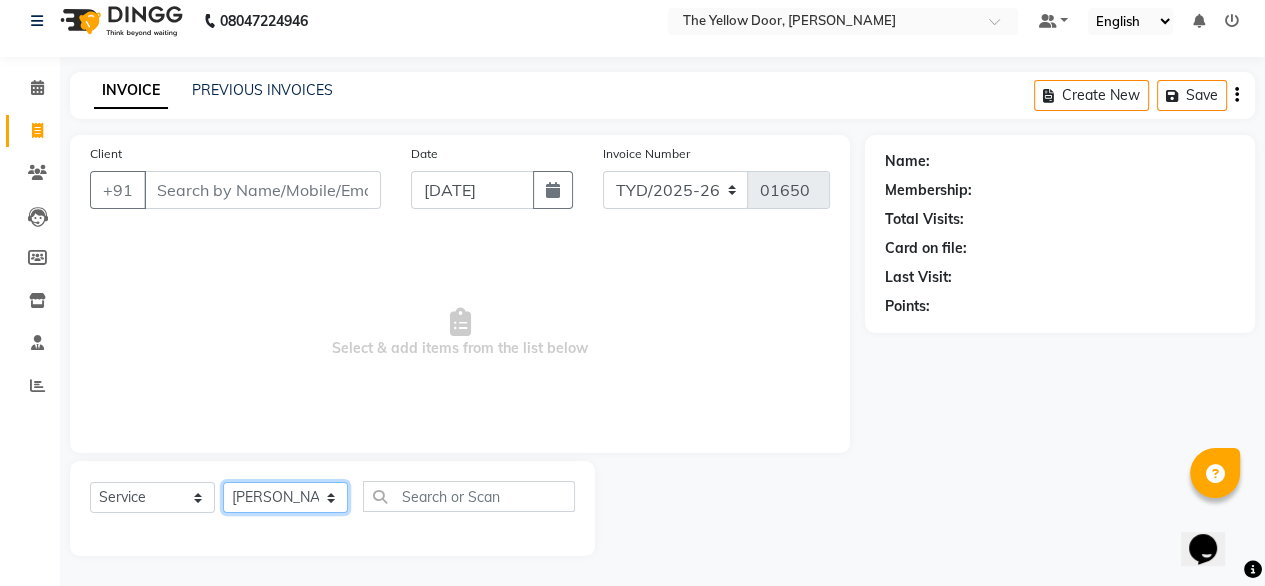 click on "Select Stylist [PERSON_NAME] [PERSON_NAME] [PERSON_NAME] Housekeeping Kaku Manager [PERSON_NAME]" 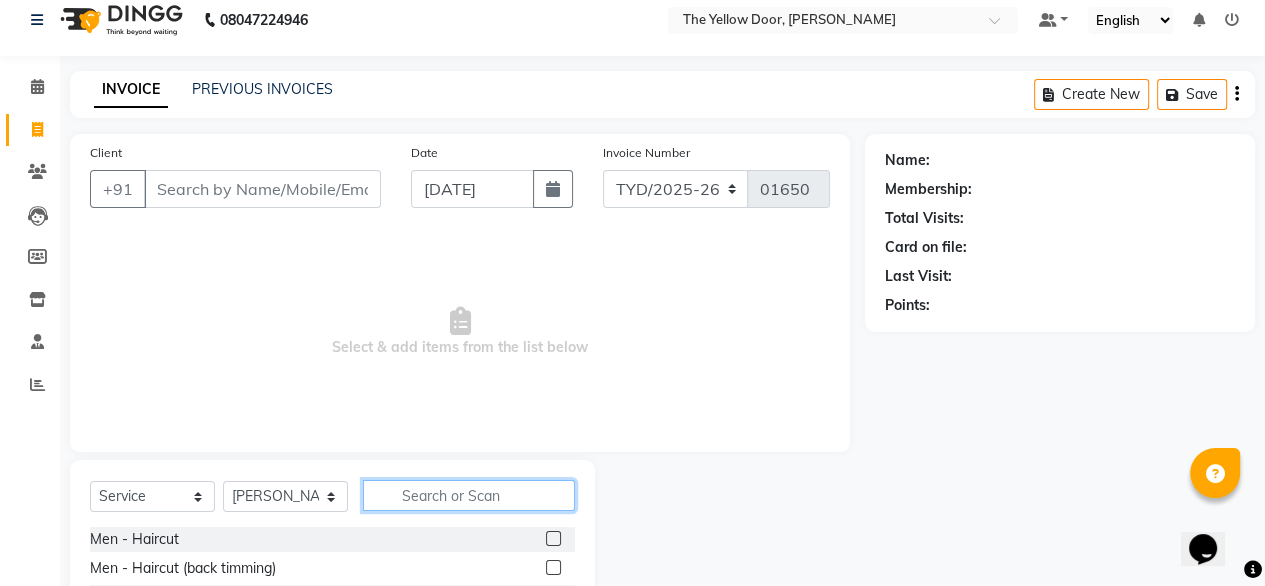 click 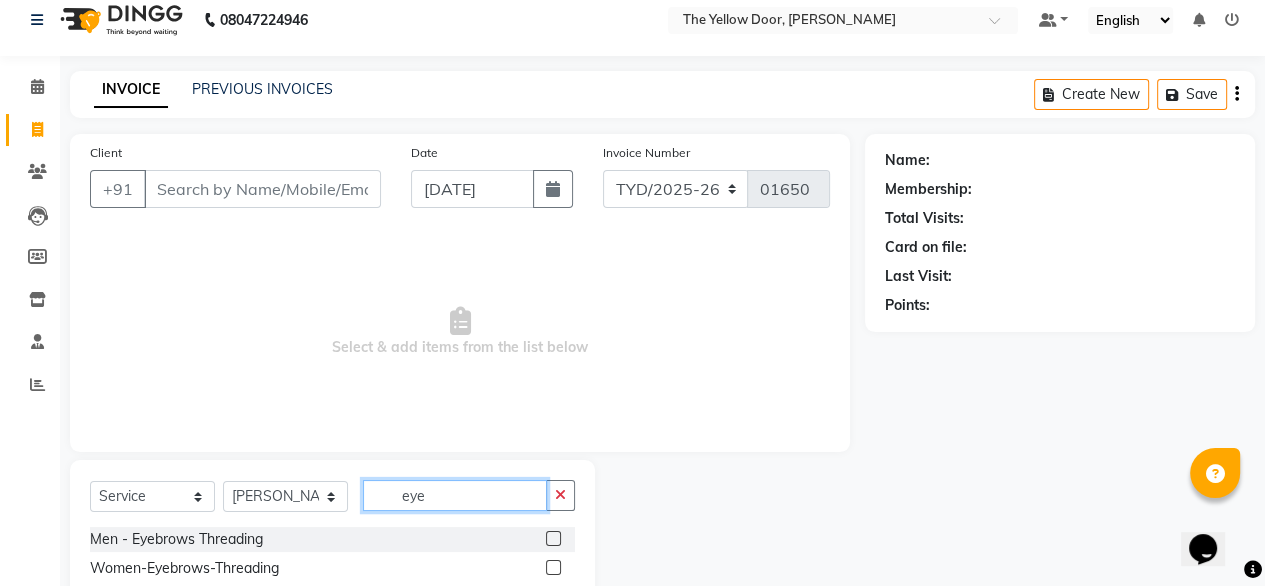 type on "eye" 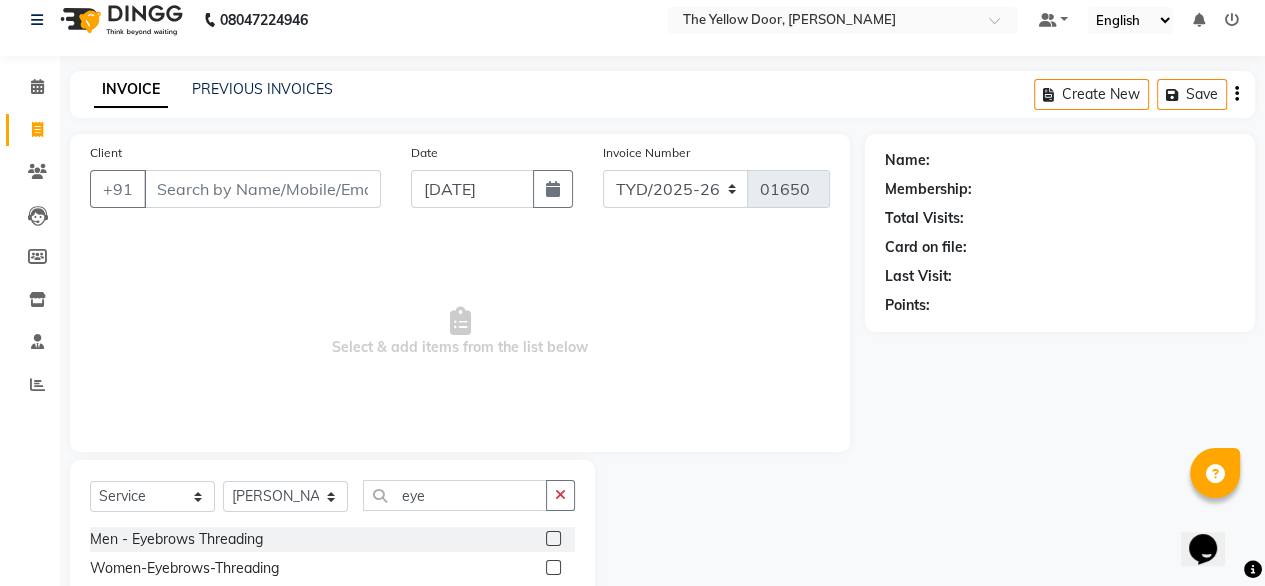 click 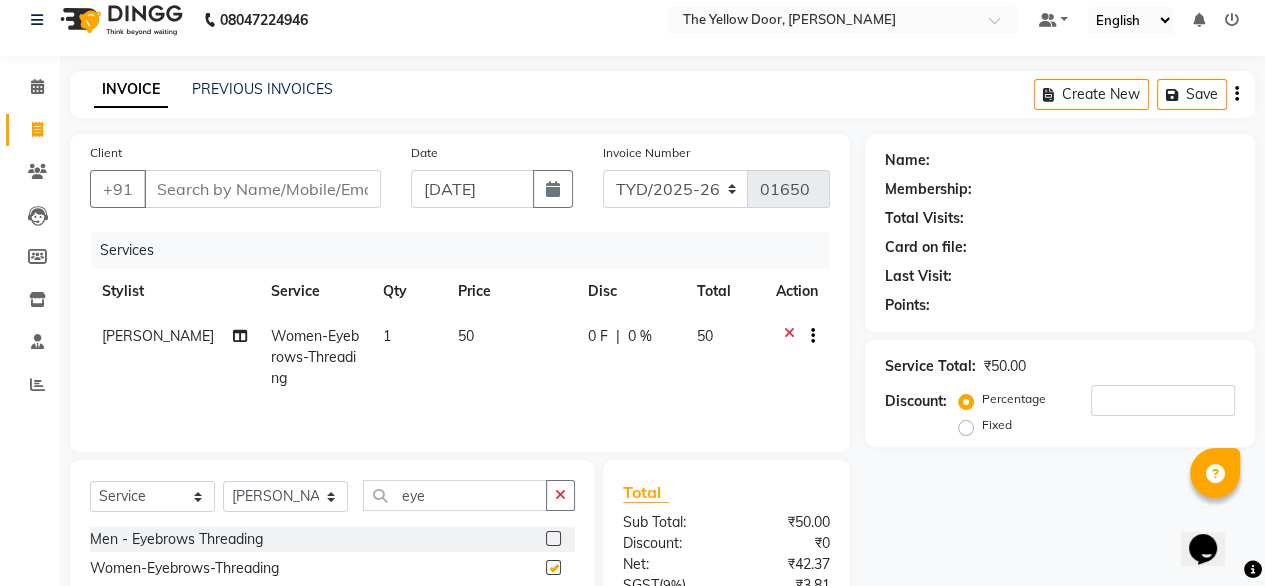 checkbox on "false" 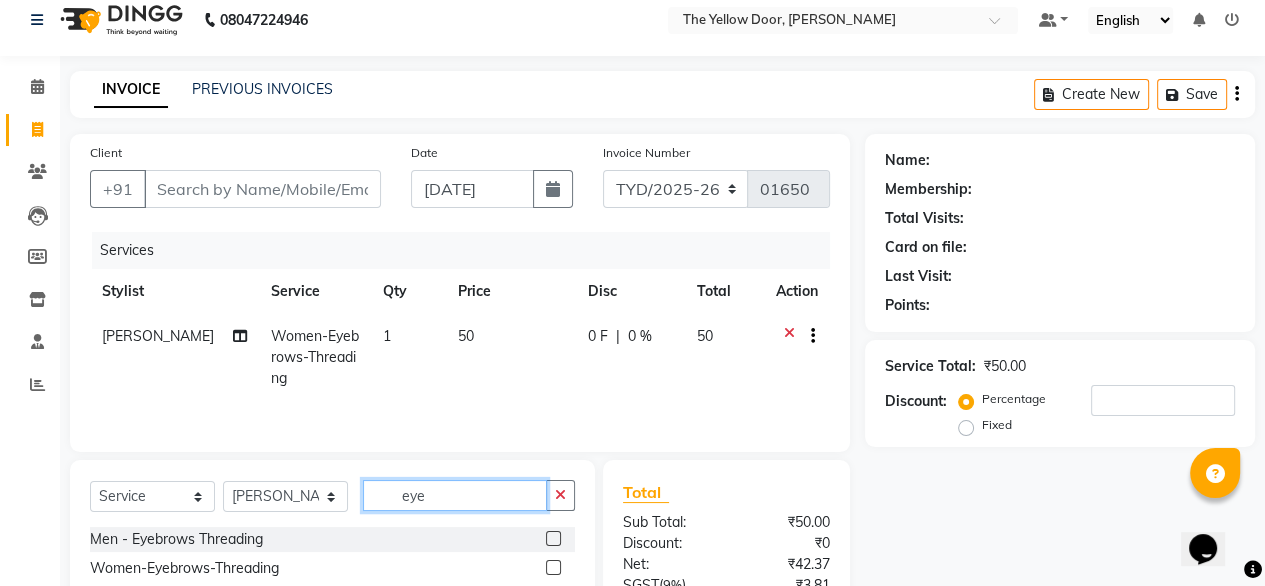 click on "eye" 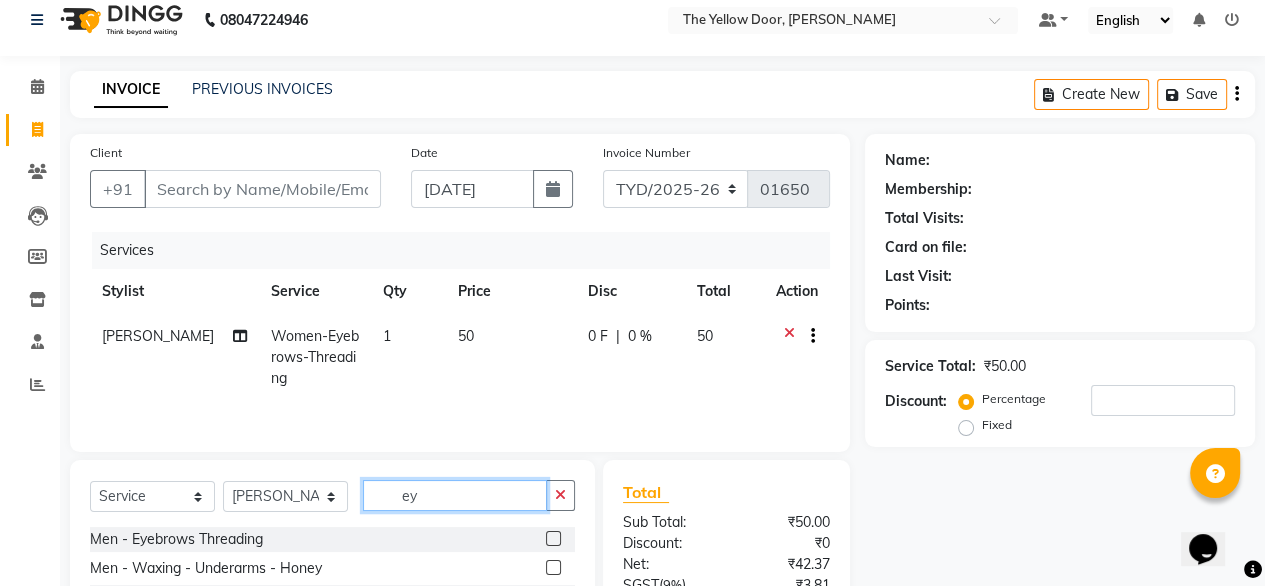type on "e" 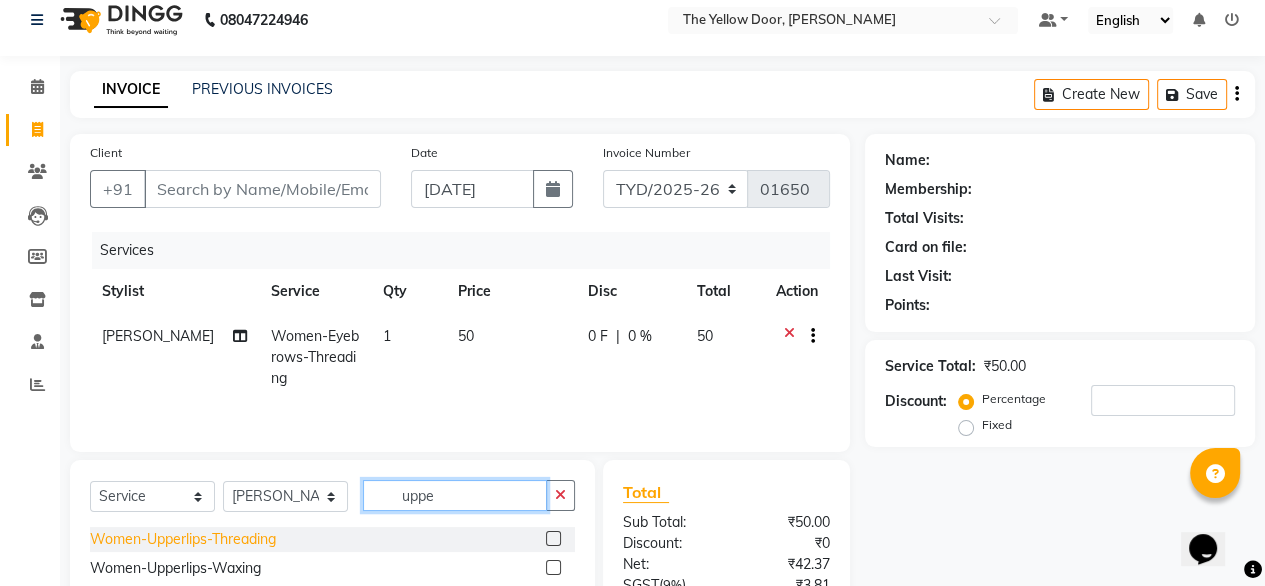 type on "uppe" 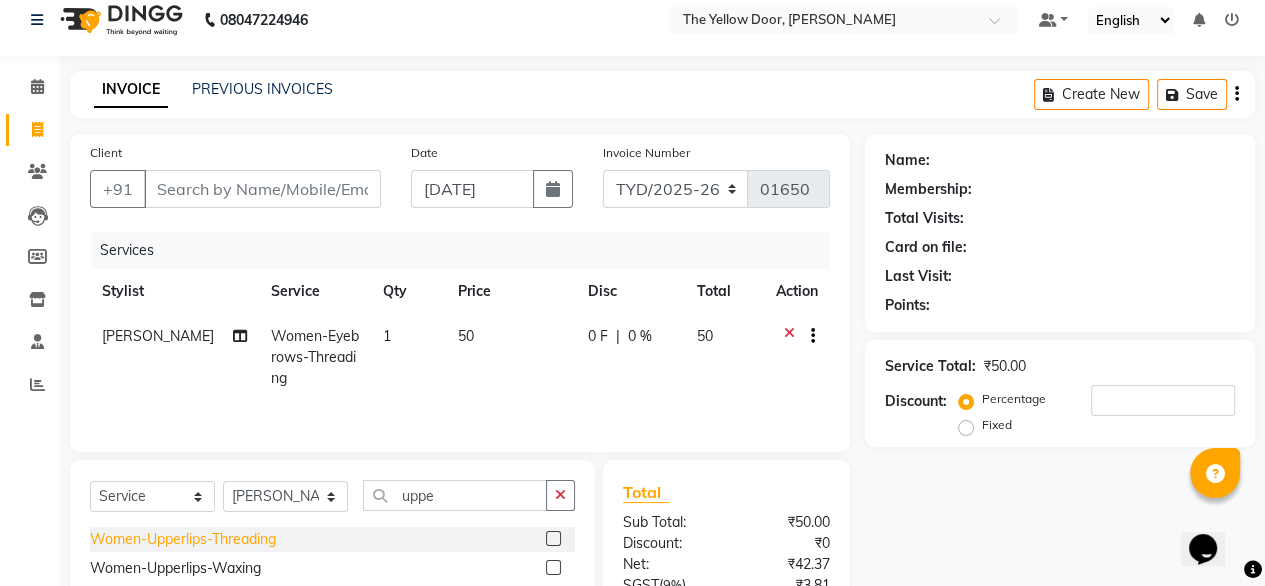 click on "Women-Upperlips-Threading" 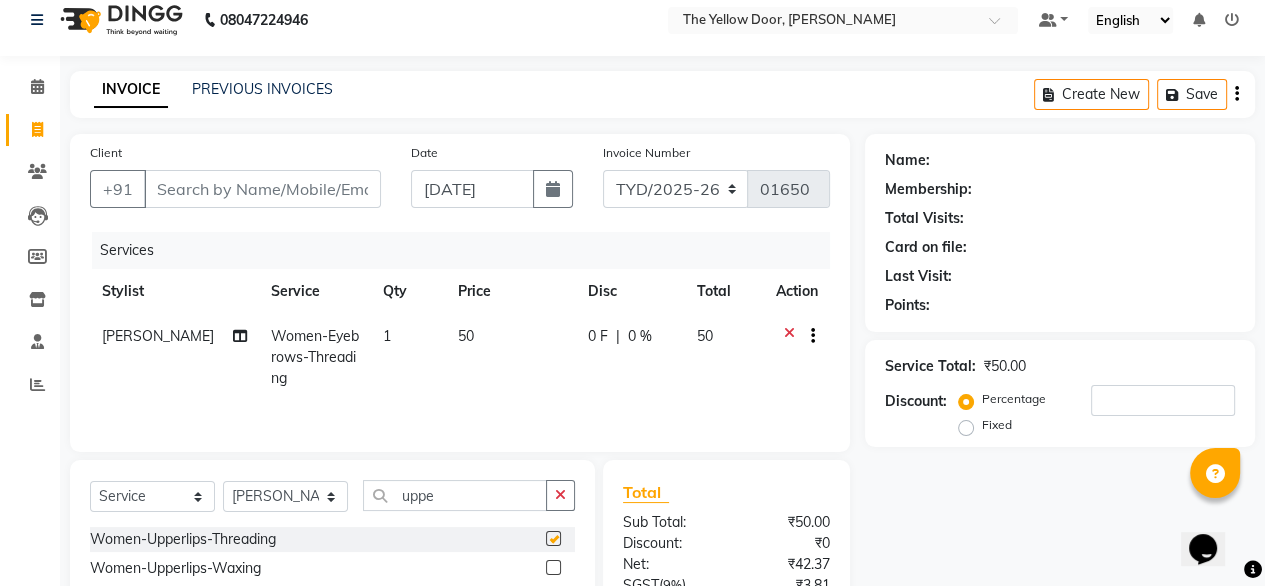 checkbox on "false" 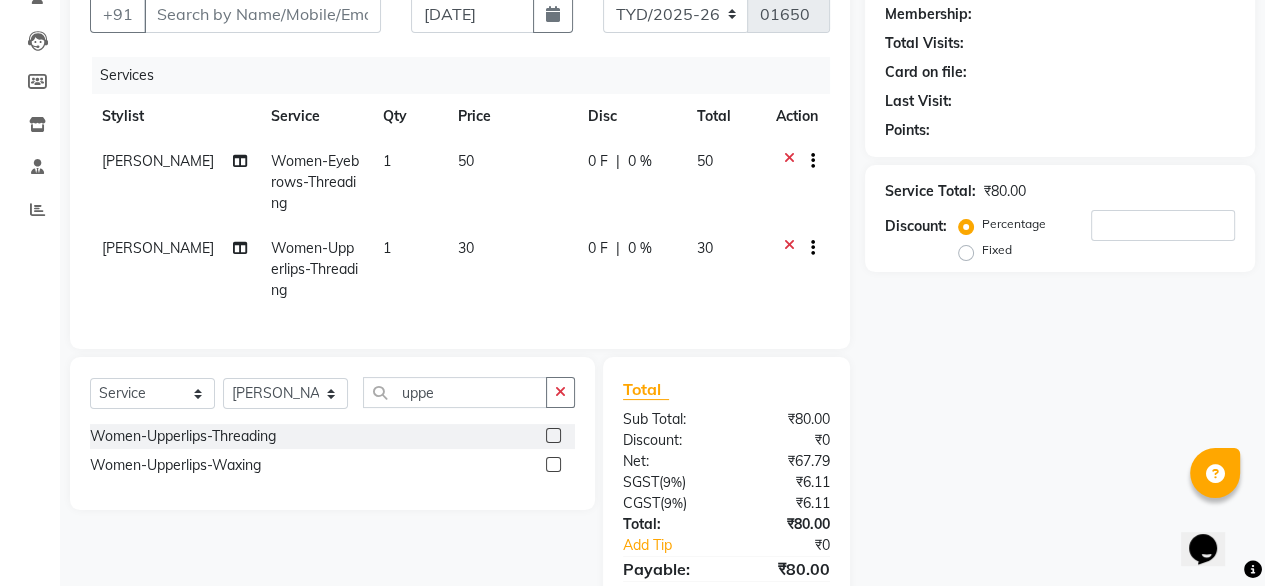 scroll, scrollTop: 192, scrollLeft: 0, axis: vertical 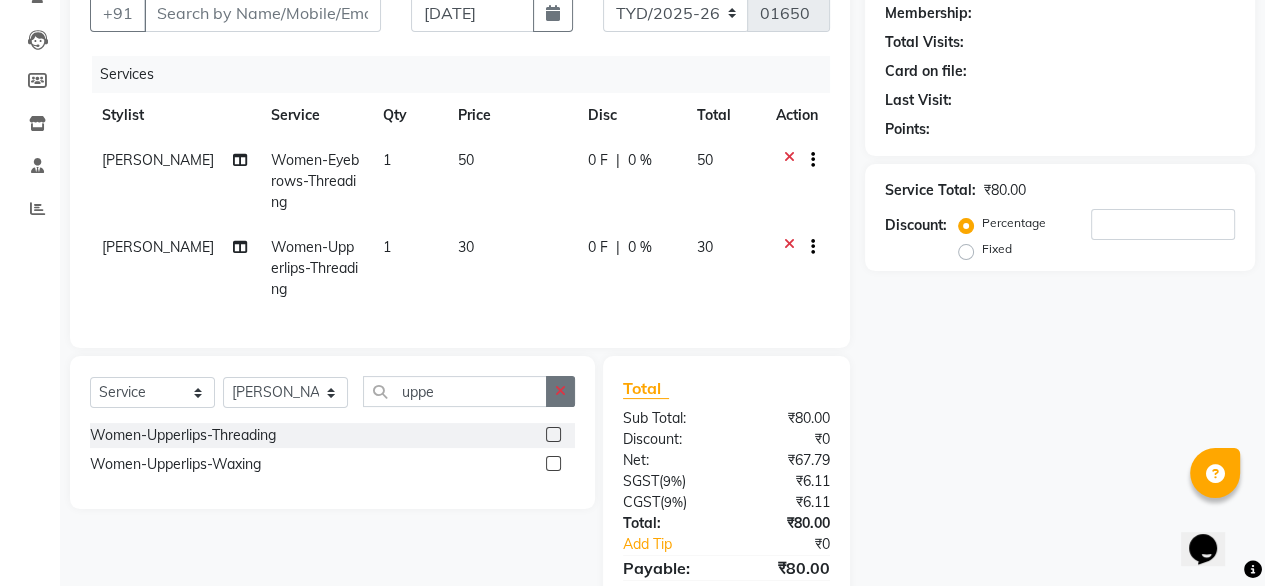click 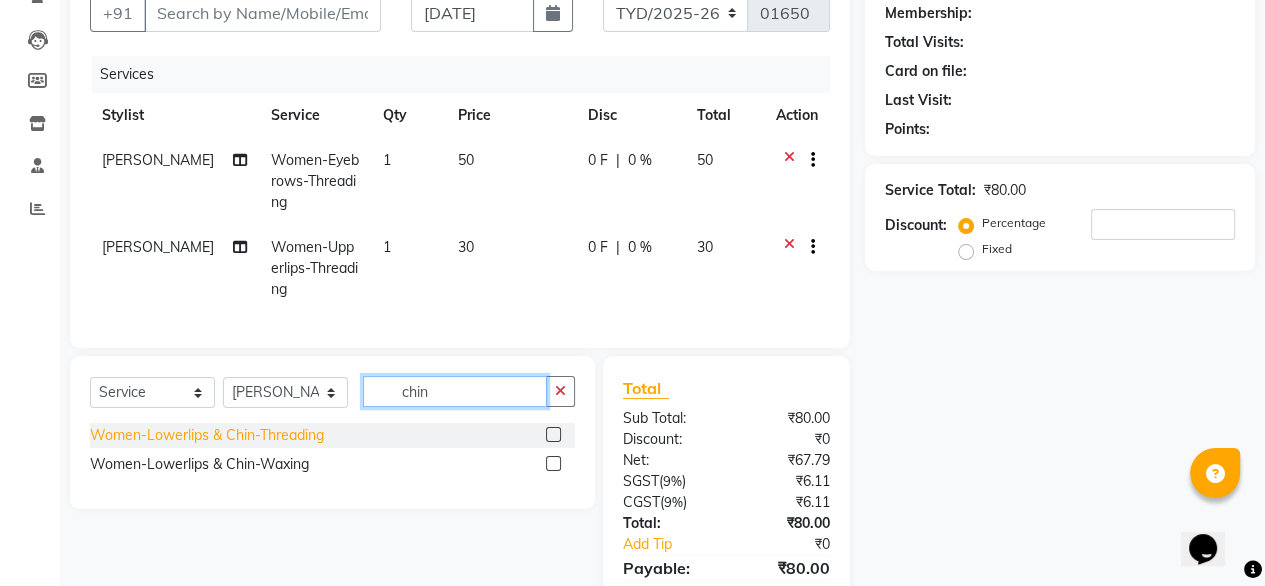 type on "chin" 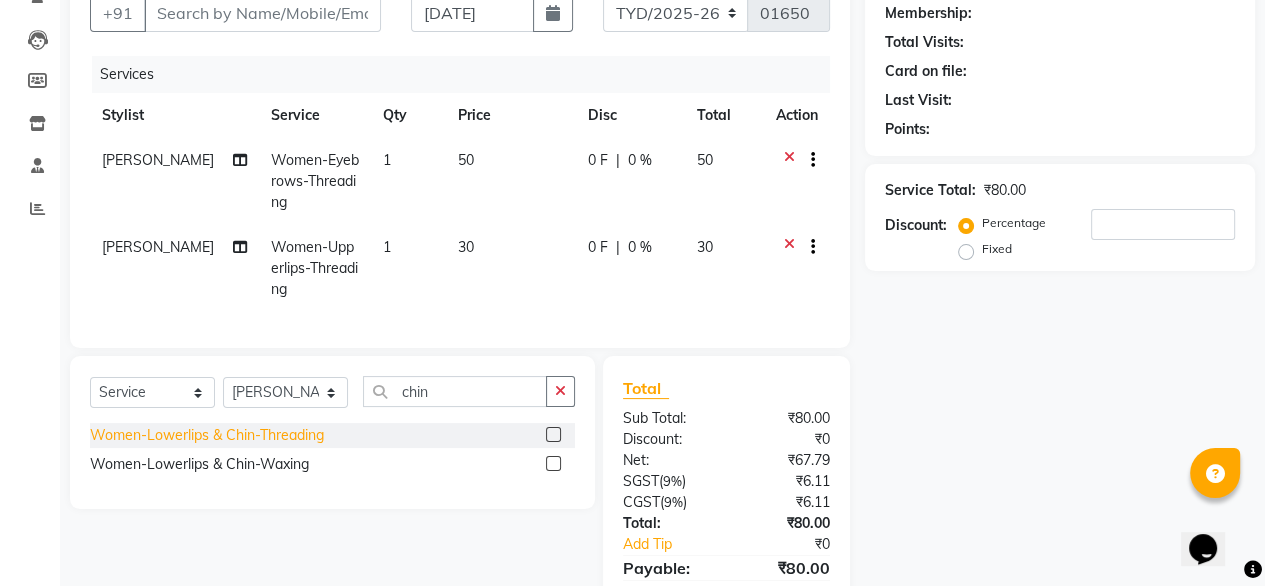 click on "Women-Lowerlips & Chin-Threading" 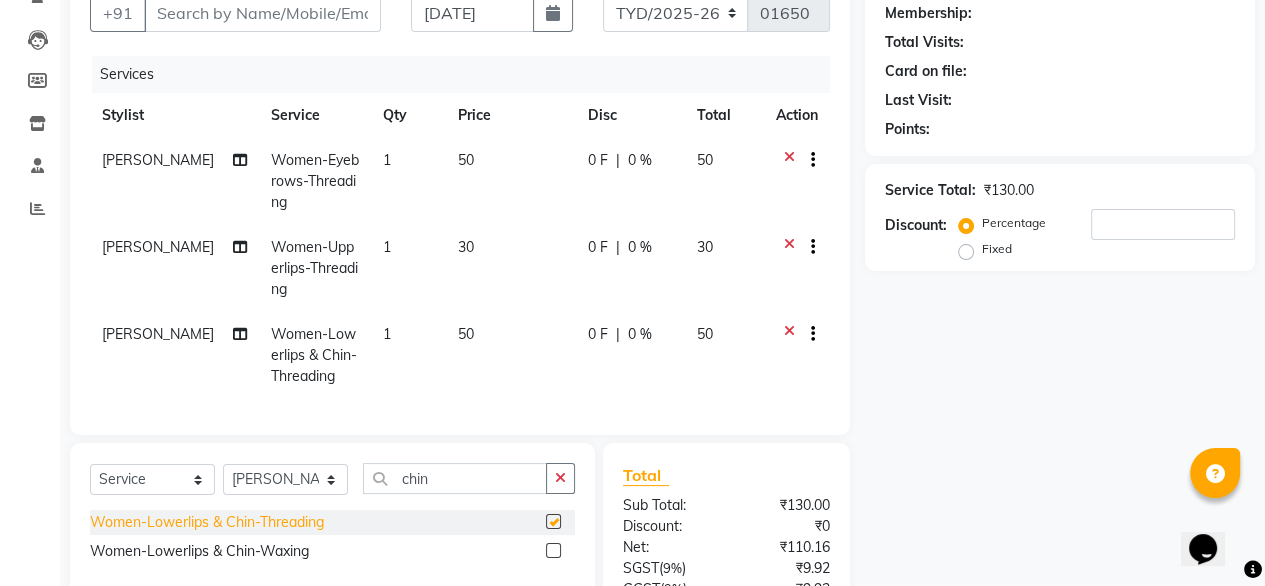 checkbox on "false" 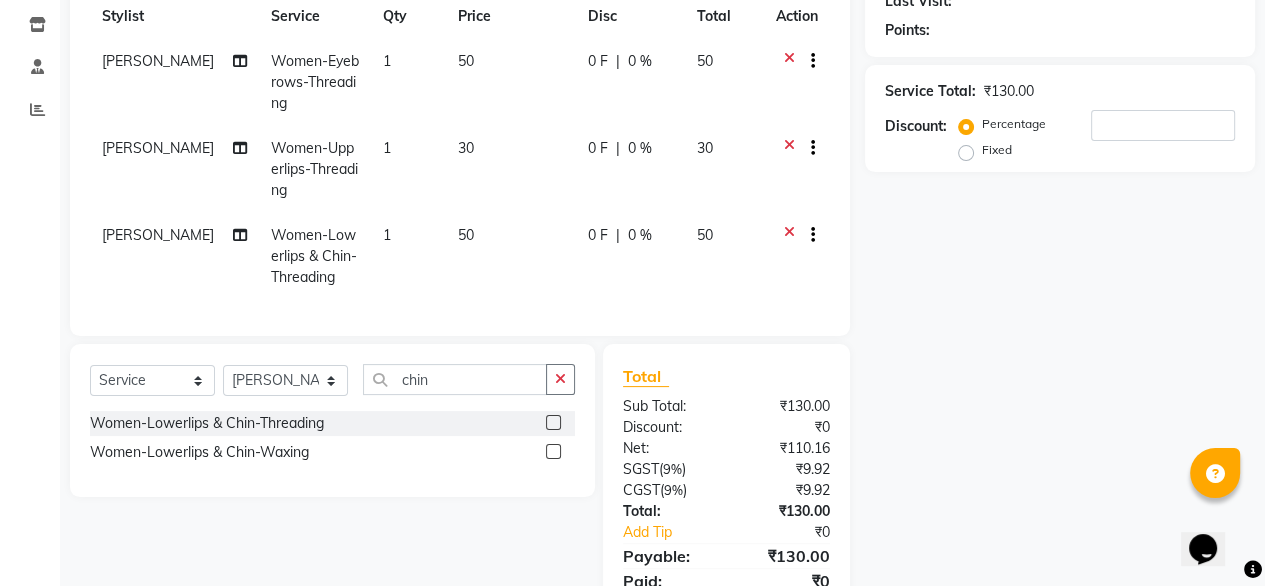 scroll, scrollTop: 389, scrollLeft: 0, axis: vertical 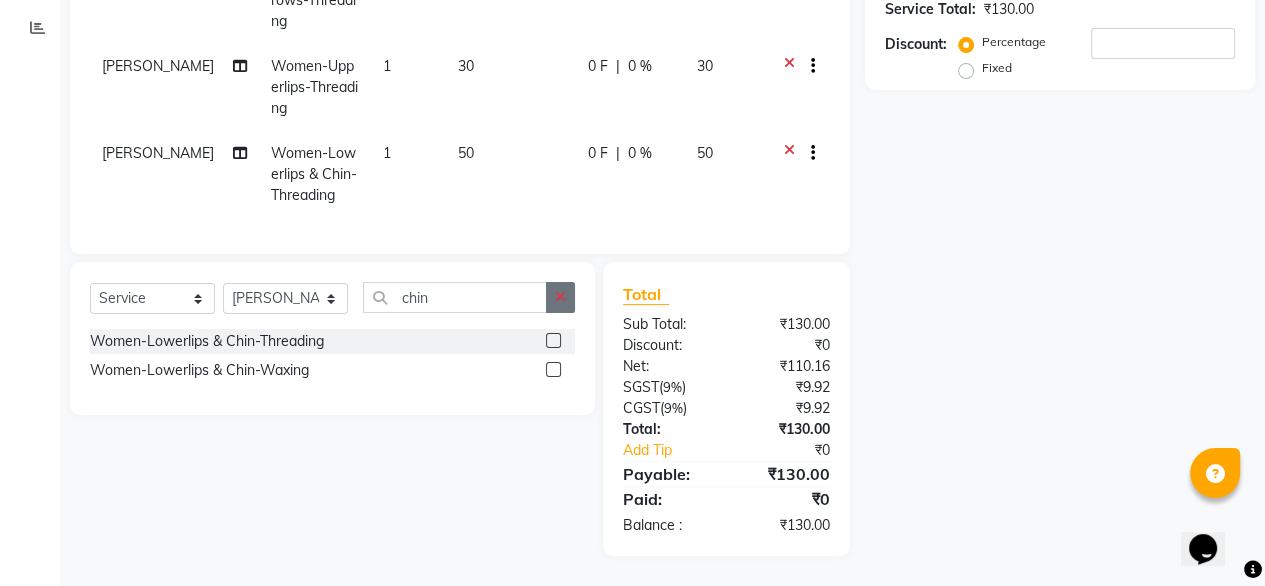 click 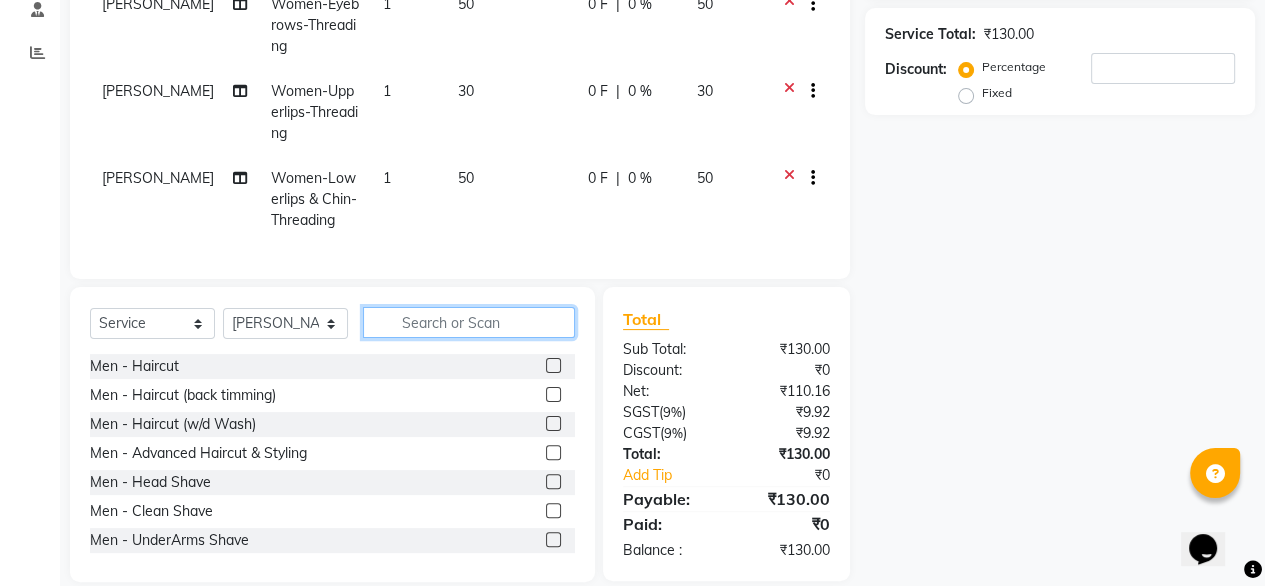 scroll, scrollTop: 390, scrollLeft: 0, axis: vertical 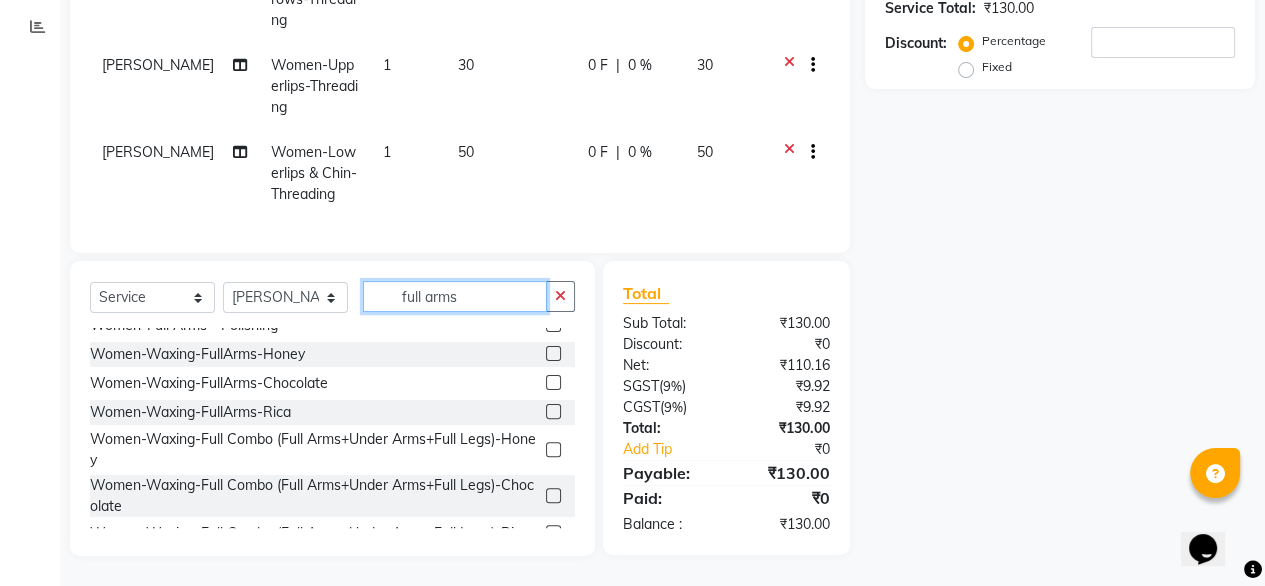 type on "full arms" 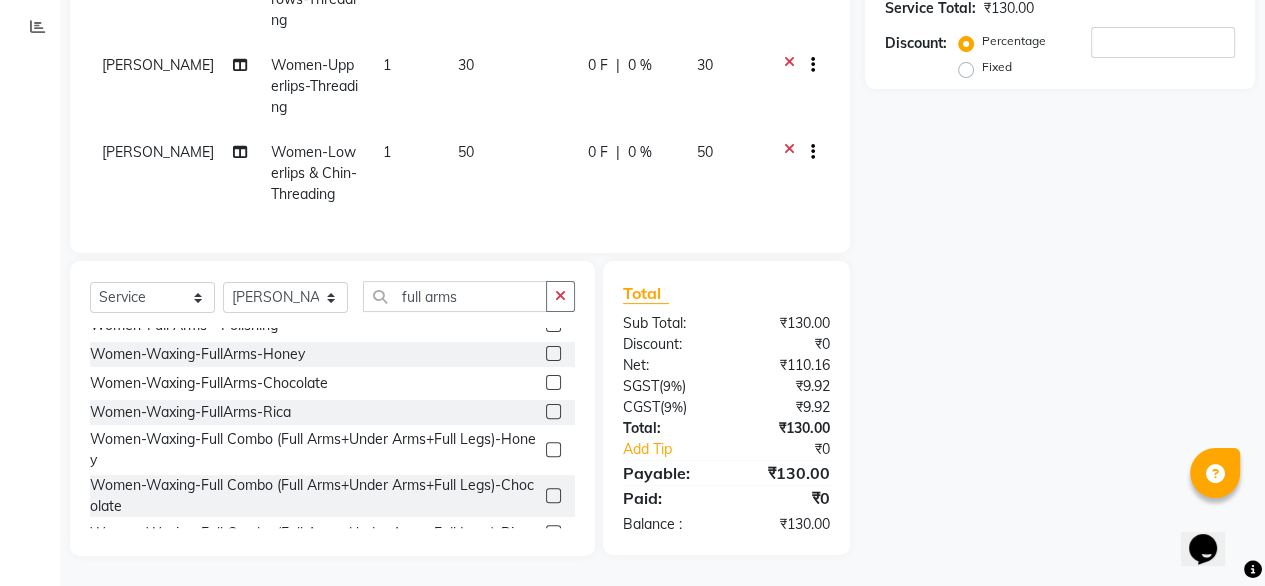click on "Women-Waxing-FullArms-Rica" 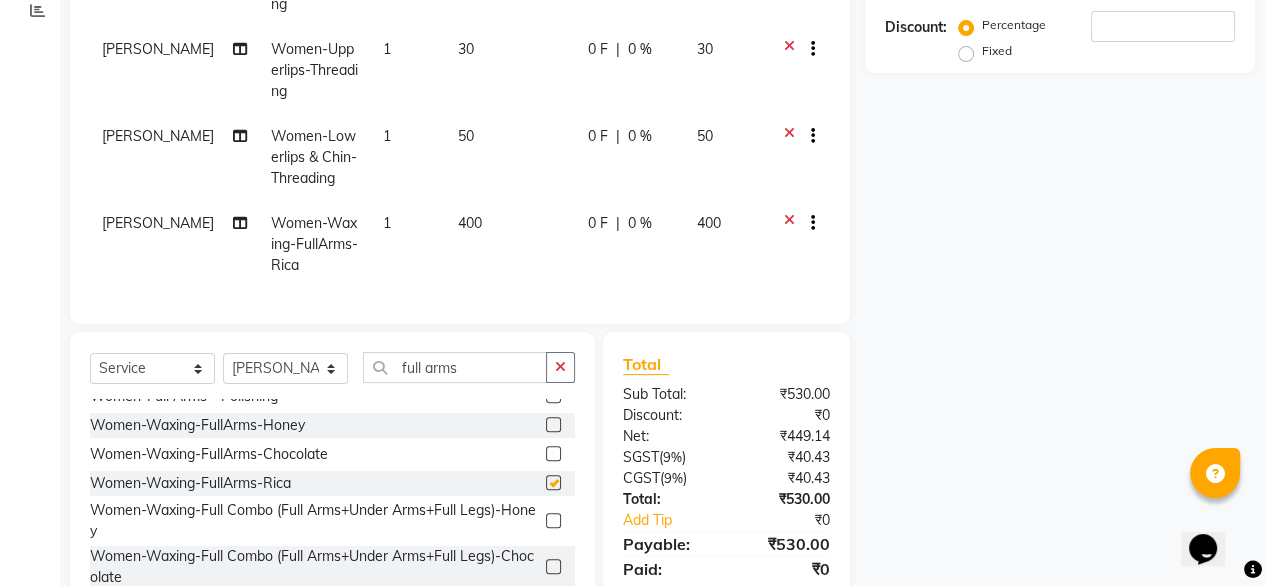 checkbox on "false" 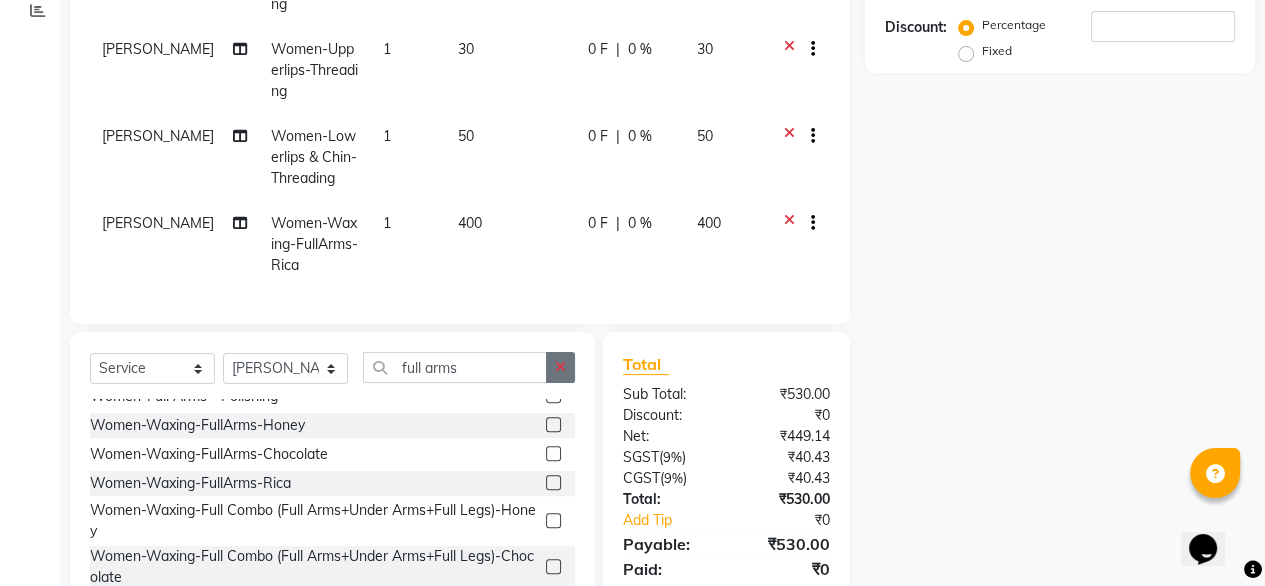click 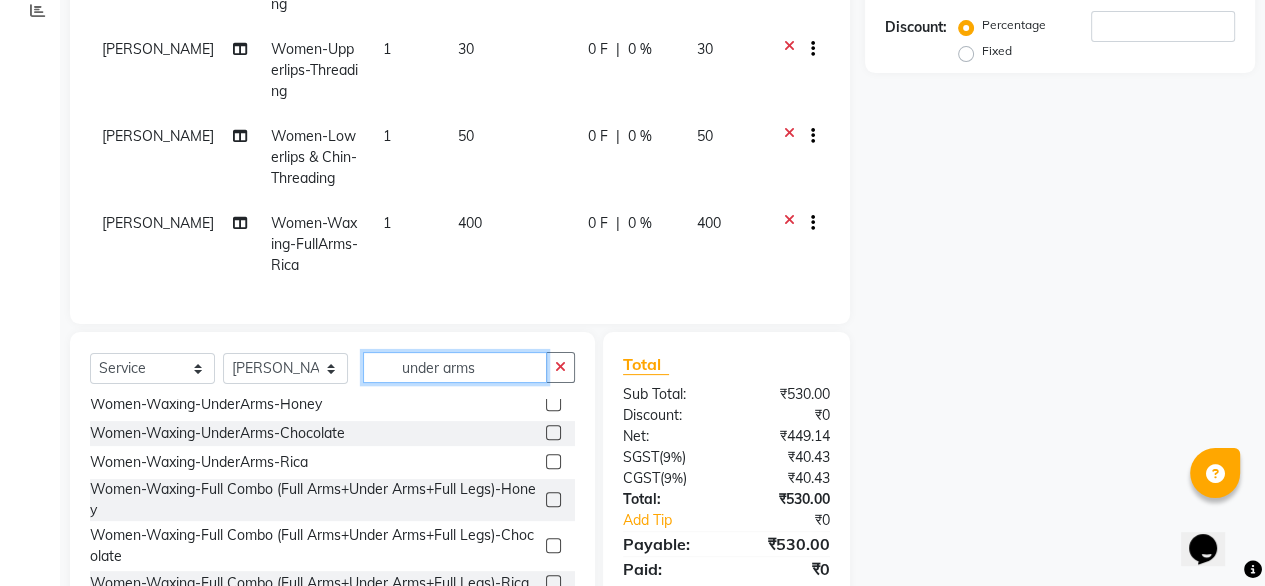 scroll, scrollTop: 324, scrollLeft: 0, axis: vertical 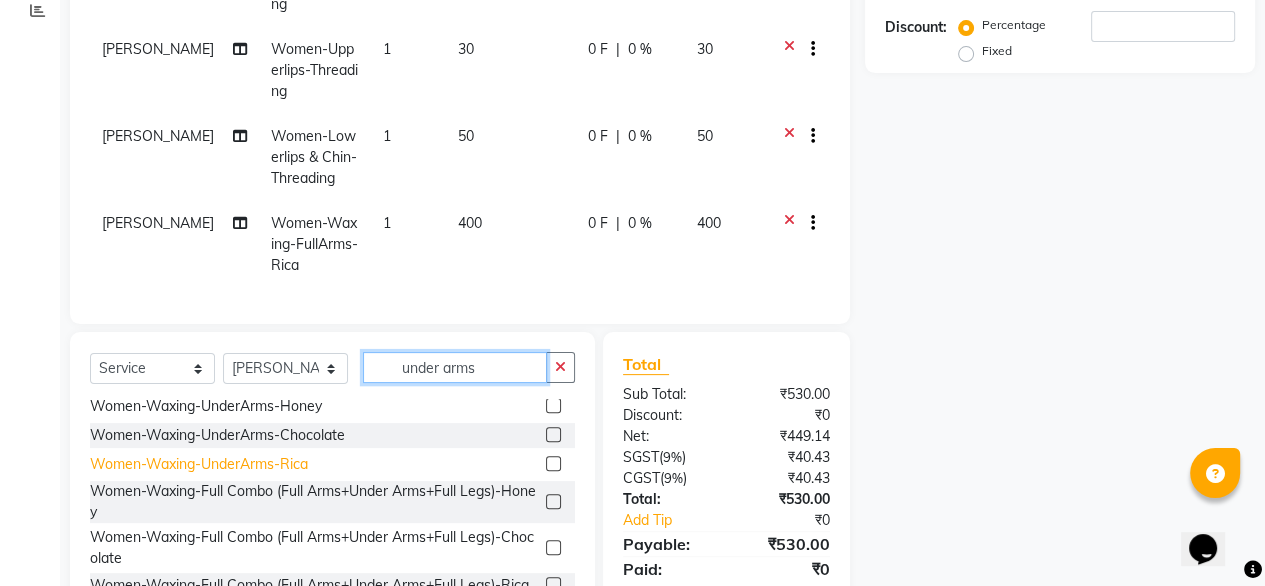 type on "under arms" 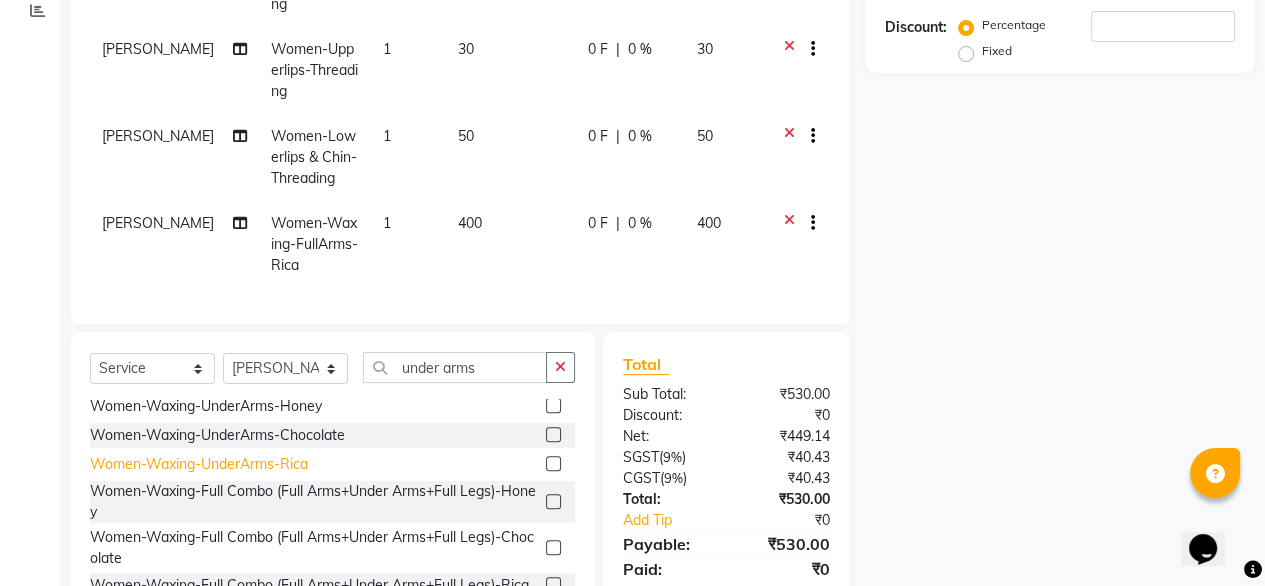 click on "Women-Waxing-UnderArms-Rica" 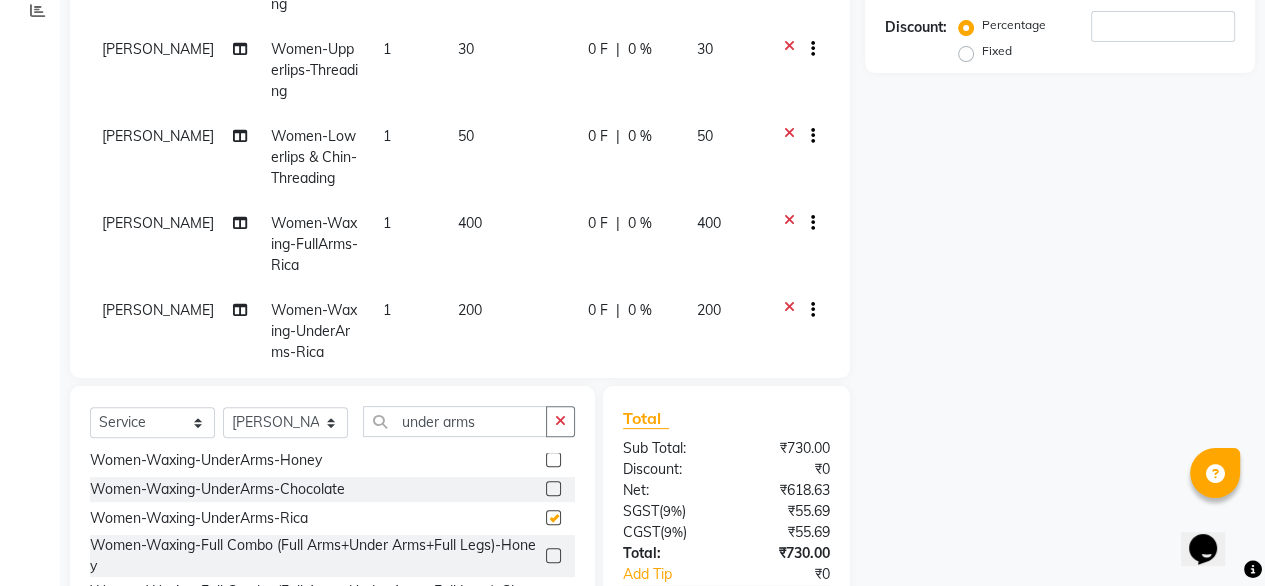 checkbox on "false" 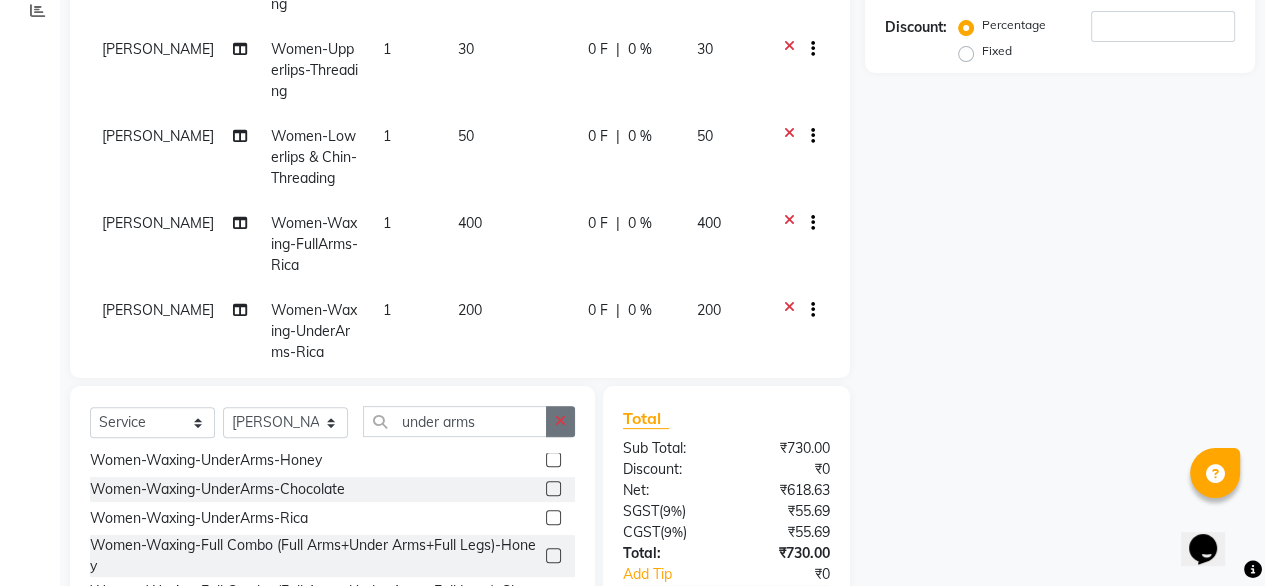click 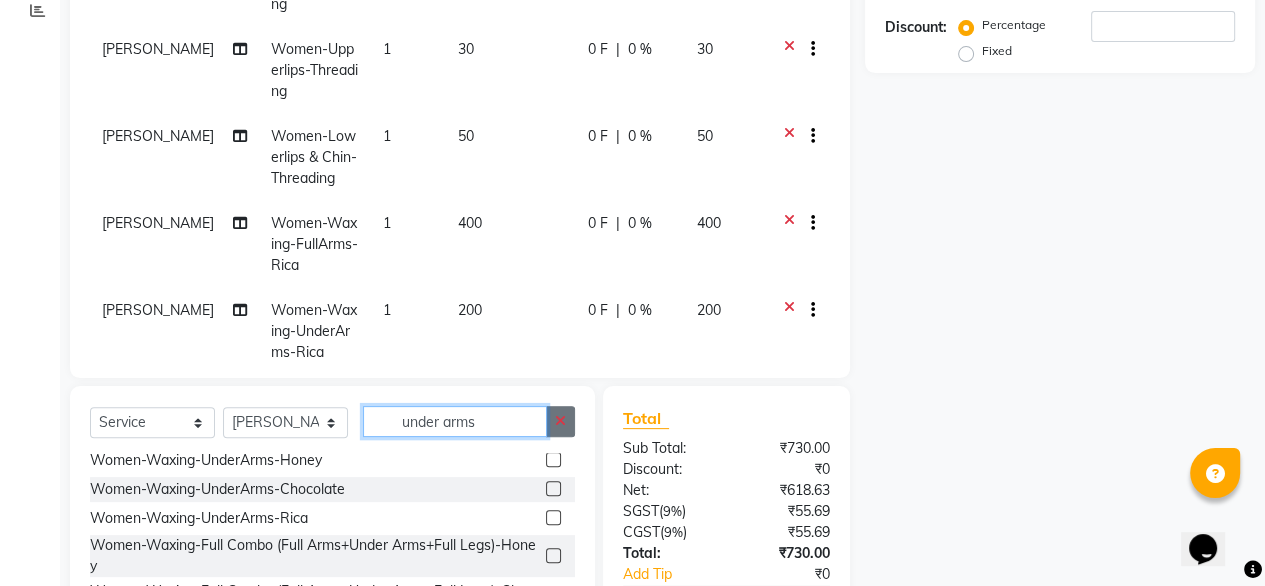 type 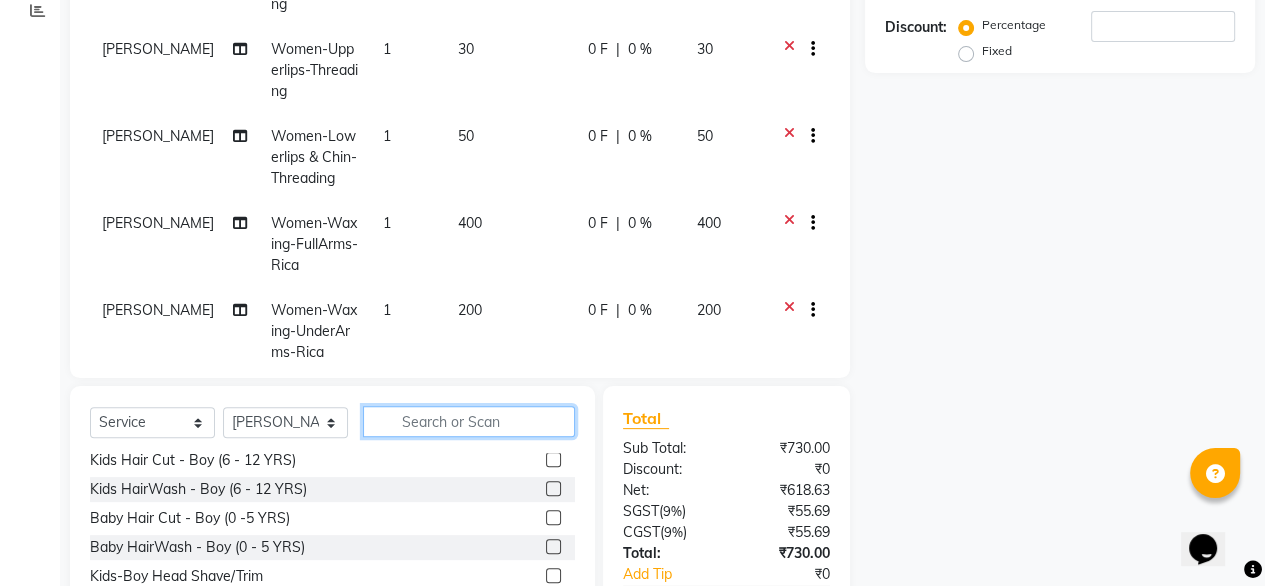scroll, scrollTop: 0, scrollLeft: 0, axis: both 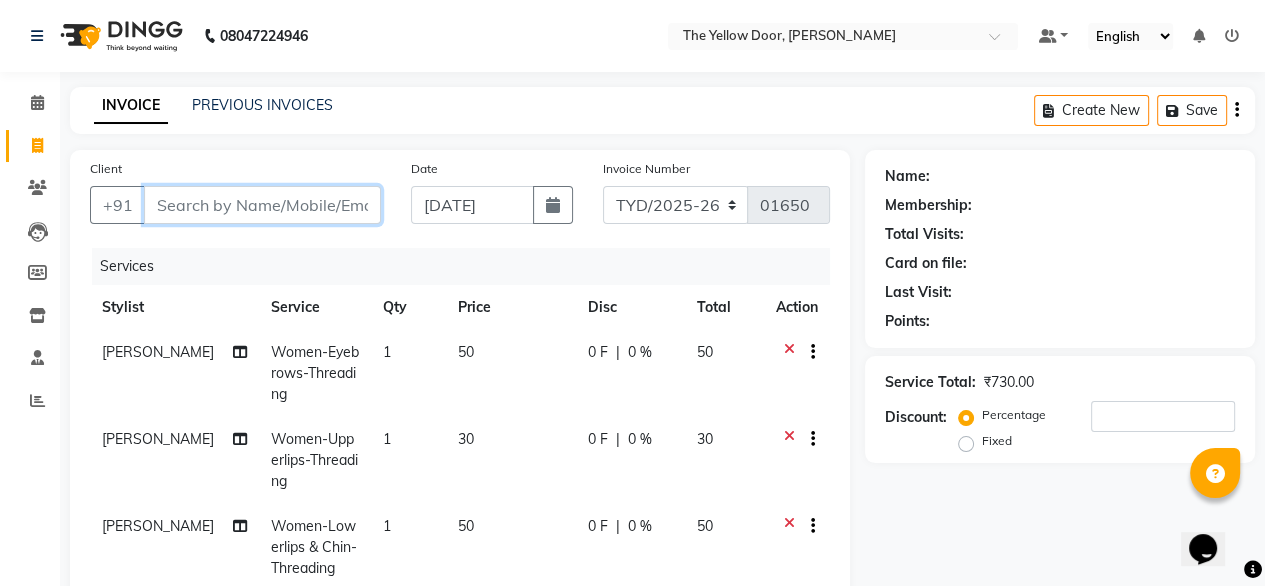 click on "Client" at bounding box center (262, 205) 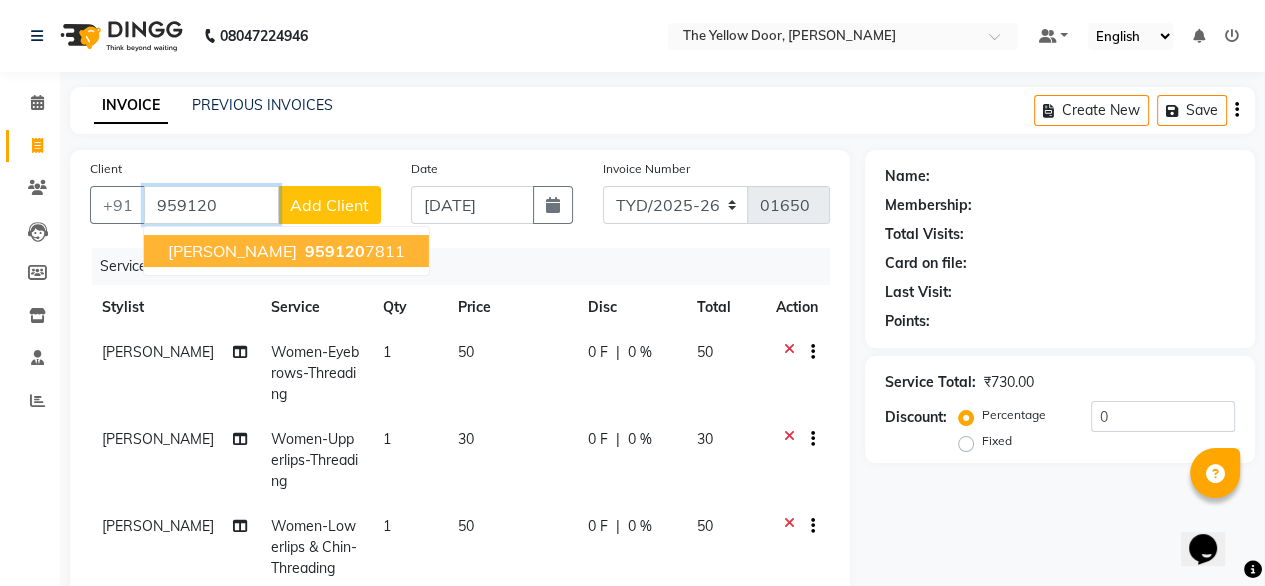 click on "shakshi" at bounding box center (232, 251) 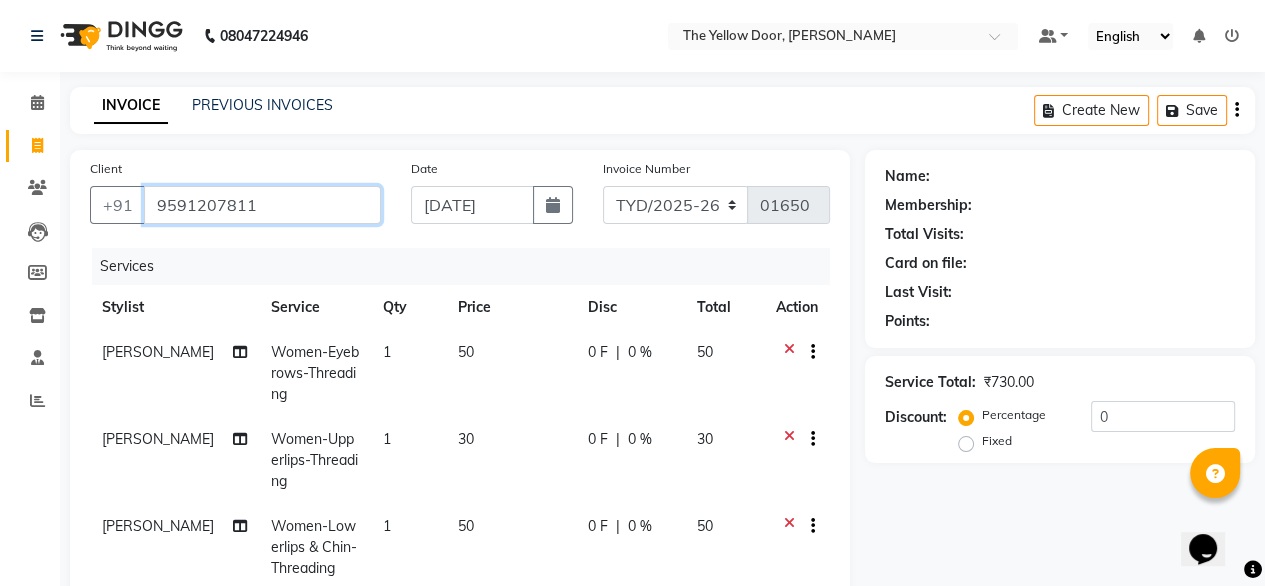 type on "9591207811" 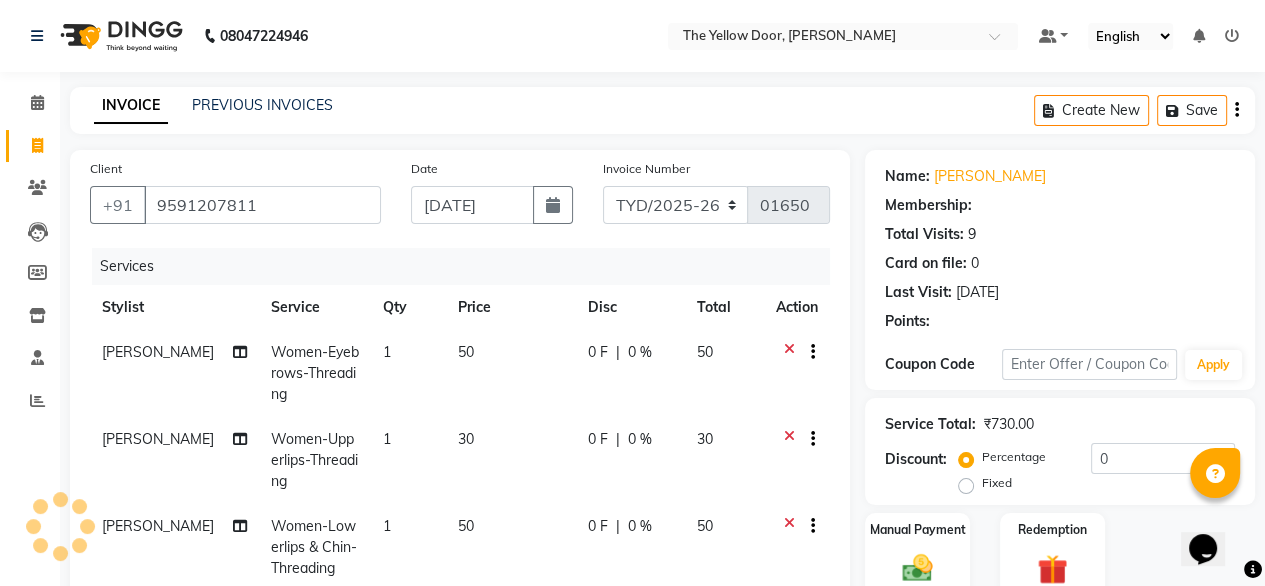 select on "1: Object" 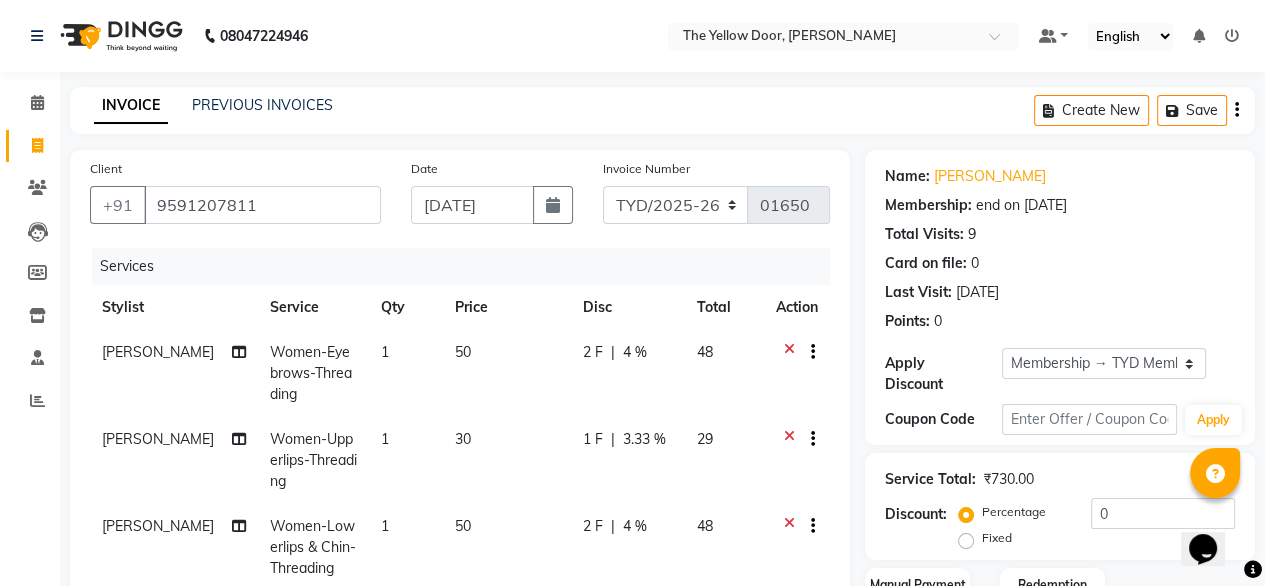 radio on "false" 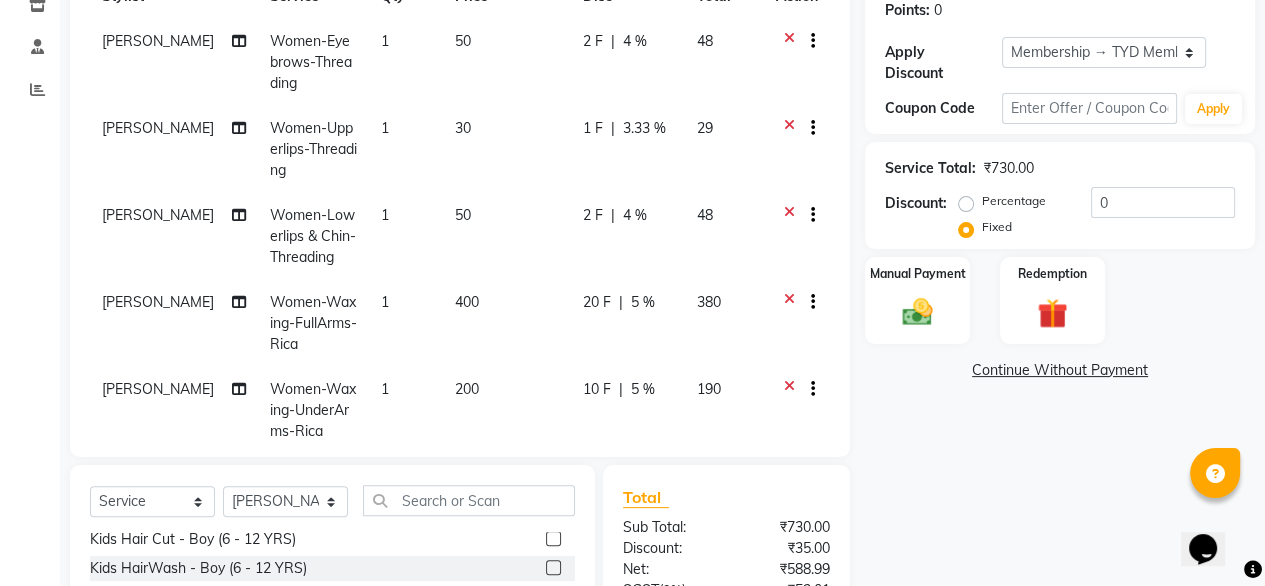 scroll, scrollTop: 395, scrollLeft: 0, axis: vertical 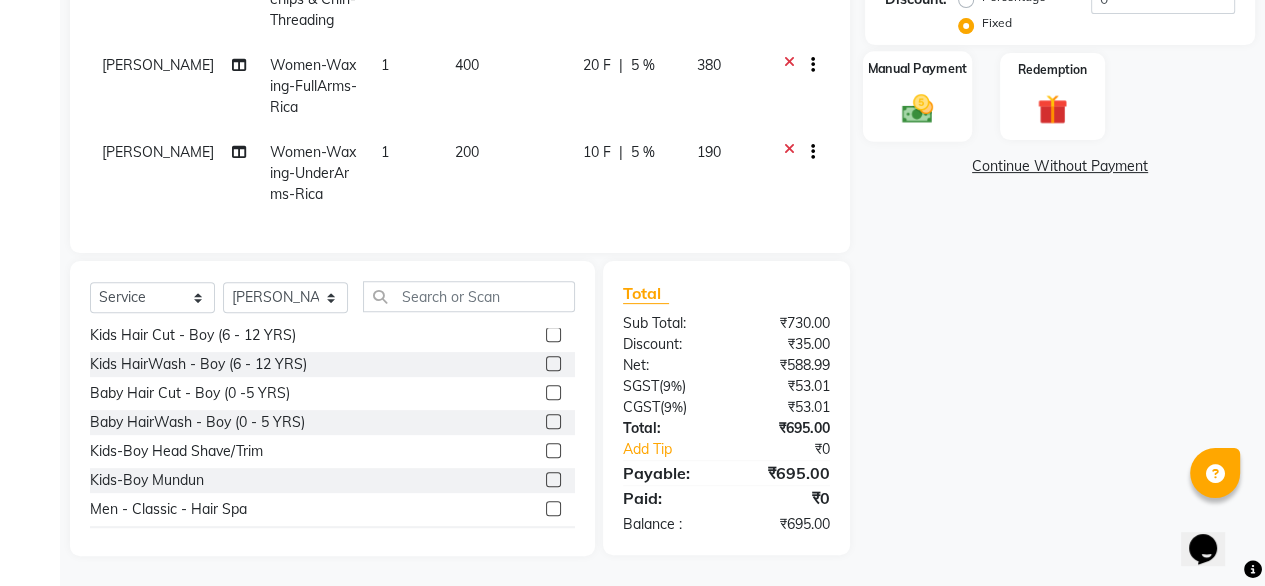 click on "Manual Payment" 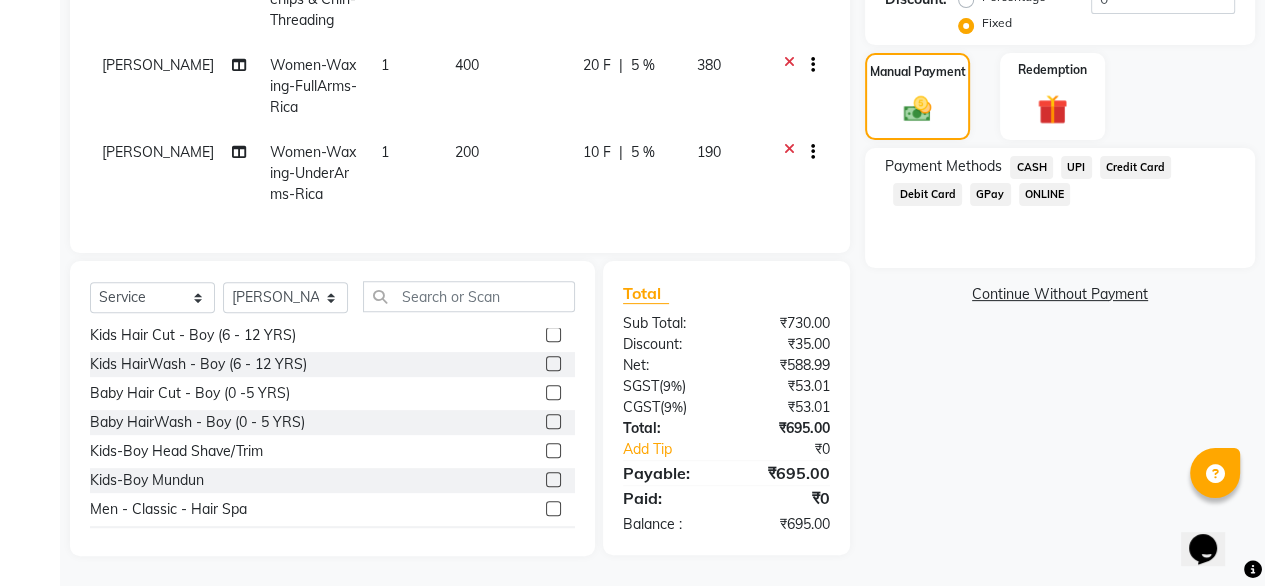 click on "CASH" 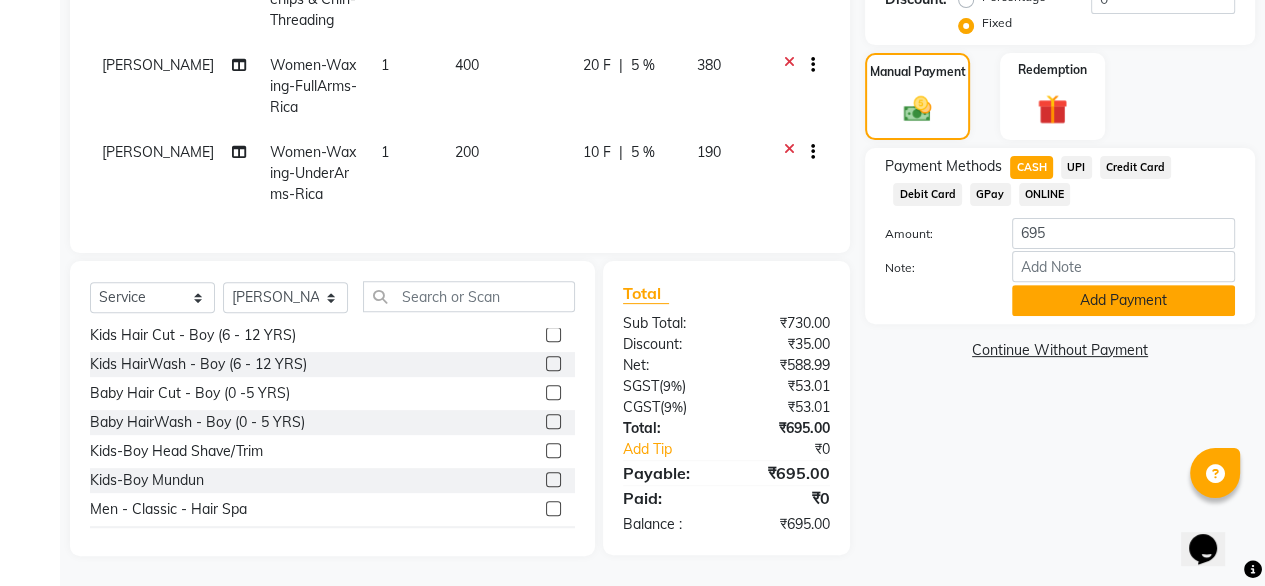 click on "Add Payment" 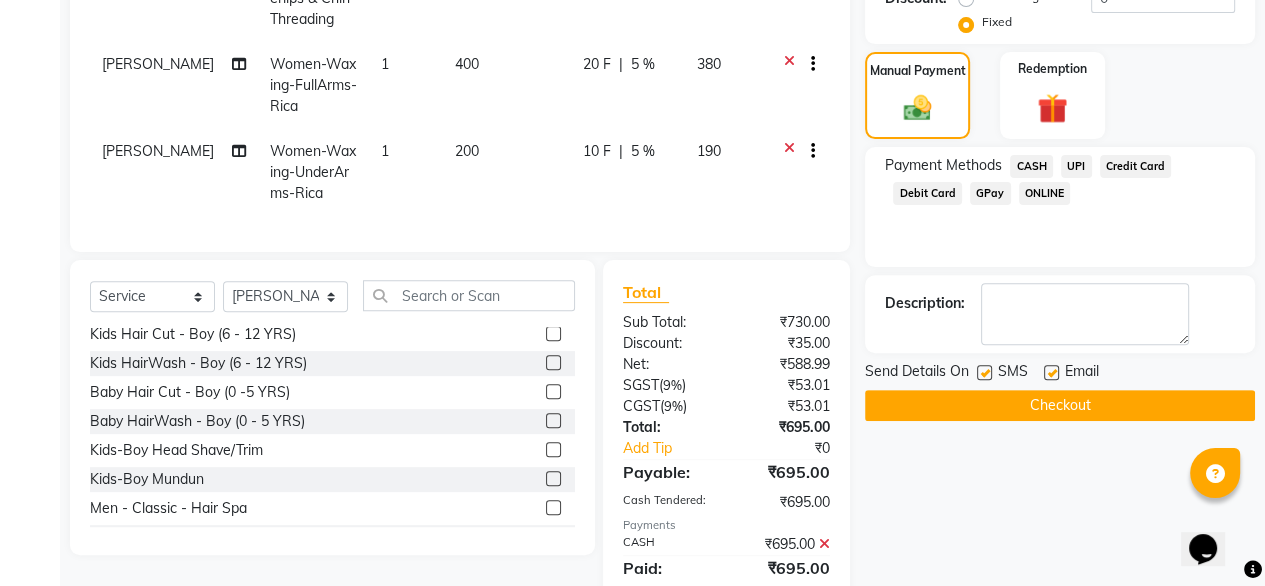 click on "Checkout" 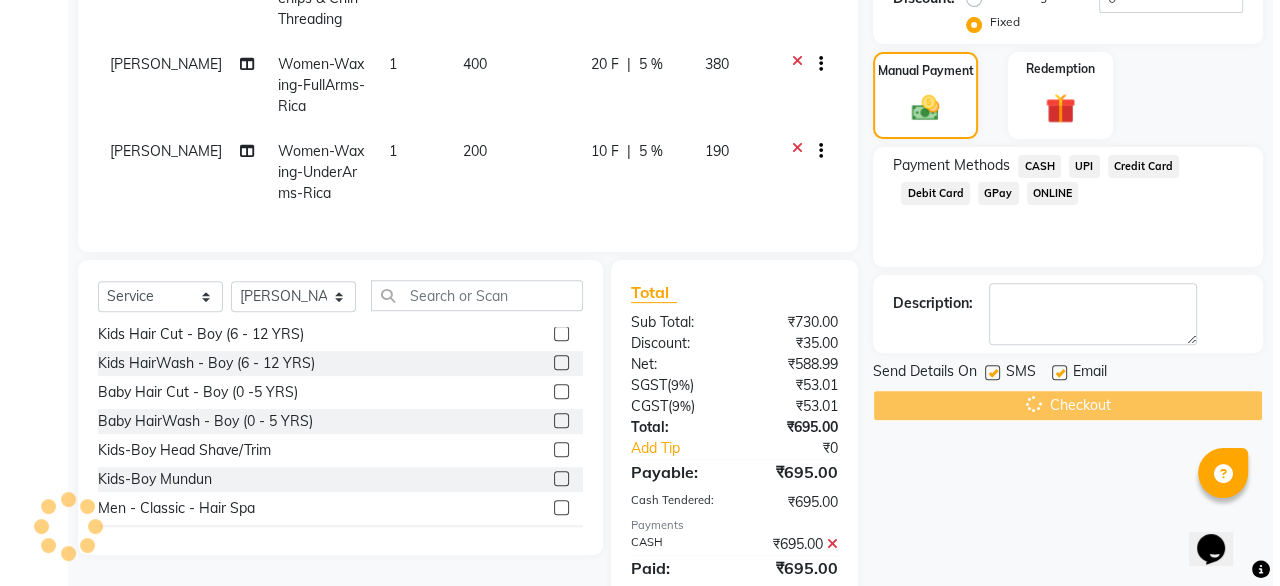 scroll, scrollTop: 0, scrollLeft: 0, axis: both 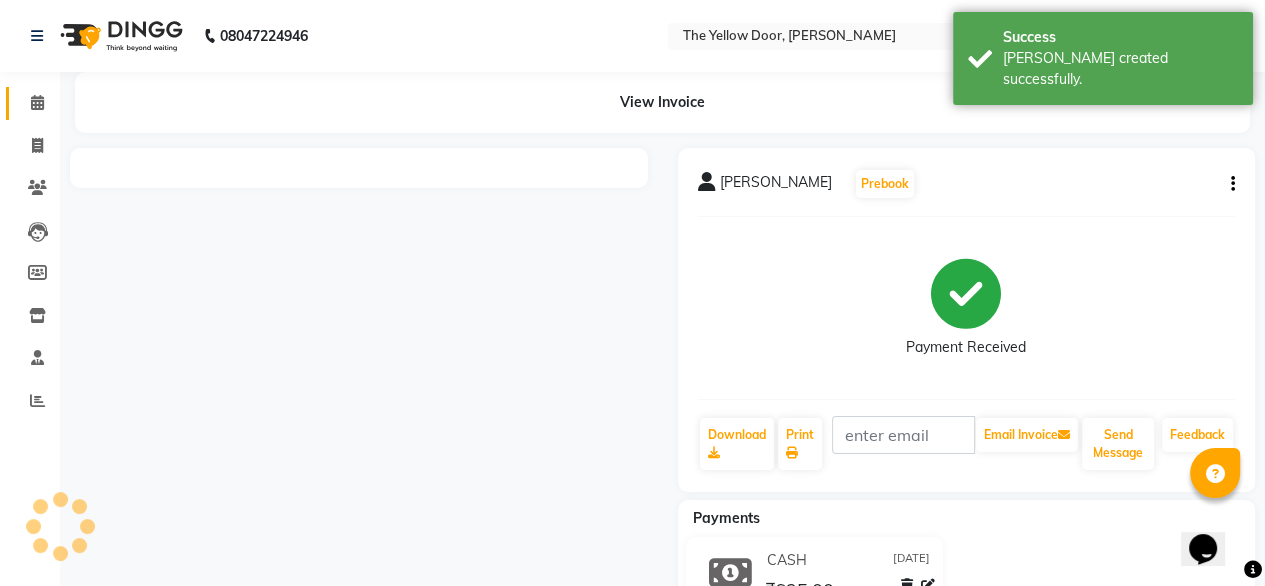 click on "Calendar" 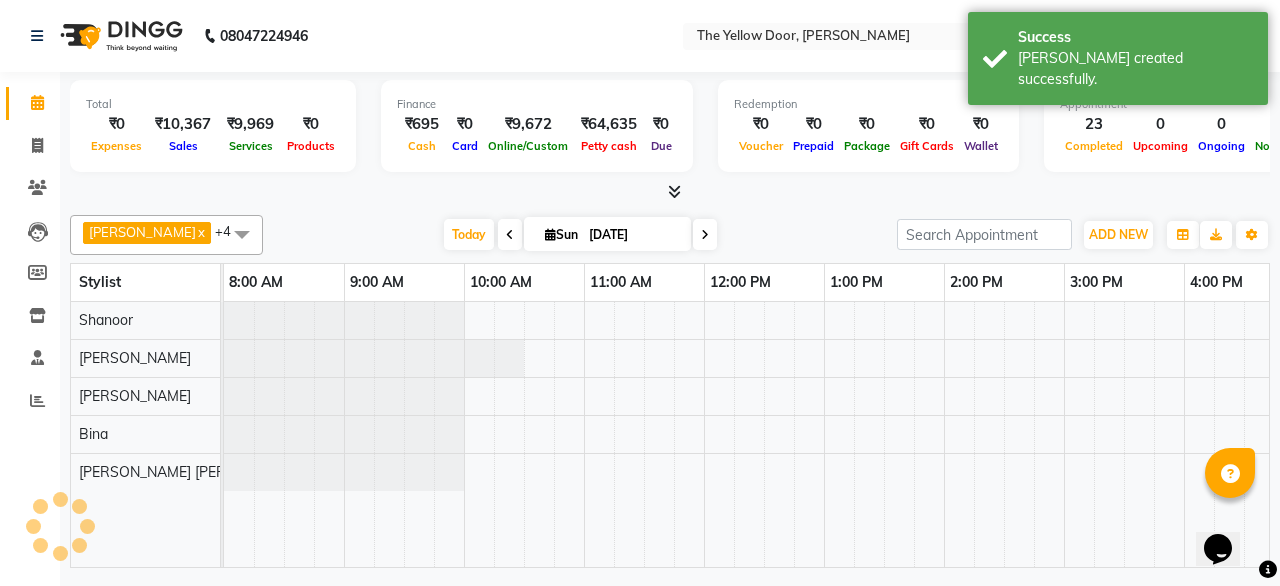 scroll, scrollTop: 0, scrollLeft: 394, axis: horizontal 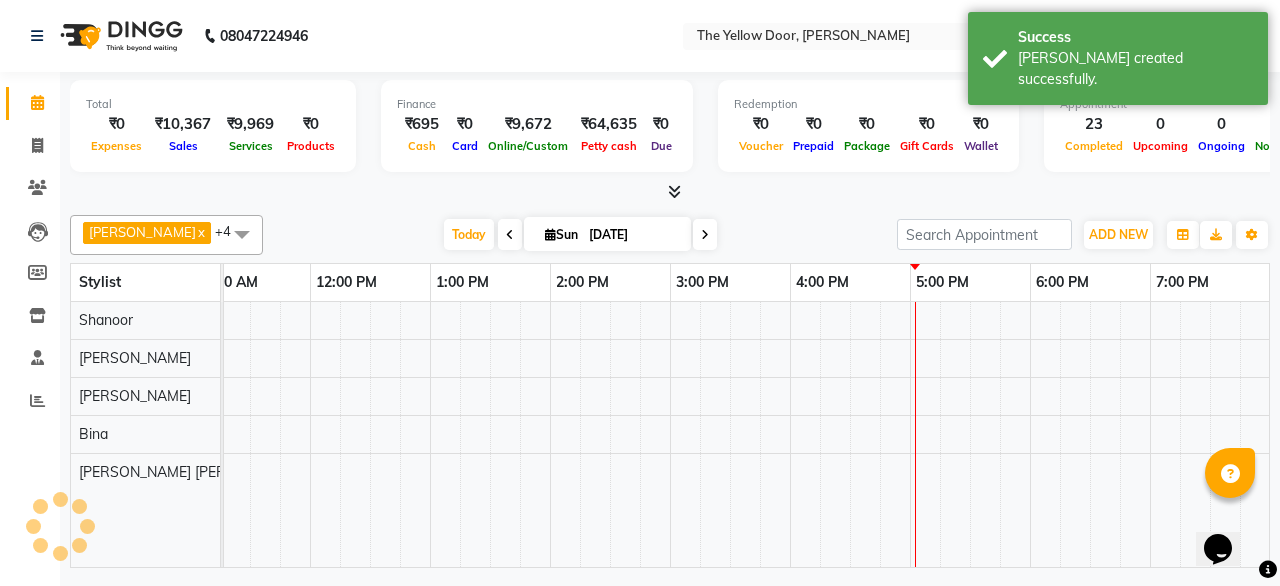 click on "Calendar" 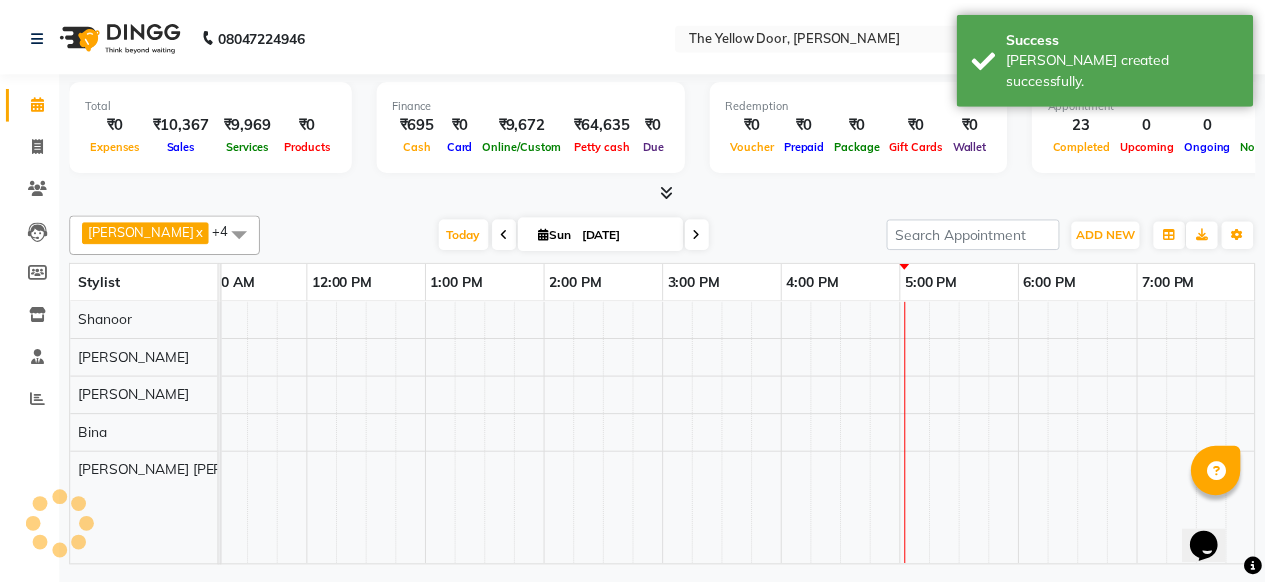 scroll, scrollTop: 0, scrollLeft: 0, axis: both 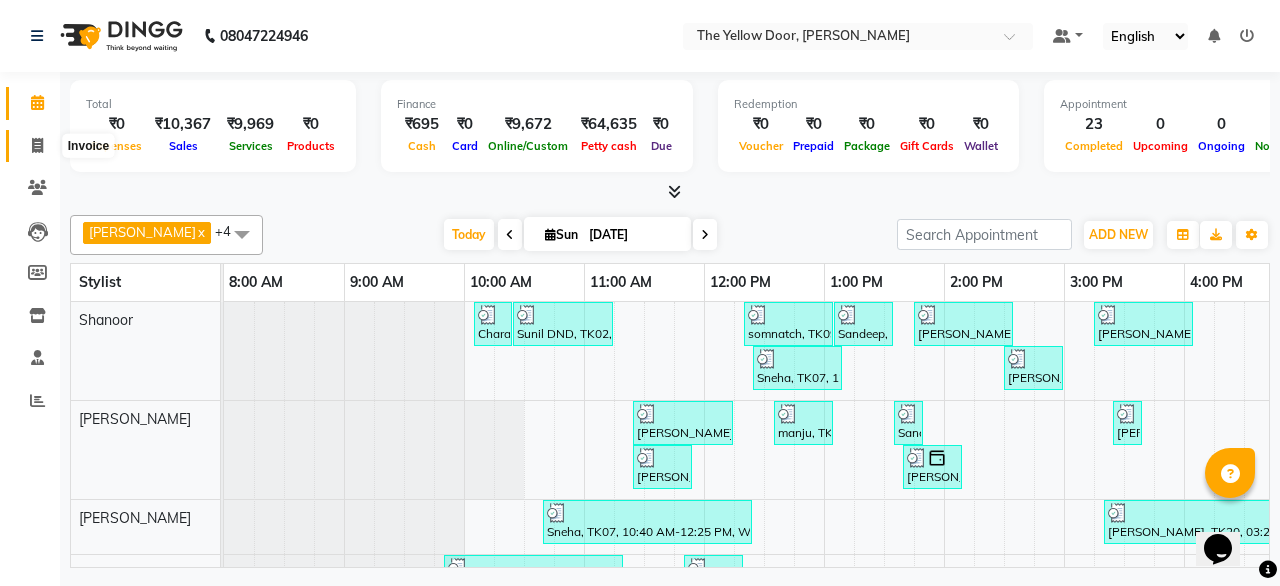 click 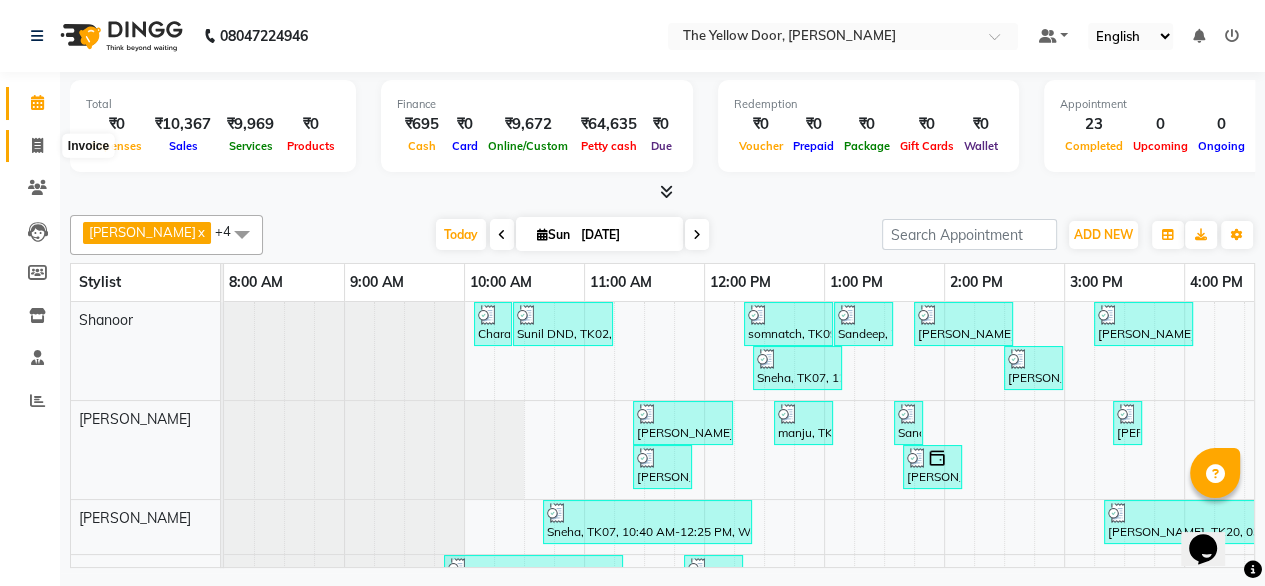 select on "service" 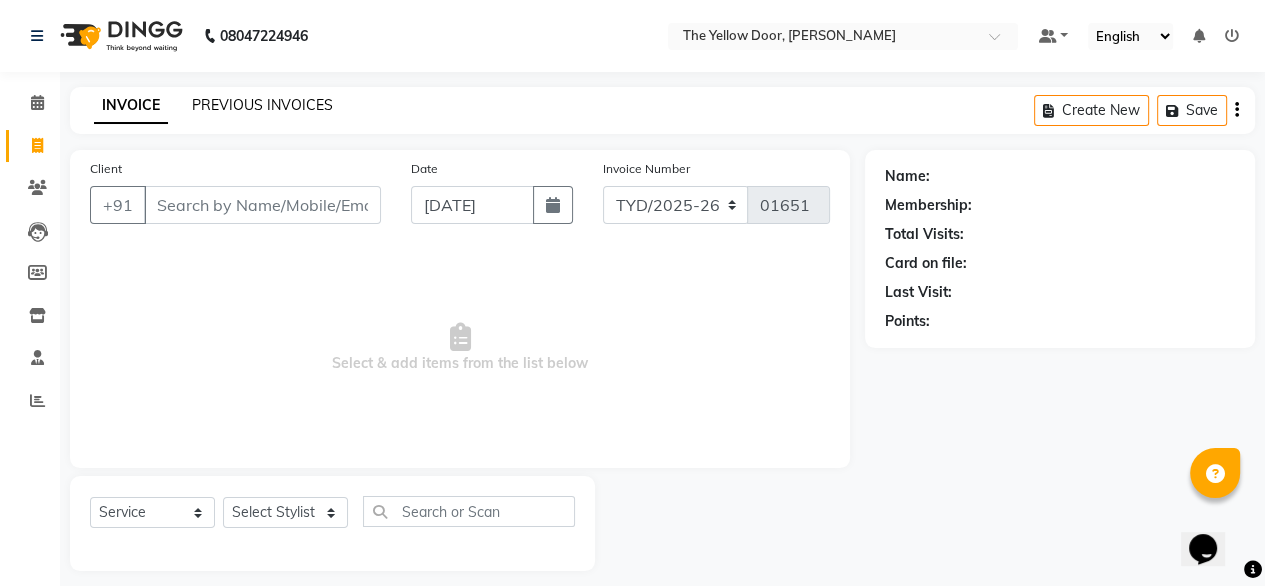 click on "PREVIOUS INVOICES" 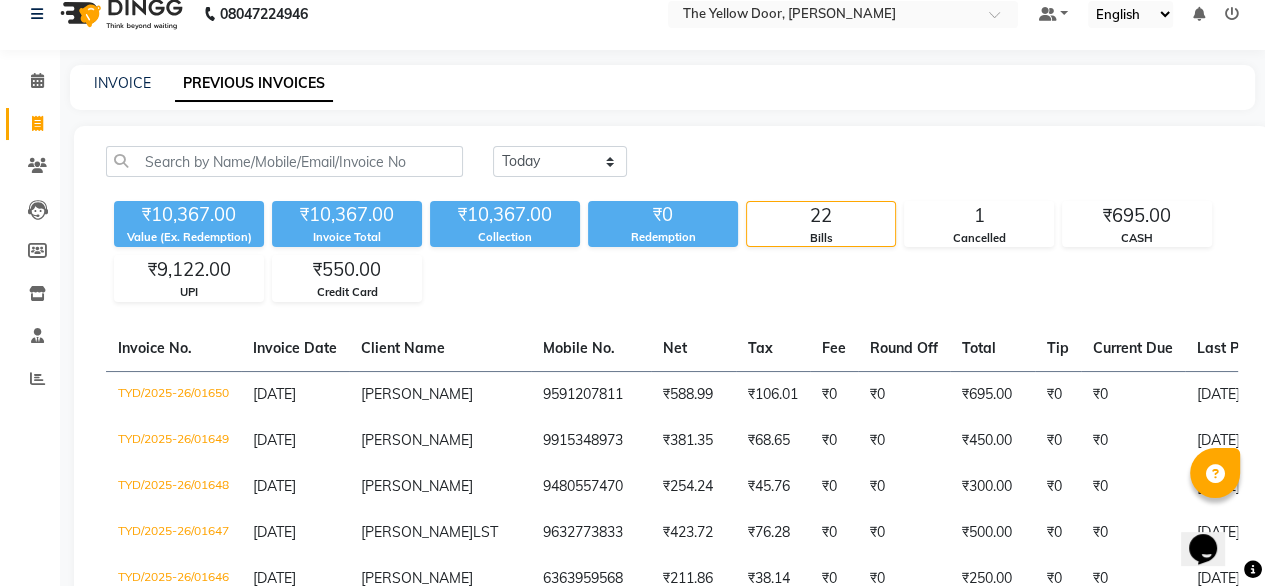 scroll, scrollTop: 36, scrollLeft: 0, axis: vertical 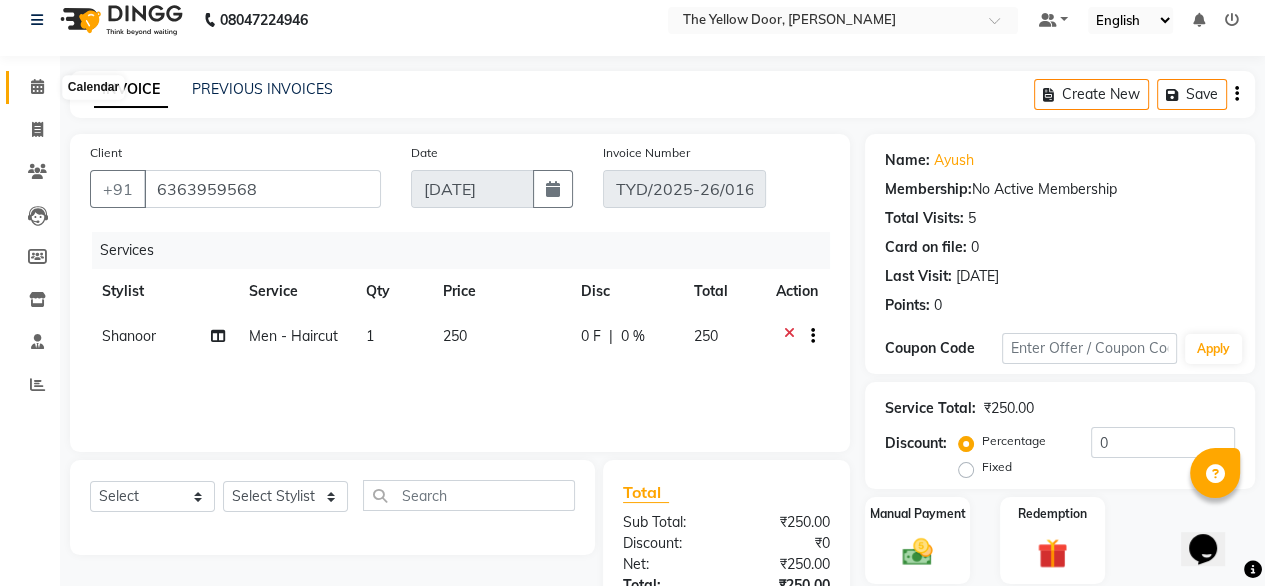 drag, startPoint x: 18, startPoint y: 59, endPoint x: 44, endPoint y: 90, distance: 40.459858 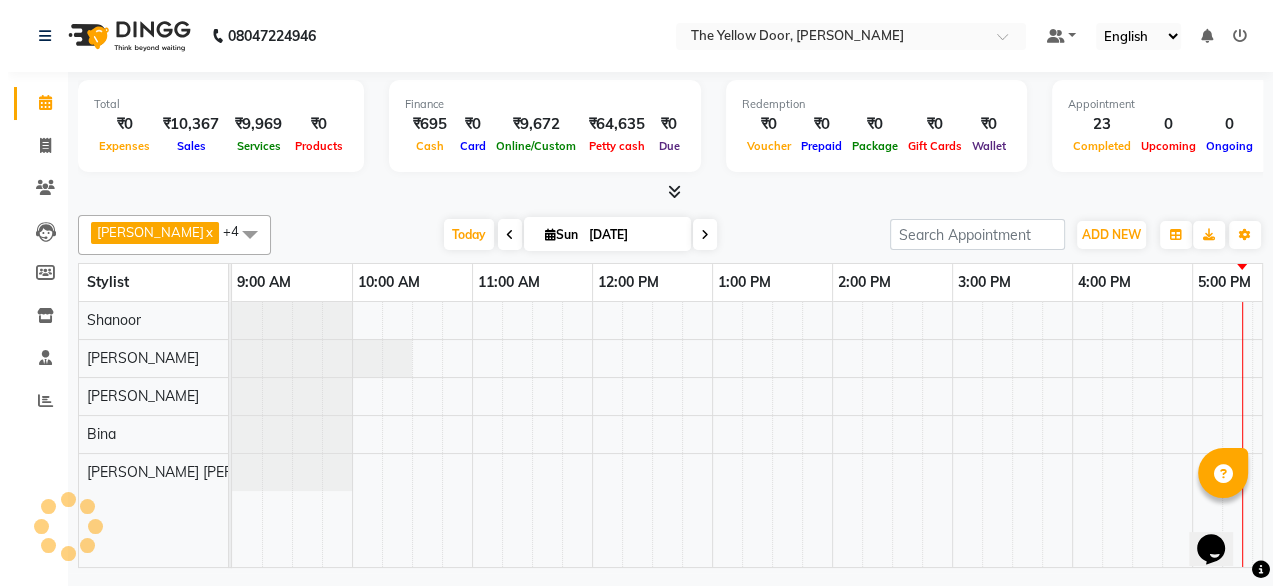 scroll, scrollTop: 0, scrollLeft: 0, axis: both 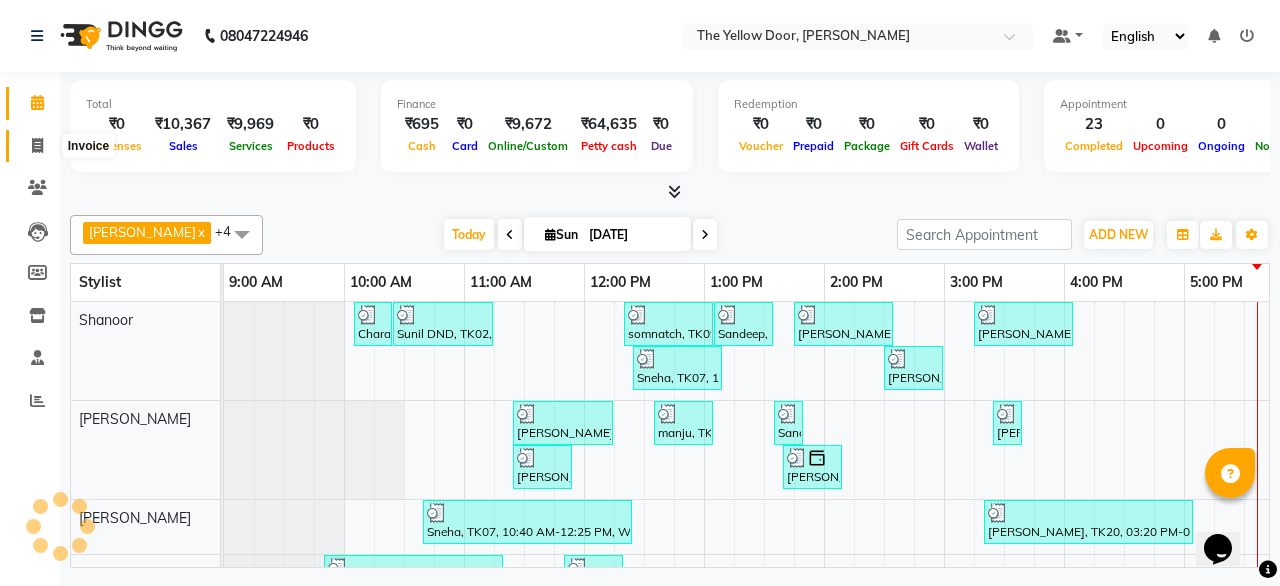 click 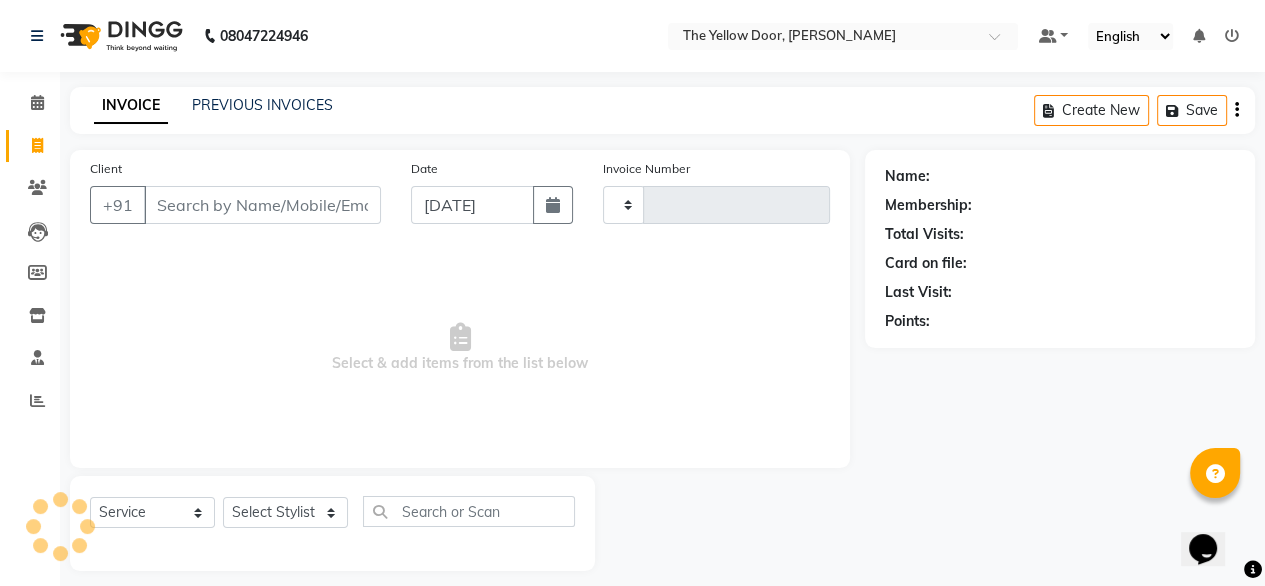 type on "01651" 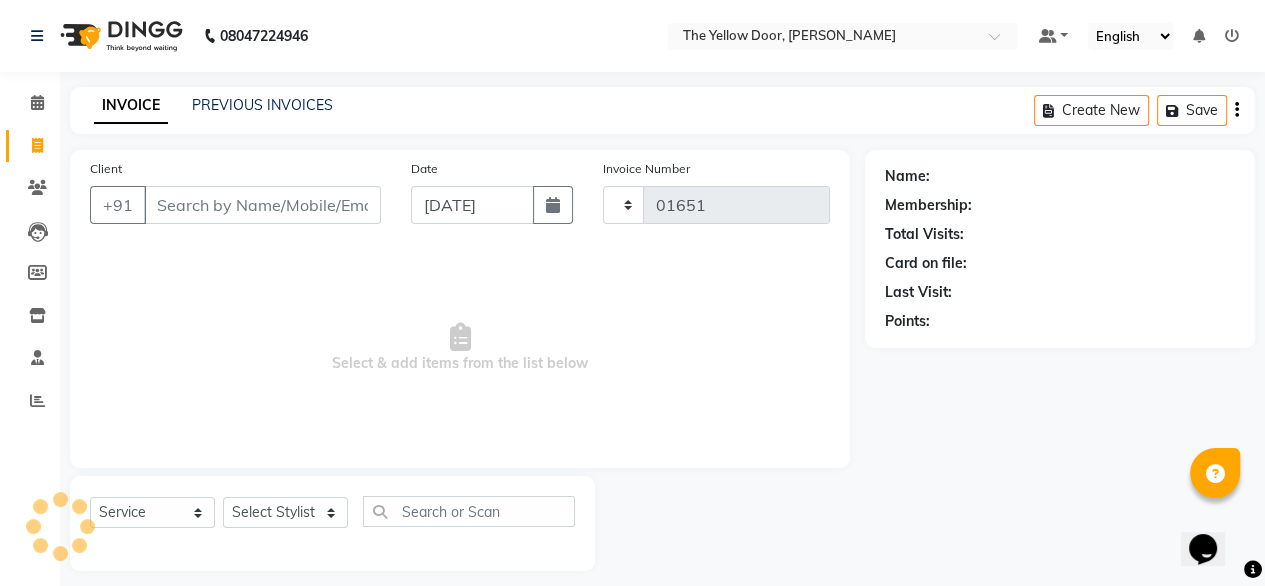 select on "5650" 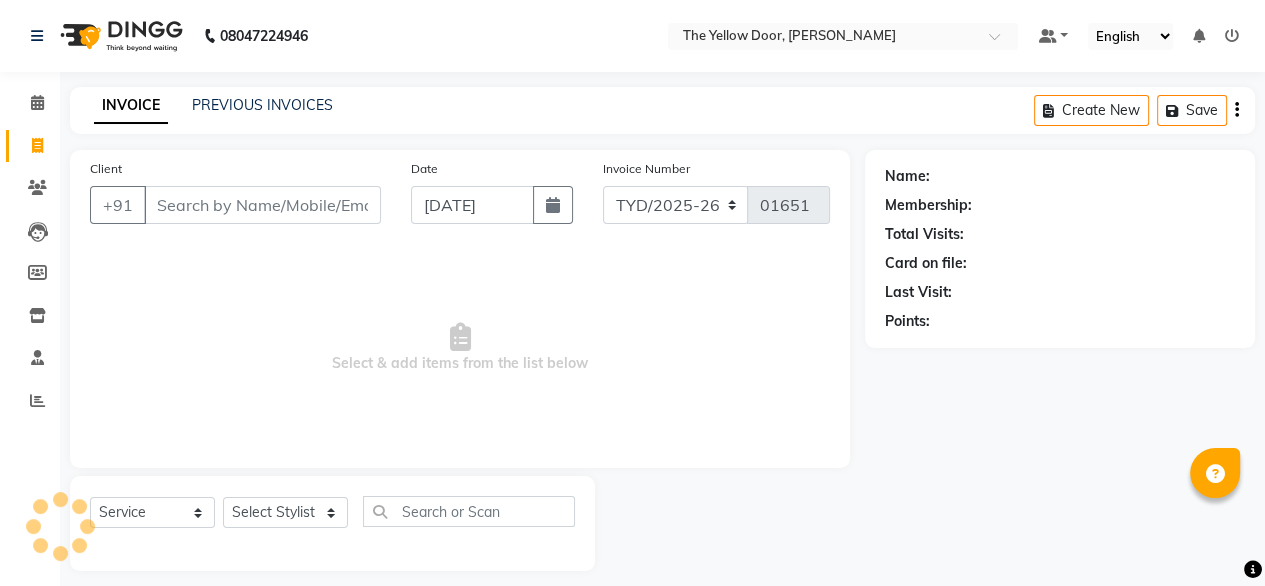 click on "Client" at bounding box center (262, 205) 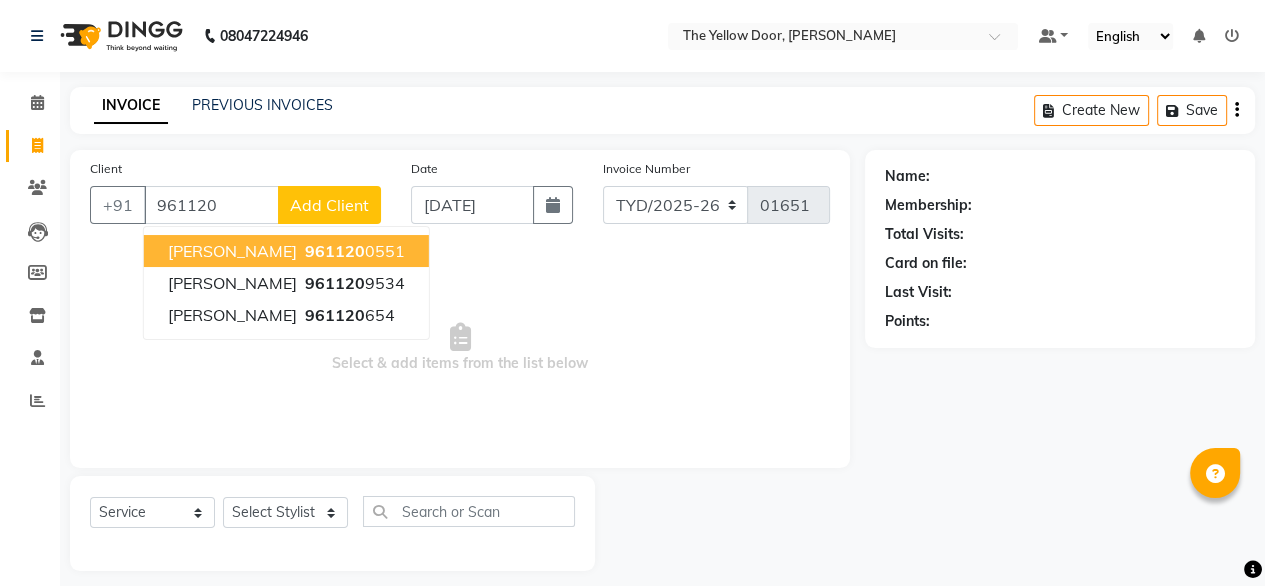 click on "961120 0551" at bounding box center (353, 251) 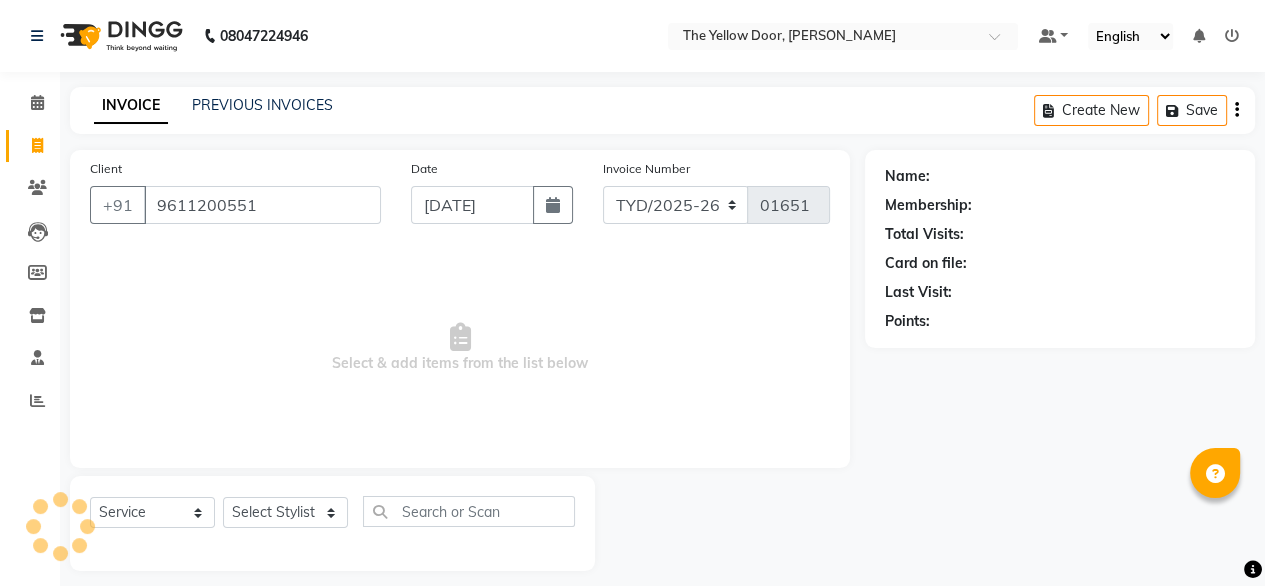 type on "9611200551" 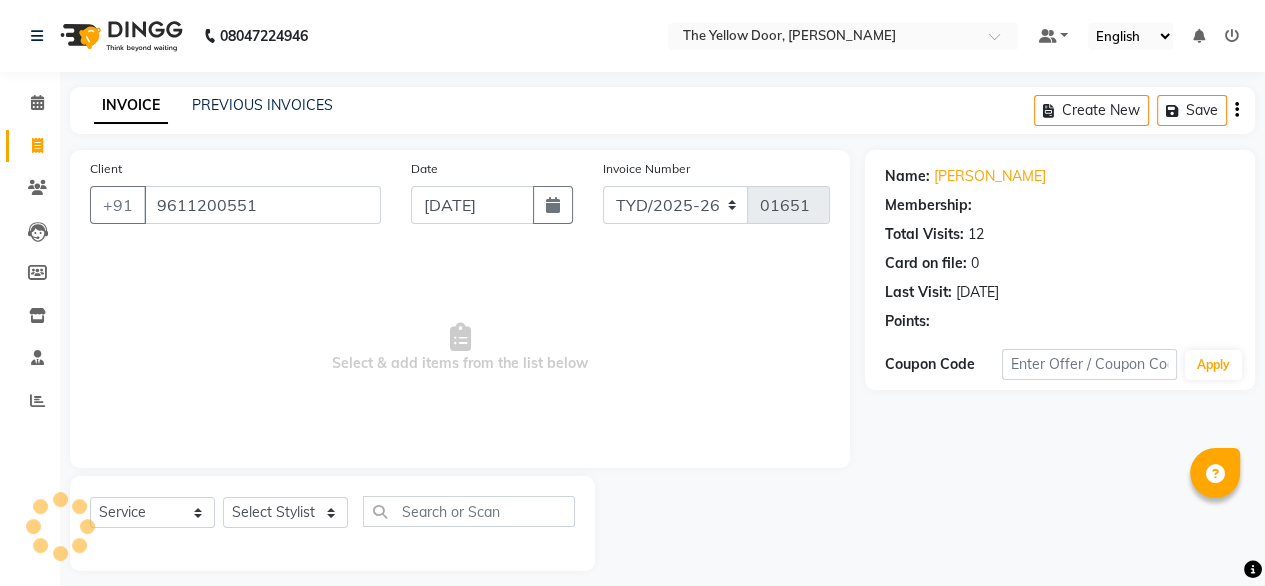 select on "1: Object" 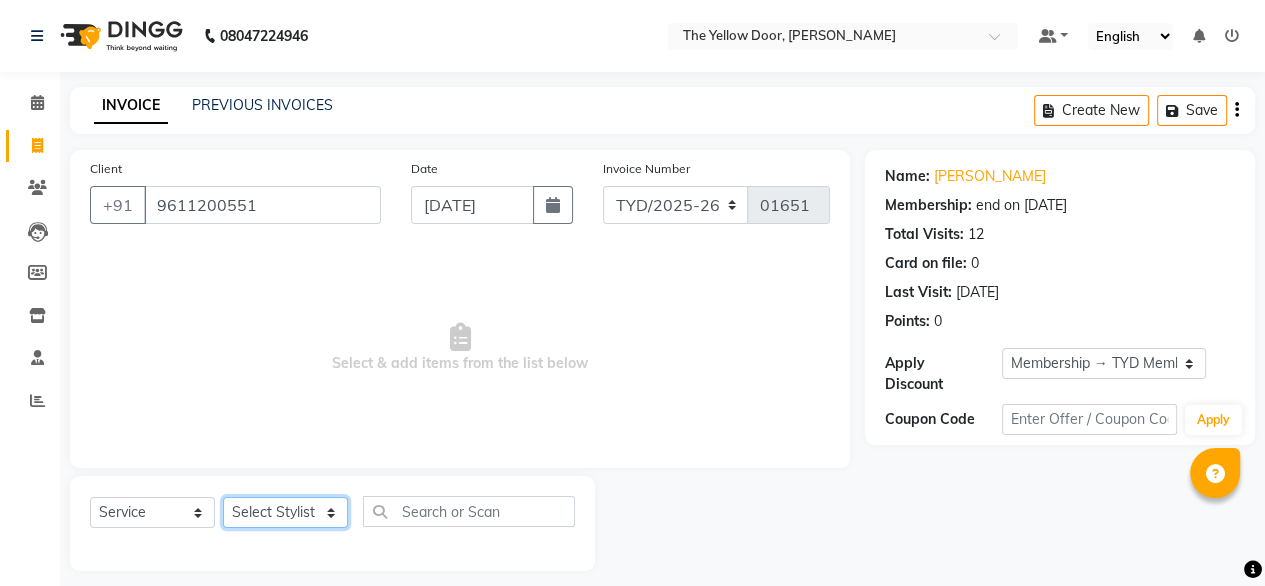 click on "Select Stylist [PERSON_NAME] [PERSON_NAME] [PERSON_NAME] Housekeeping Kaku Manager [PERSON_NAME]" 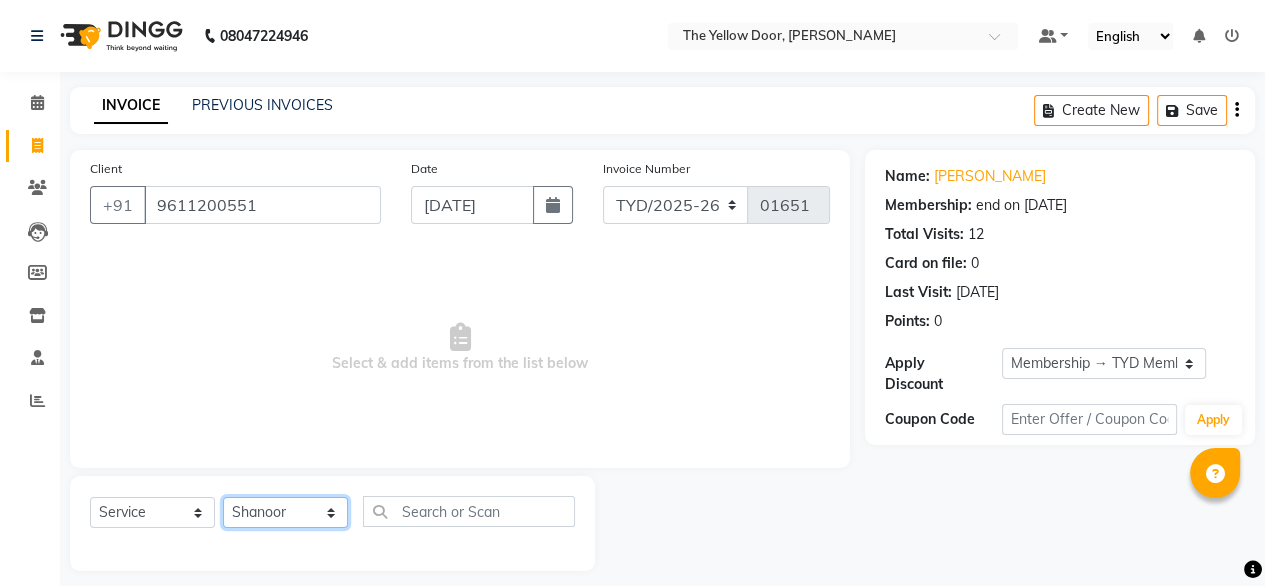 click on "Select Stylist [PERSON_NAME] [PERSON_NAME] [PERSON_NAME] Housekeeping Kaku Manager [PERSON_NAME]" 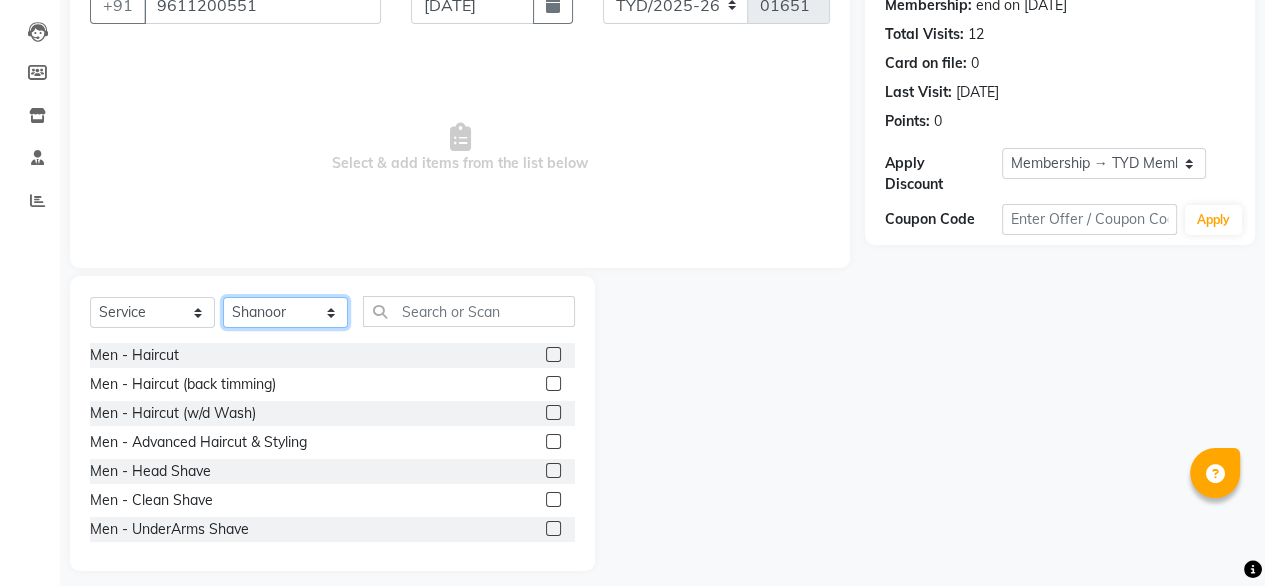scroll, scrollTop: 204, scrollLeft: 0, axis: vertical 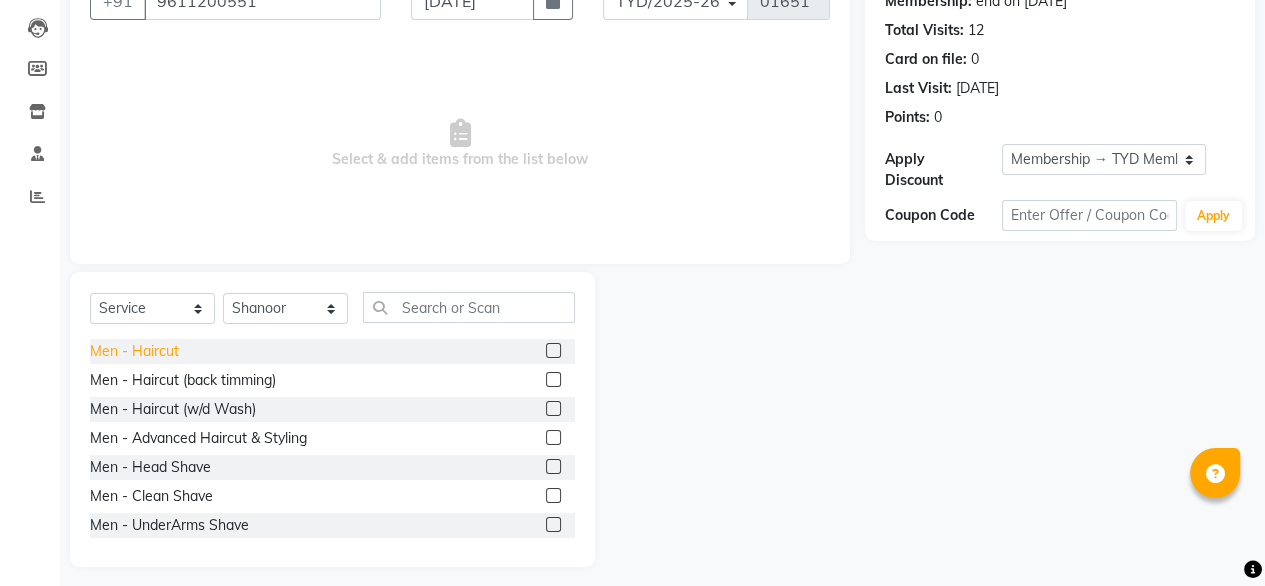 click on "Men - Haircut" 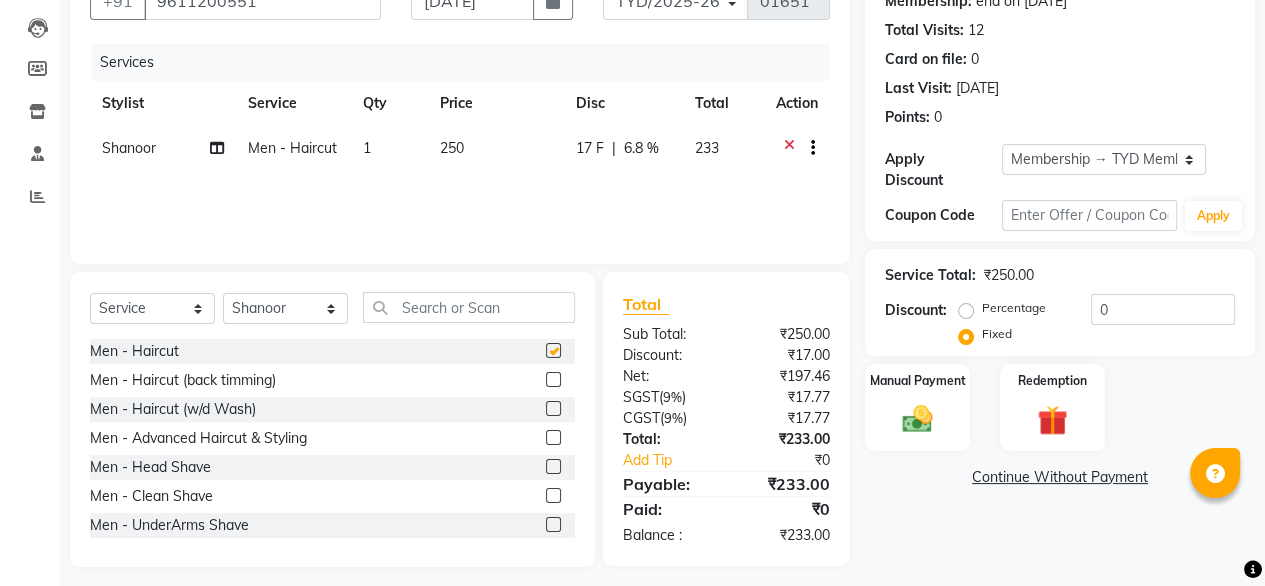 checkbox on "false" 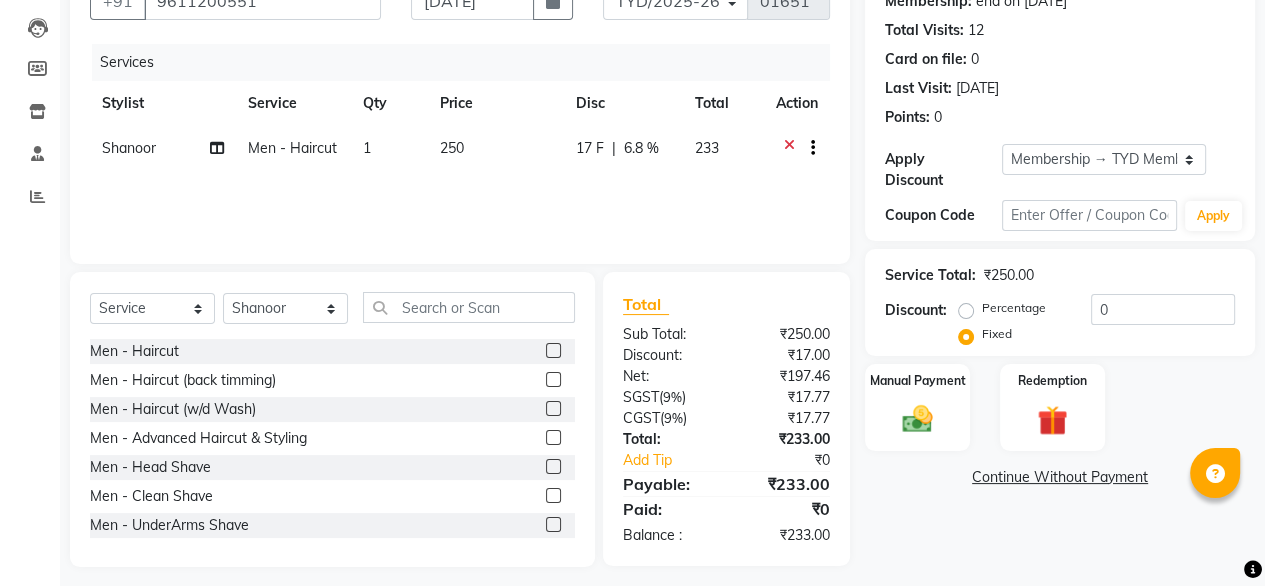 click 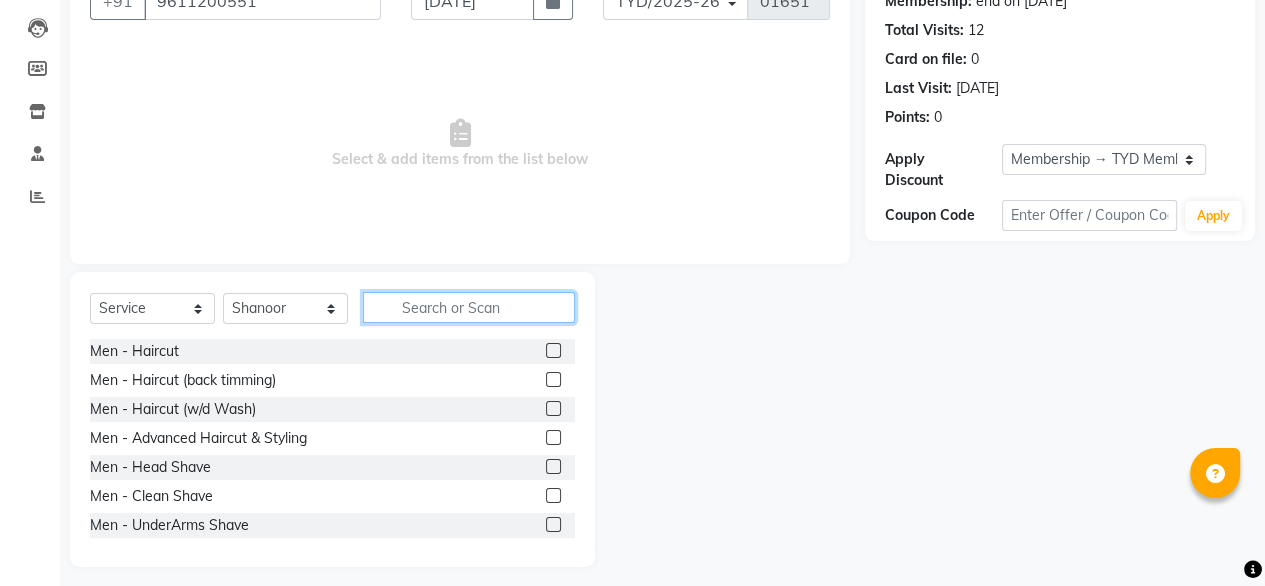 click 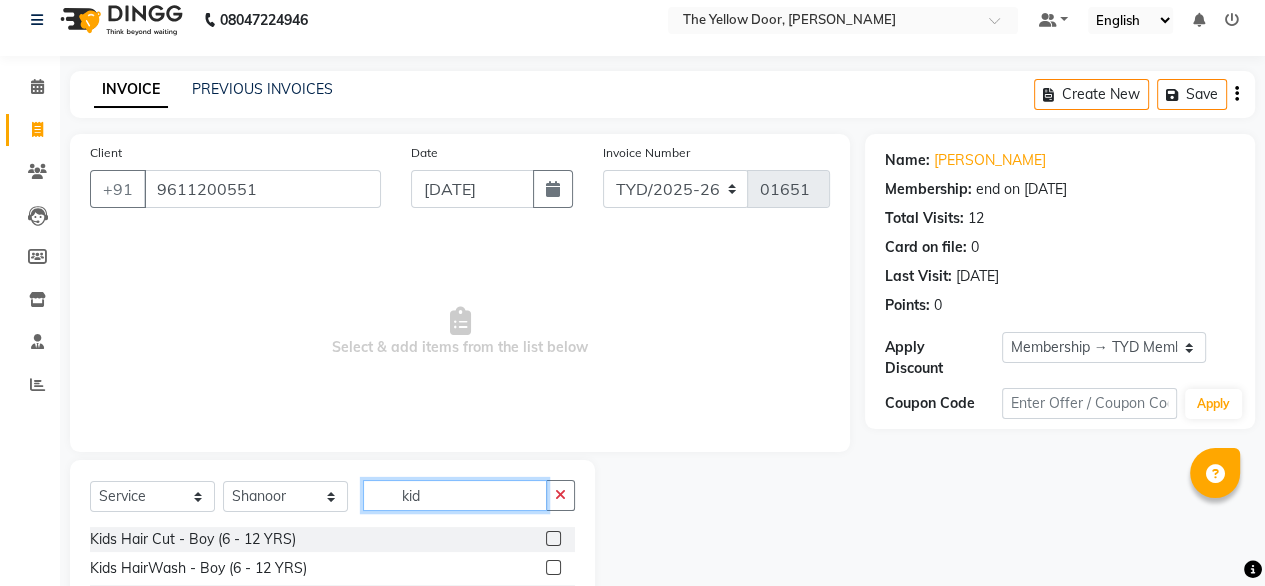 scroll, scrollTop: 132, scrollLeft: 0, axis: vertical 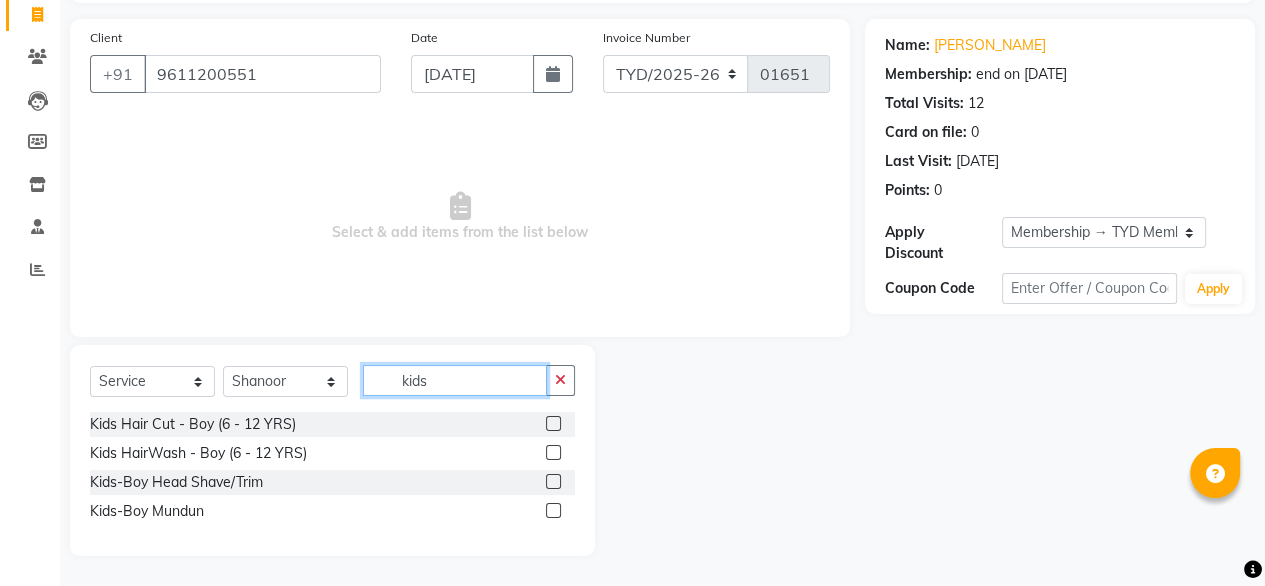 type on "kids" 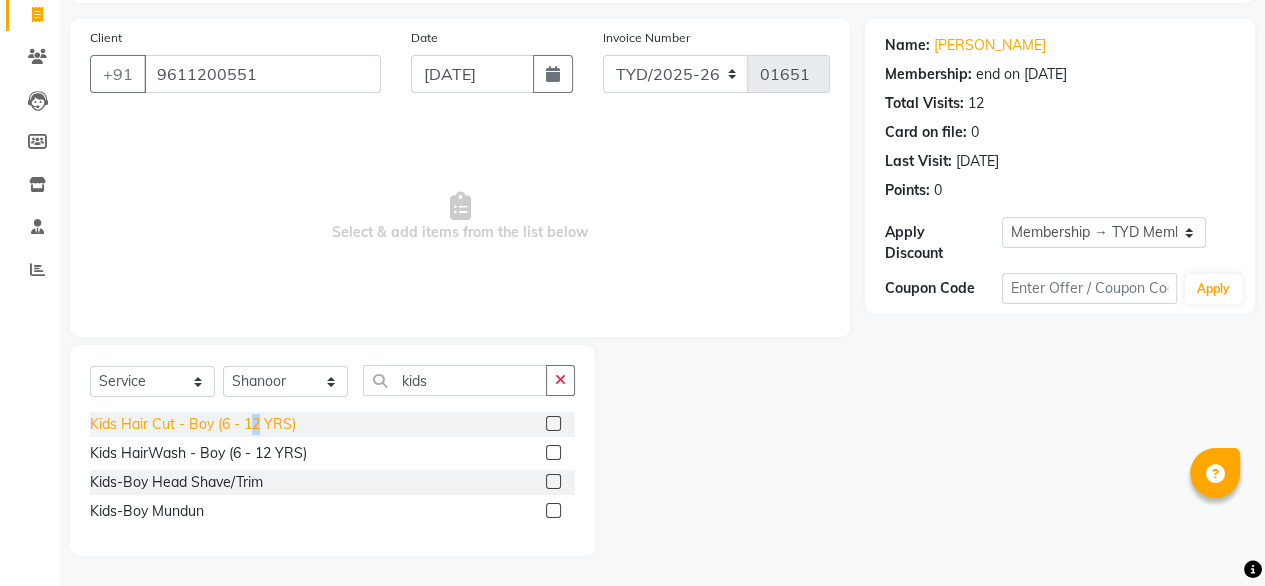 drag, startPoint x: 256, startPoint y: 411, endPoint x: 250, endPoint y: 428, distance: 18.027756 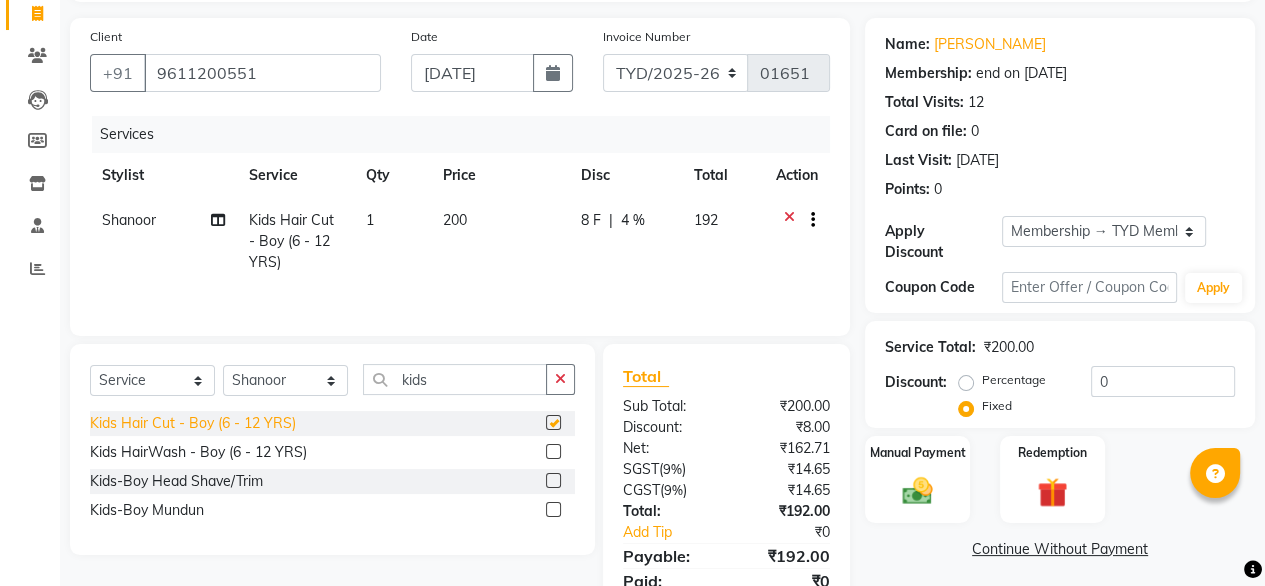 checkbox on "false" 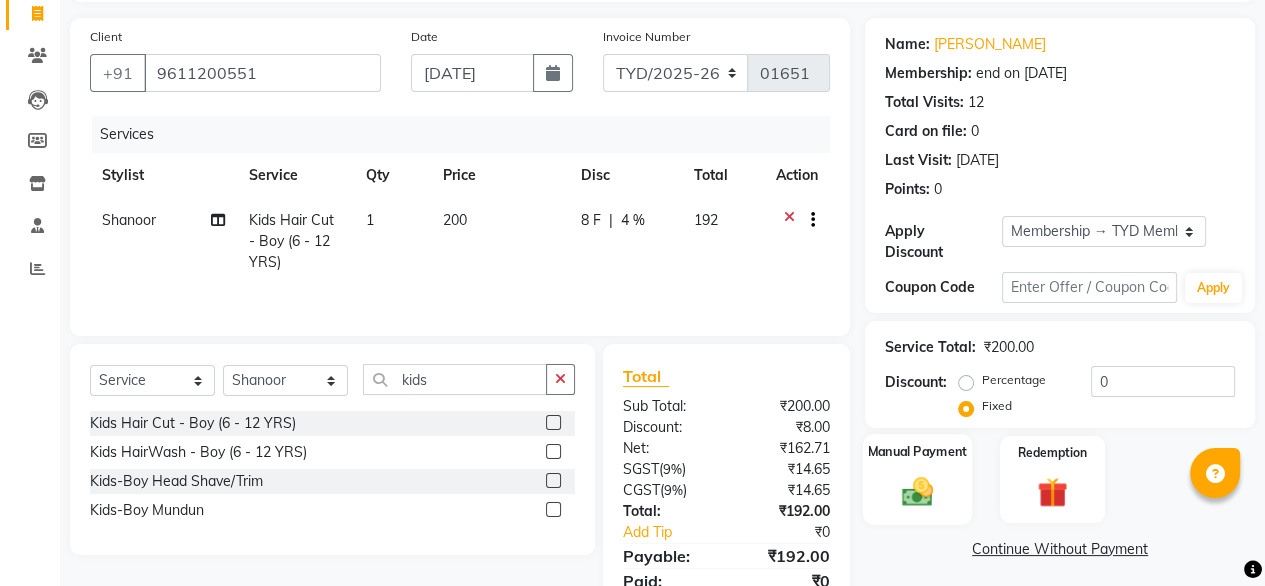 click on "Manual Payment" 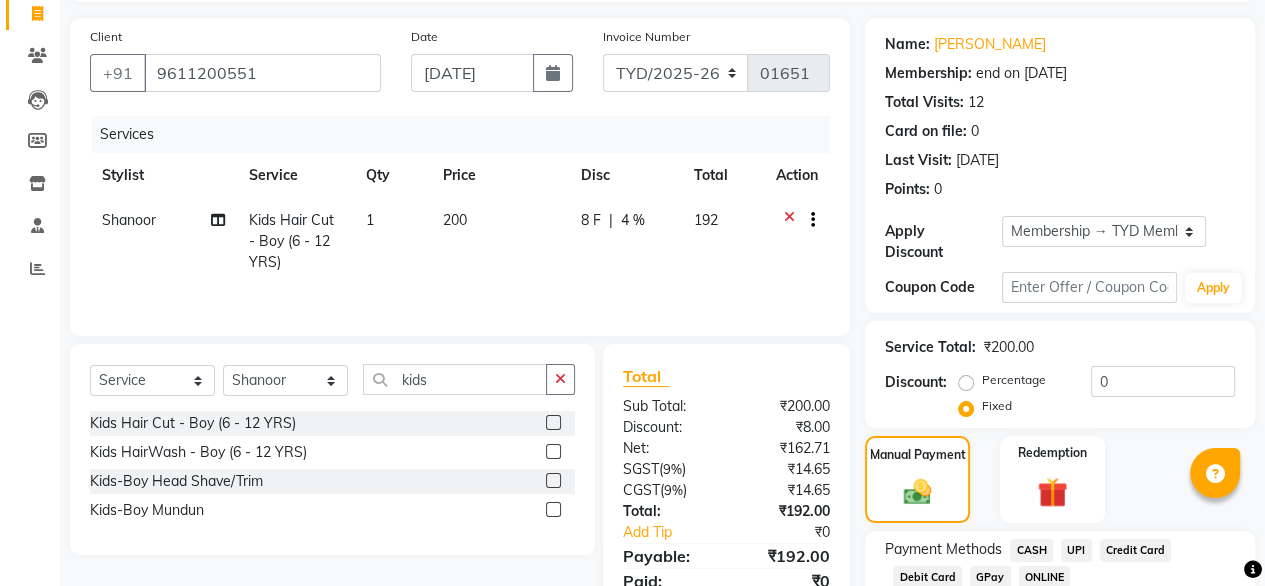 click on "UPI" 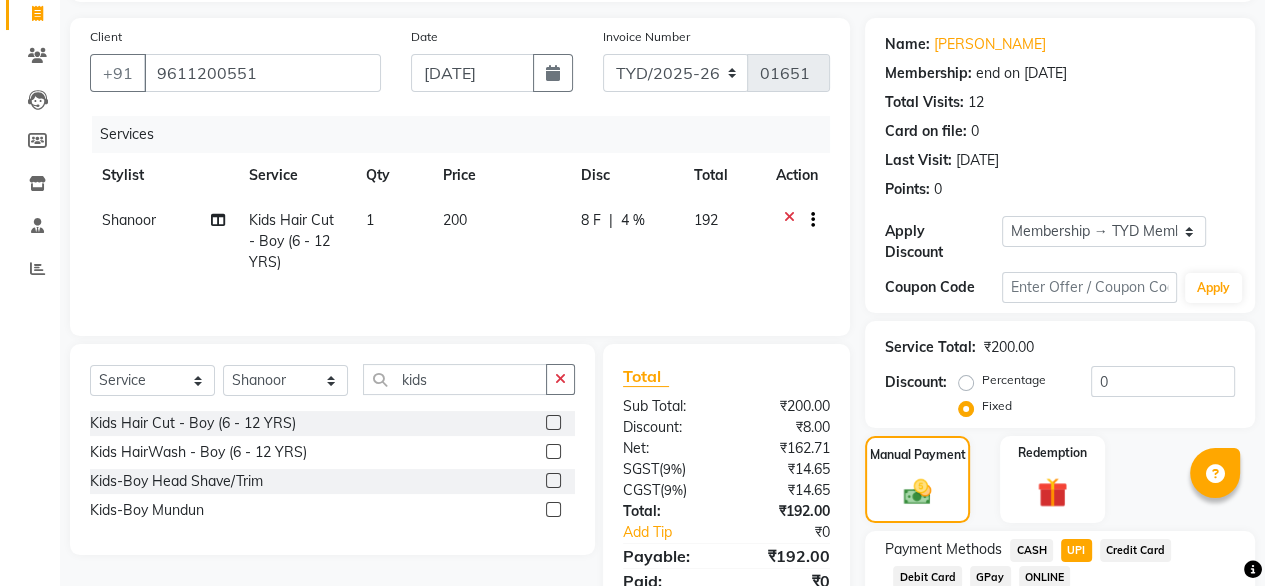 scroll, scrollTop: 311, scrollLeft: 0, axis: vertical 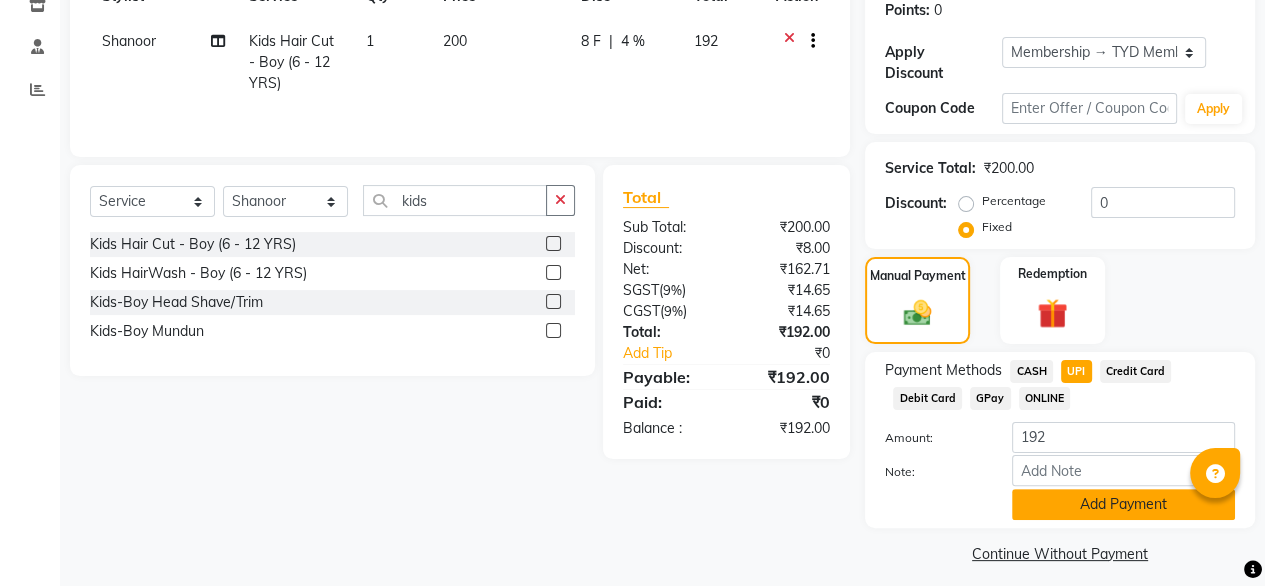click on "Add Payment" 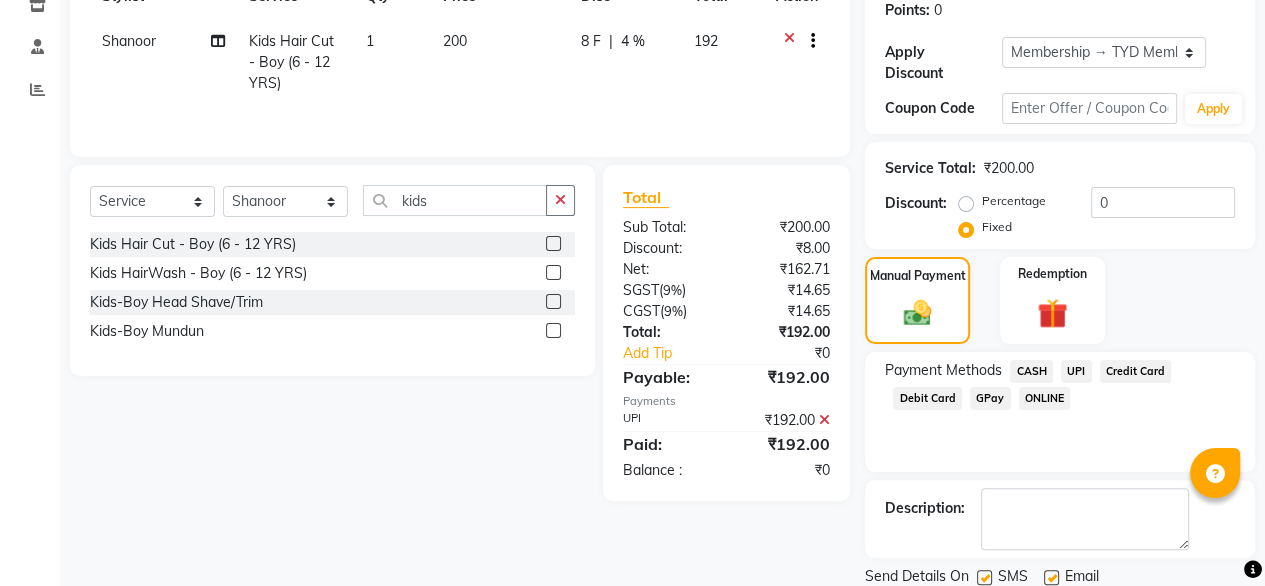 scroll, scrollTop: 364, scrollLeft: 0, axis: vertical 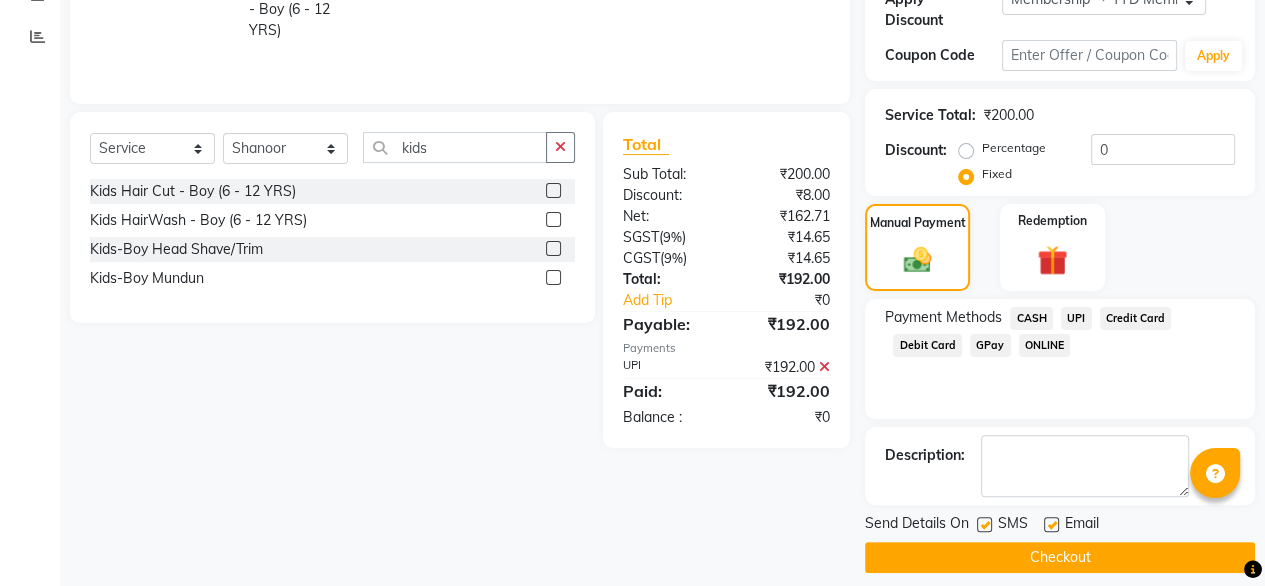 click on "Checkout" 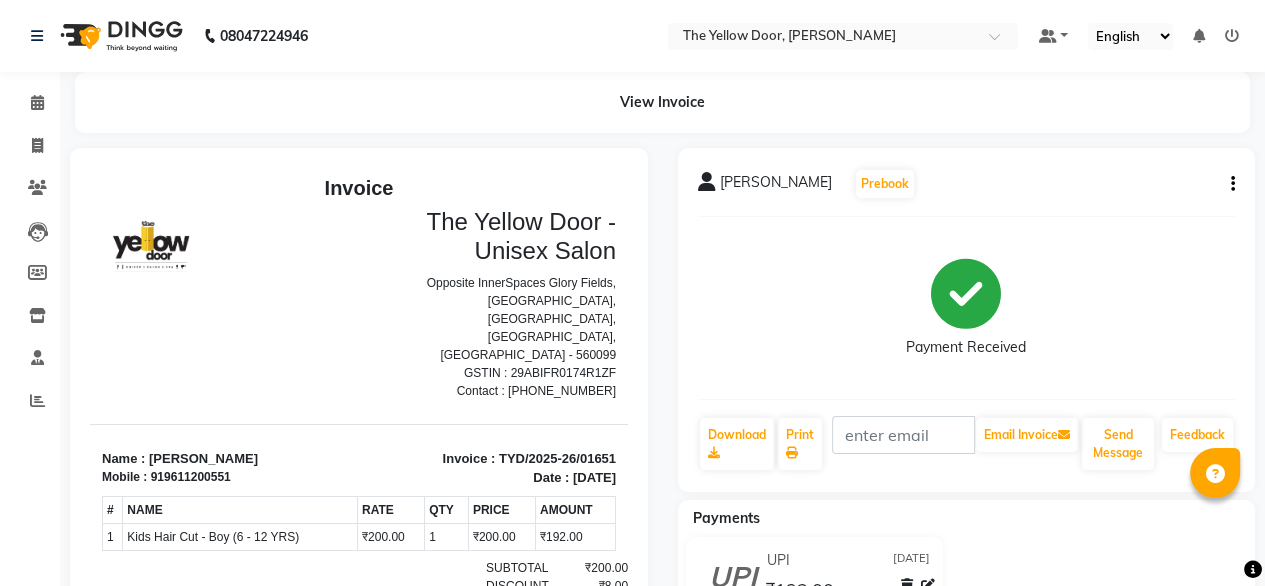 scroll, scrollTop: 16, scrollLeft: 0, axis: vertical 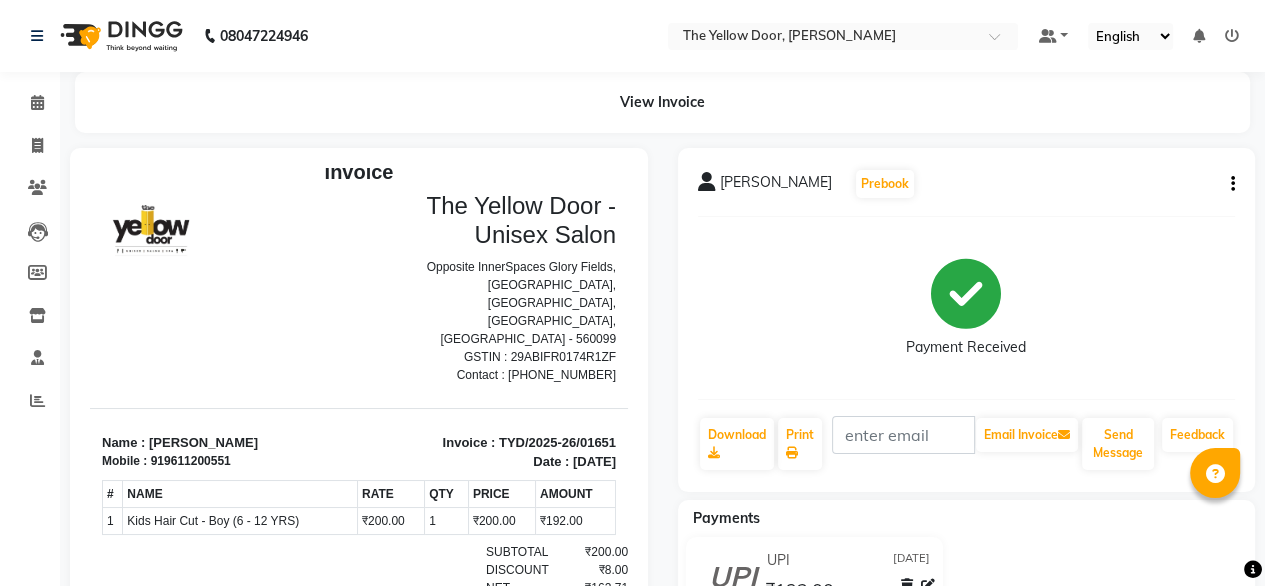 click 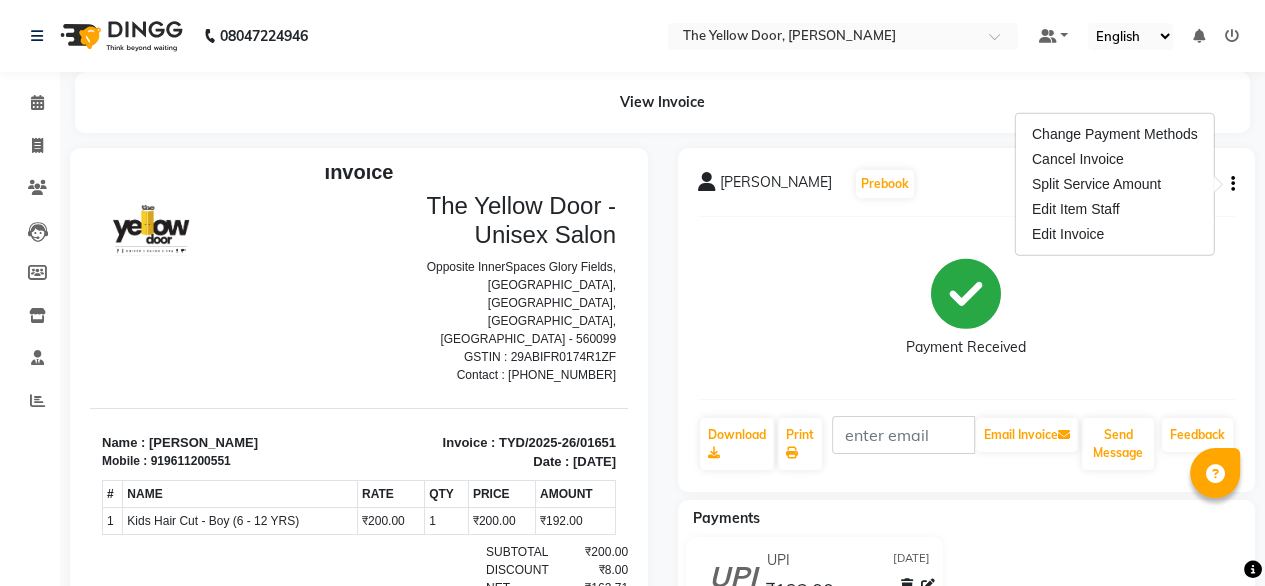 click on "Karthik   Prebook   Payment Received  Download  Print   Email Invoice   Send Message Feedback" 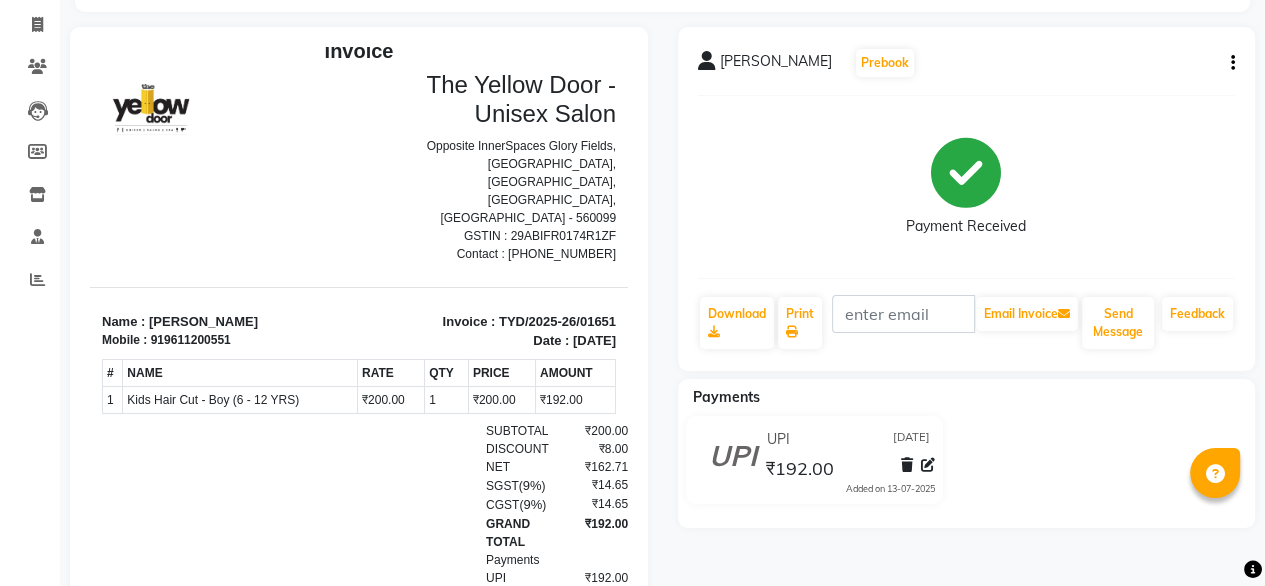 scroll, scrollTop: 0, scrollLeft: 0, axis: both 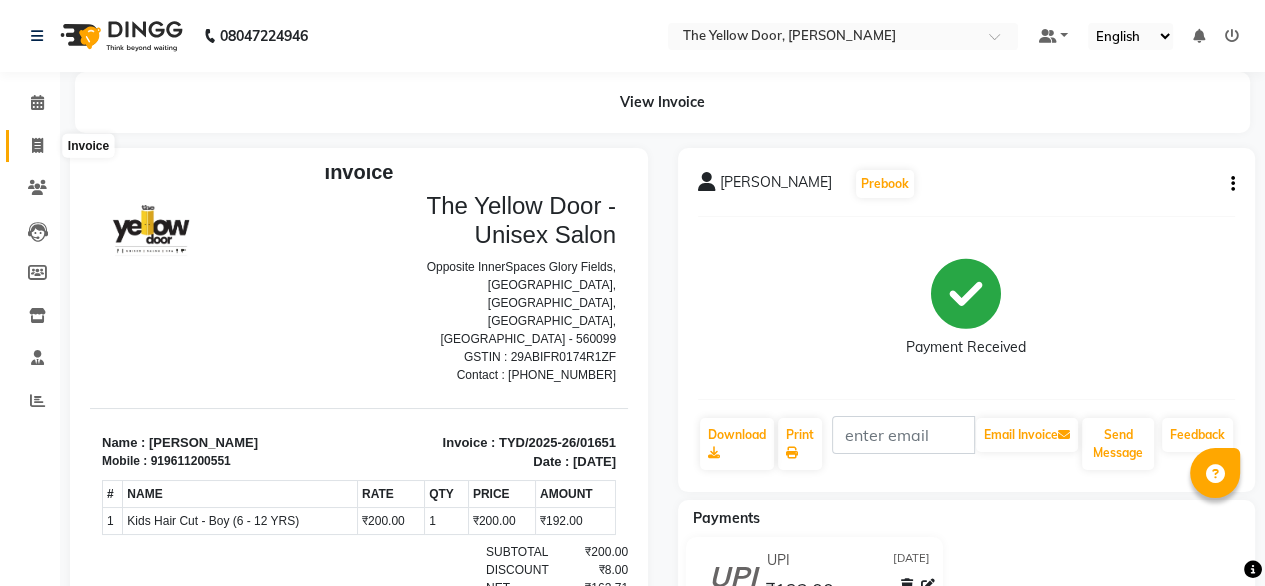 click 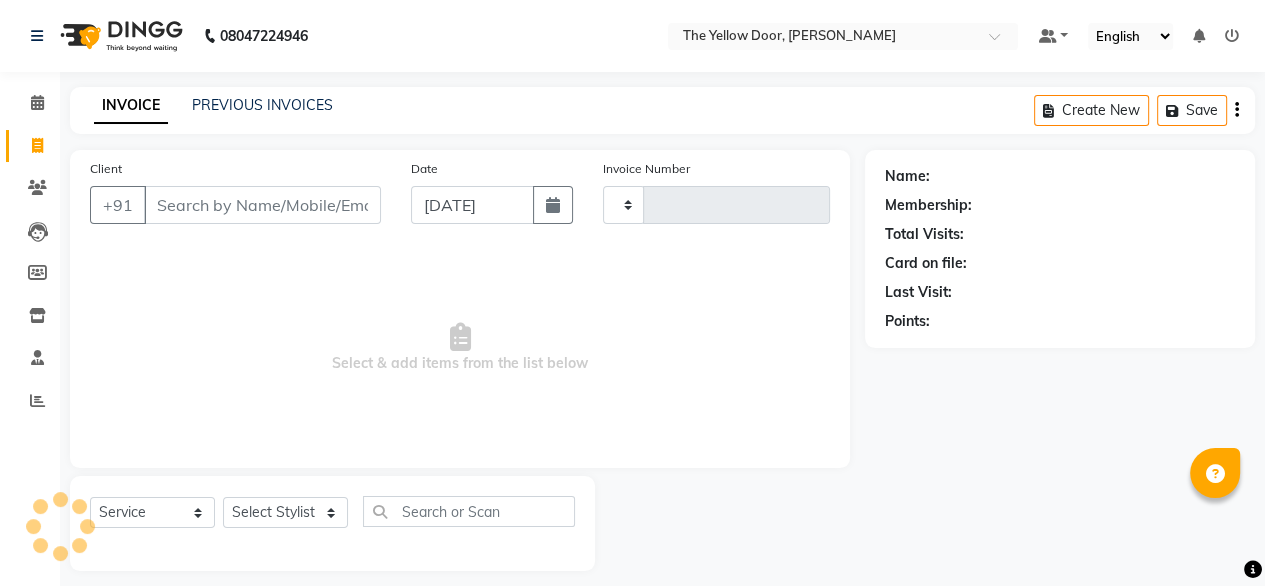 scroll, scrollTop: 16, scrollLeft: 0, axis: vertical 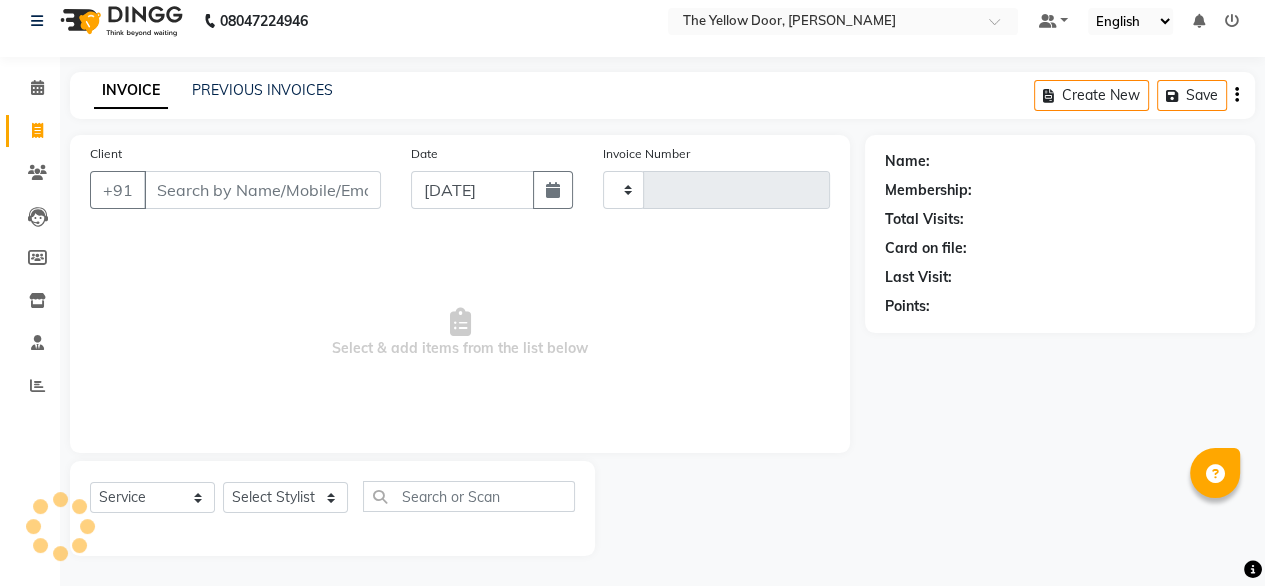 type on "01652" 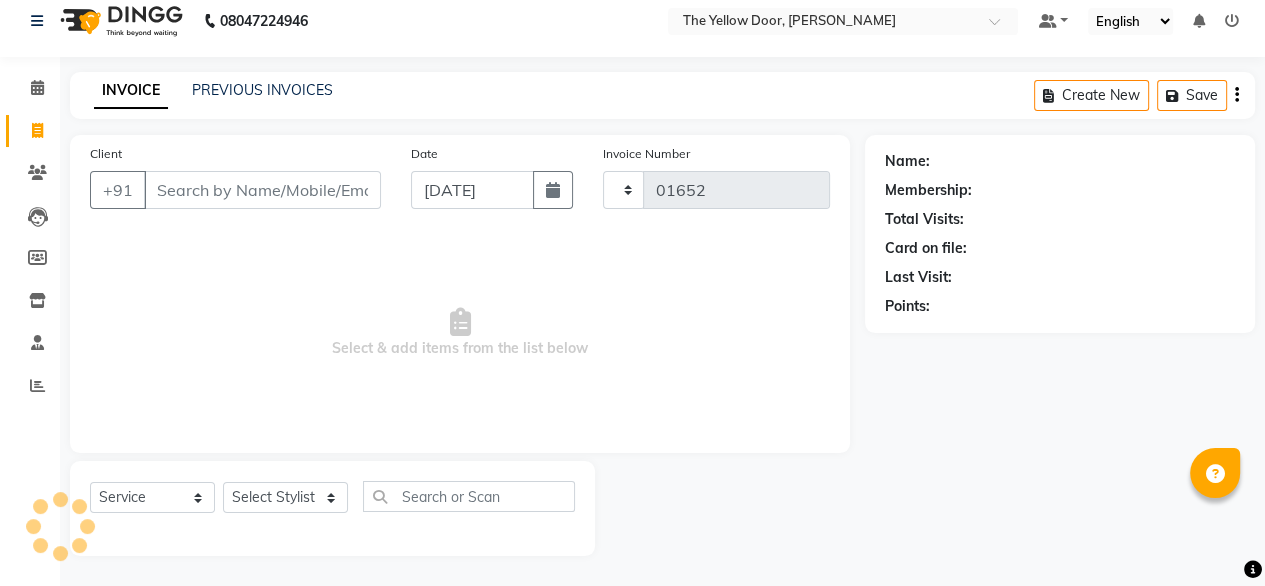 select on "5650" 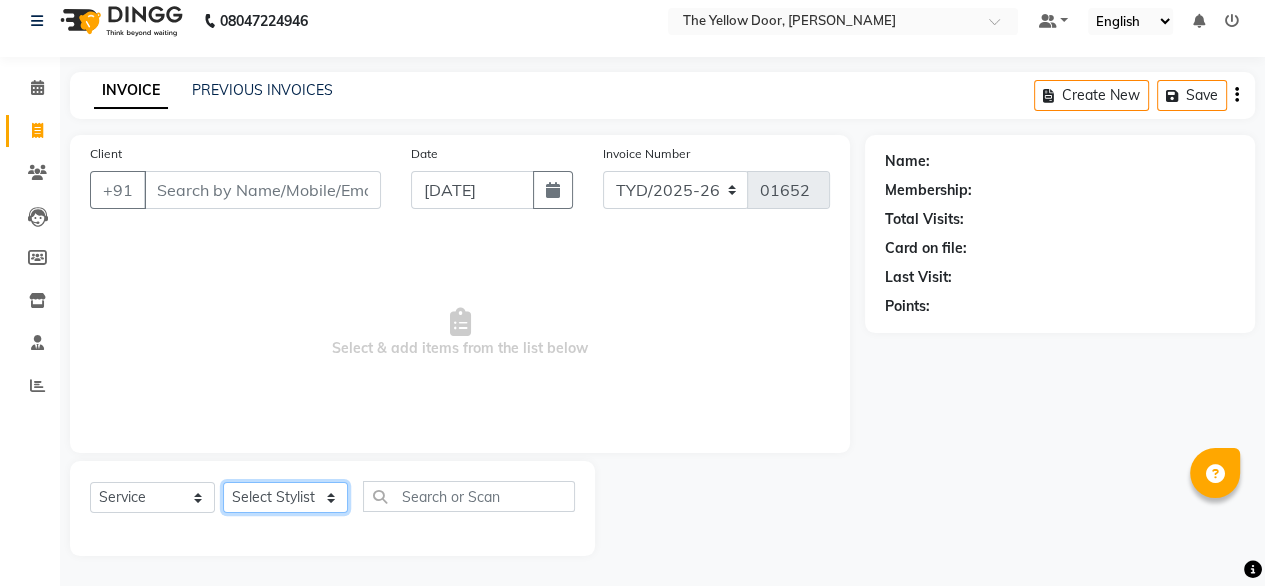 click on "Select Stylist [PERSON_NAME] [PERSON_NAME] [PERSON_NAME] Housekeeping Kaku Manager [PERSON_NAME]" 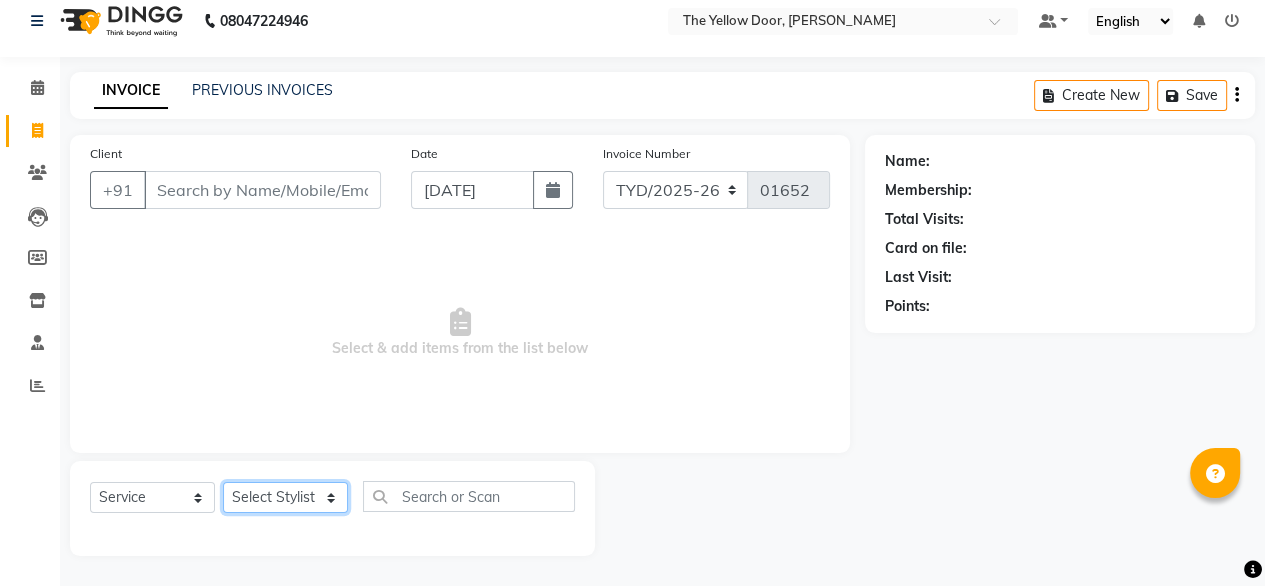 select on "71545" 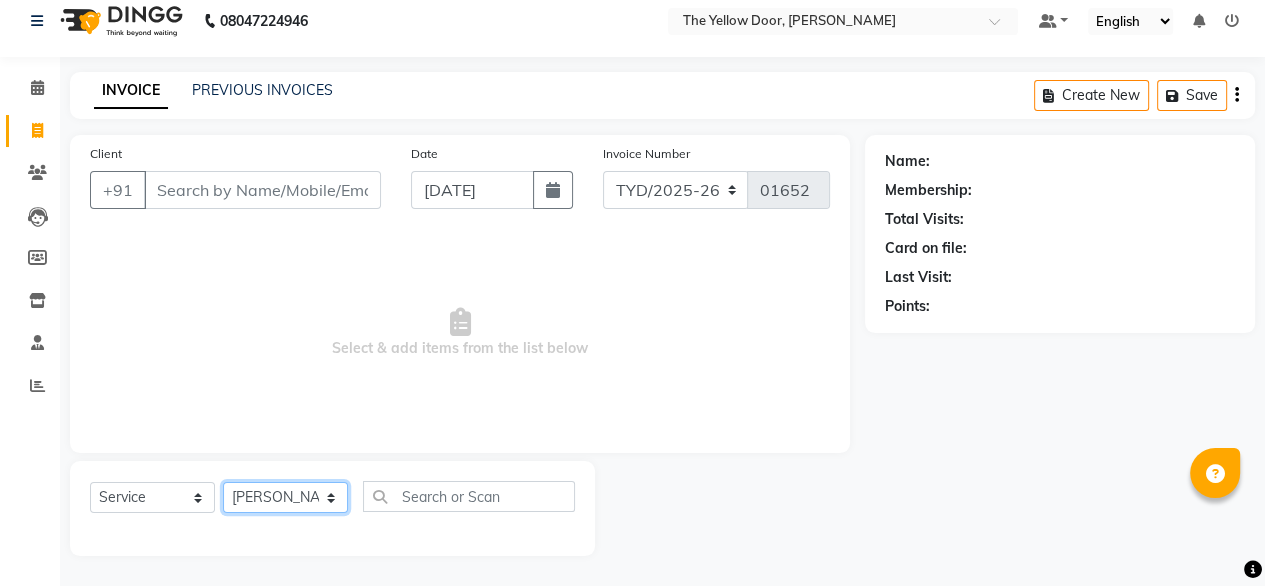 click on "Select Stylist [PERSON_NAME] [PERSON_NAME] [PERSON_NAME] Housekeeping Kaku Manager [PERSON_NAME]" 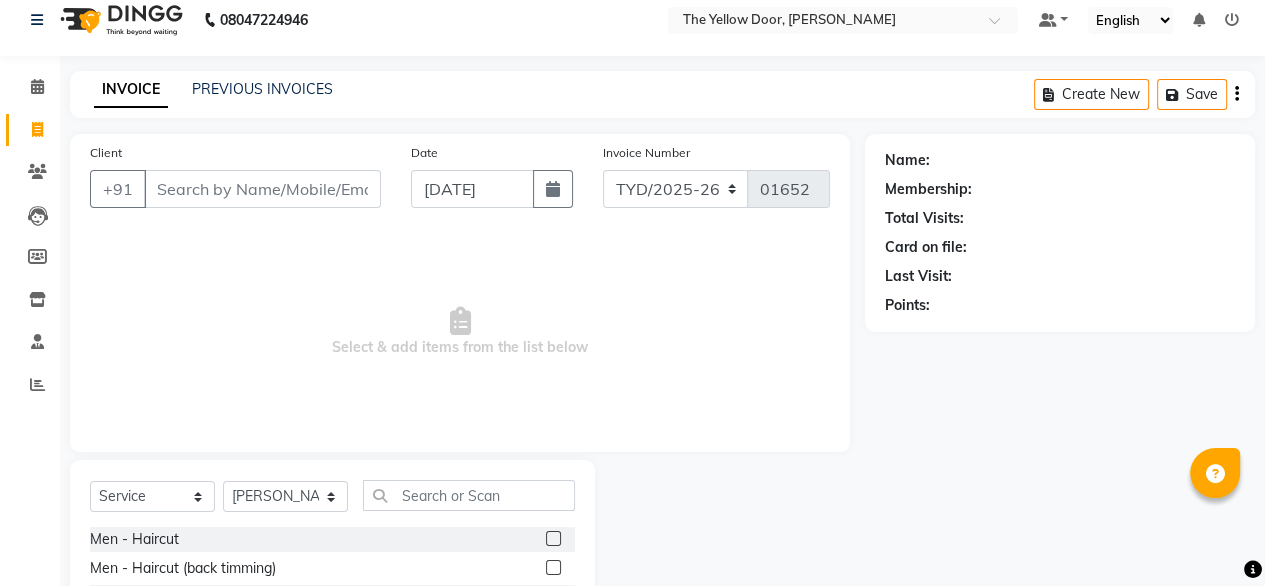 click 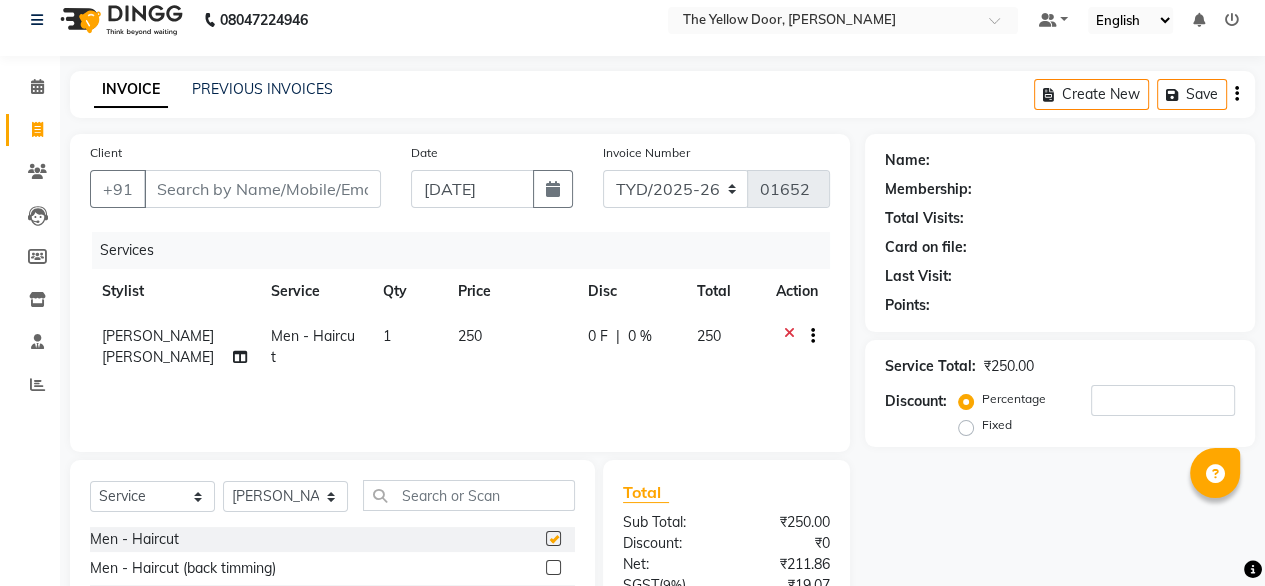 checkbox on "false" 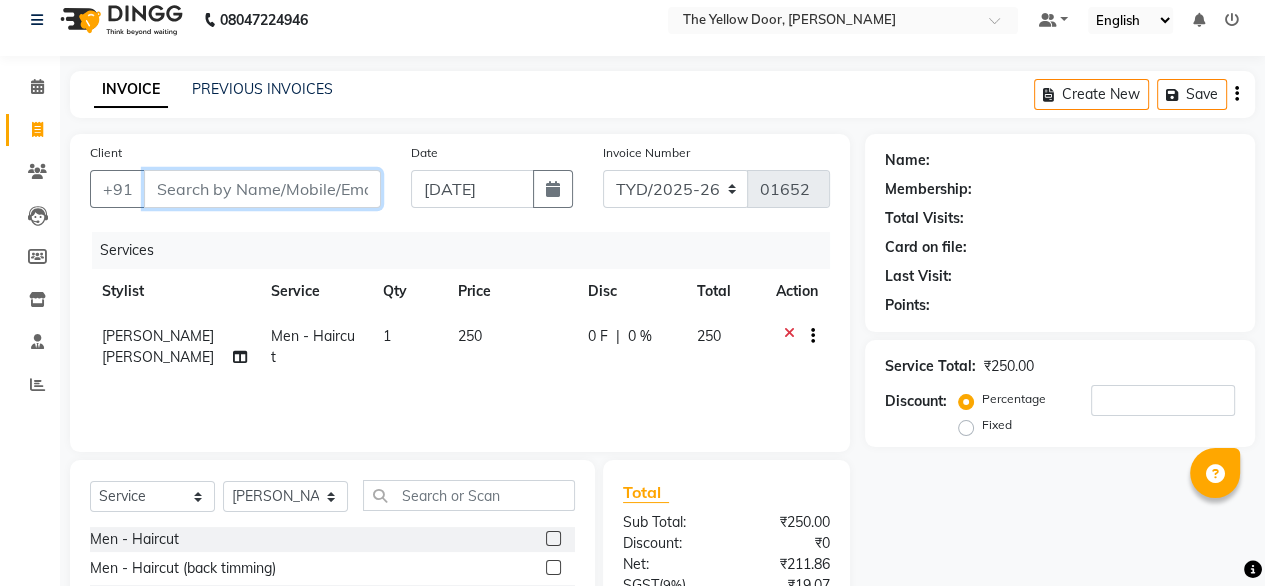 click on "Client" at bounding box center (262, 189) 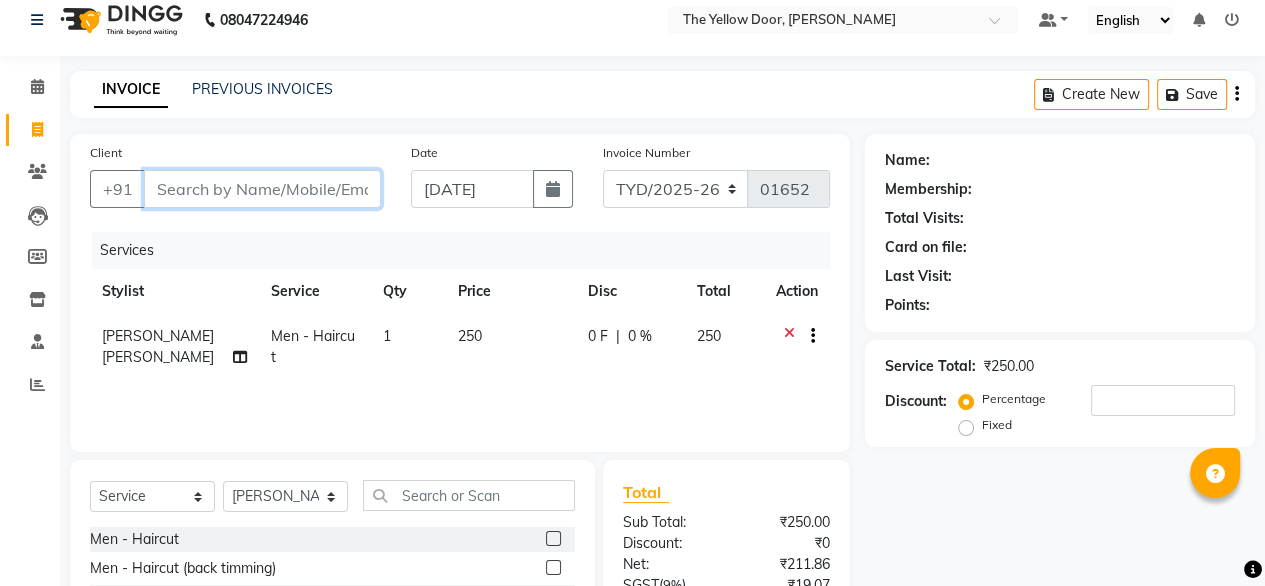 type on "8" 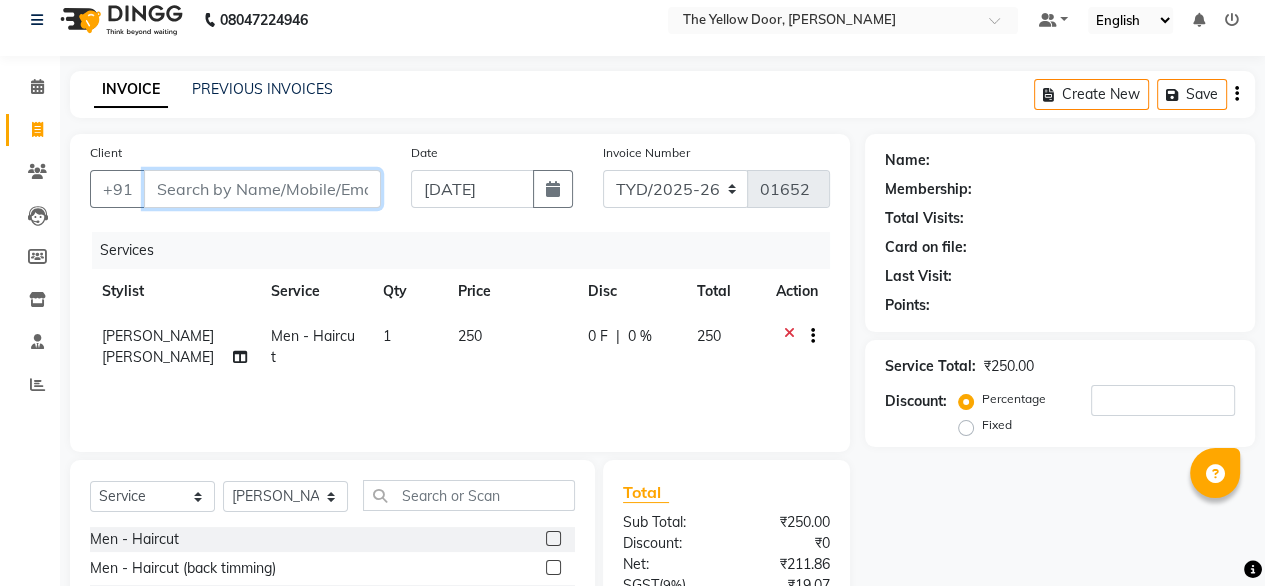 type on "0" 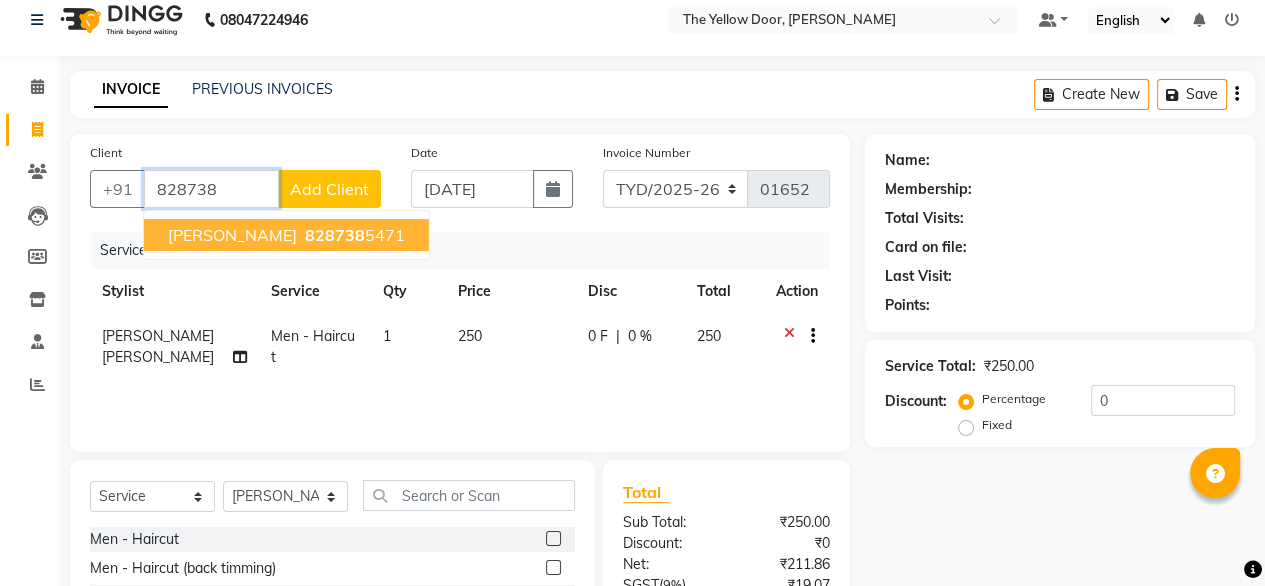 click on "debasish" at bounding box center (232, 235) 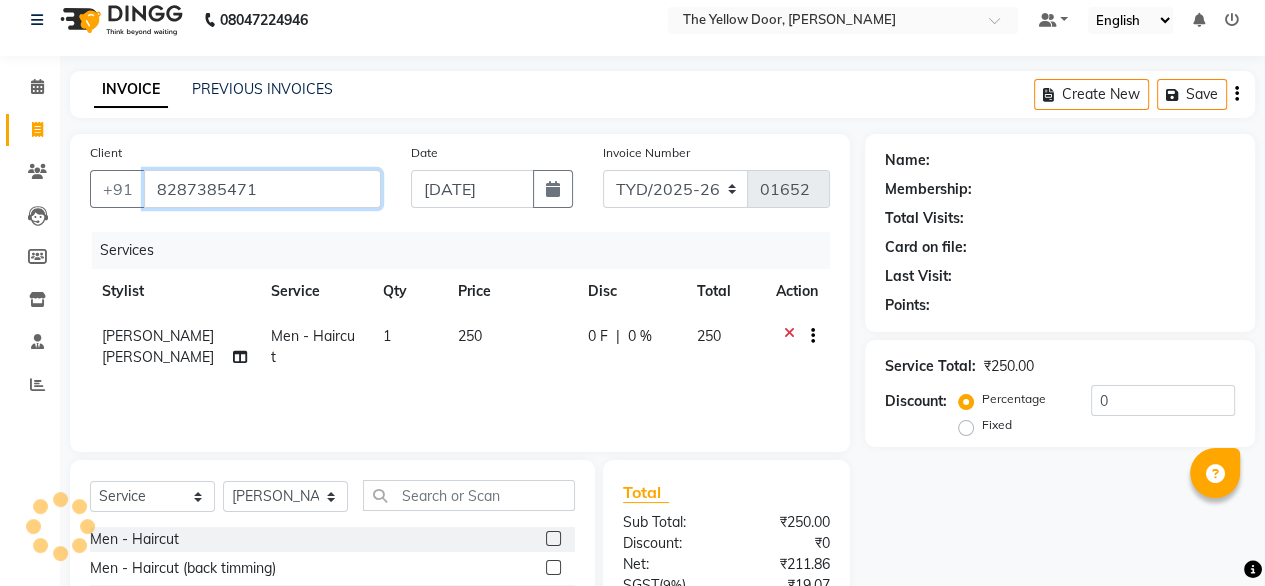 type on "8287385471" 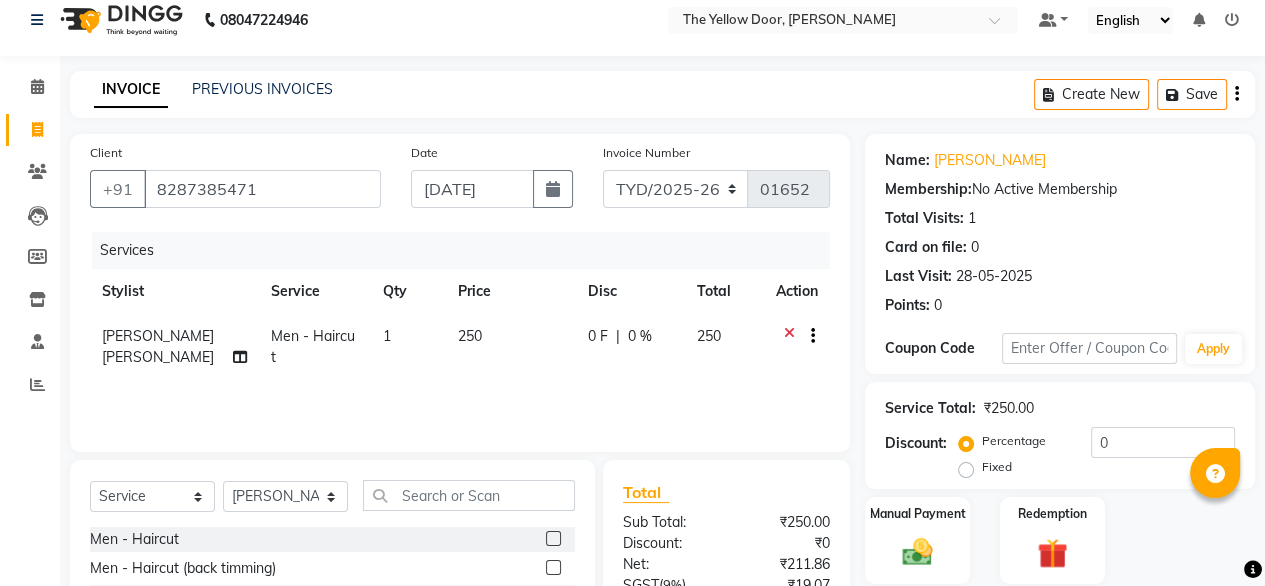scroll, scrollTop: 216, scrollLeft: 0, axis: vertical 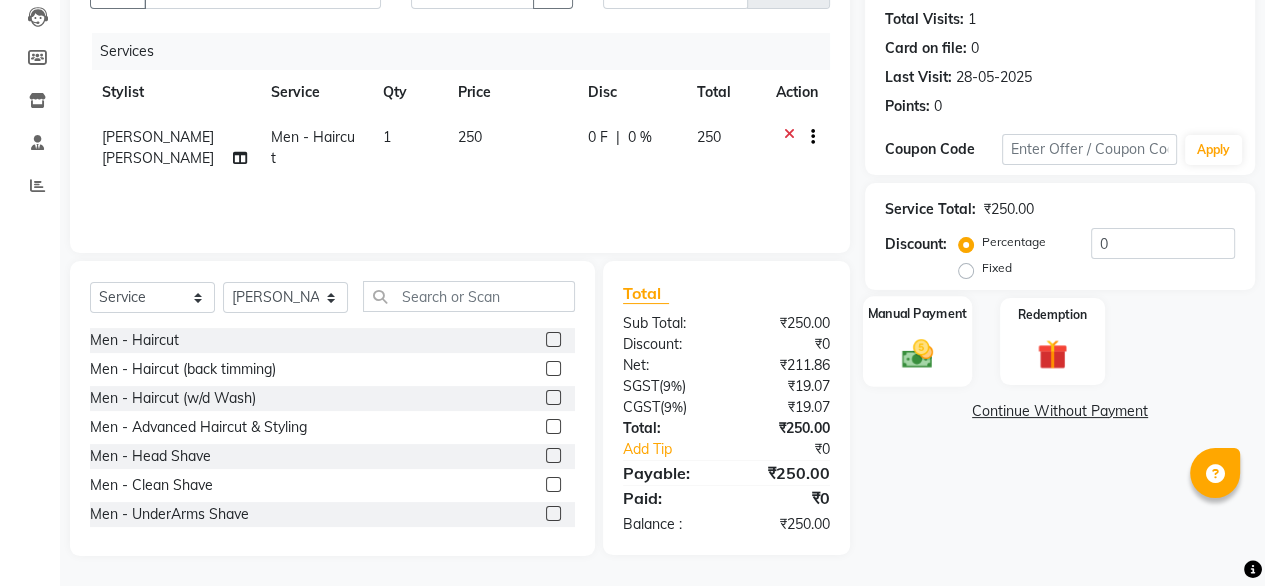 click 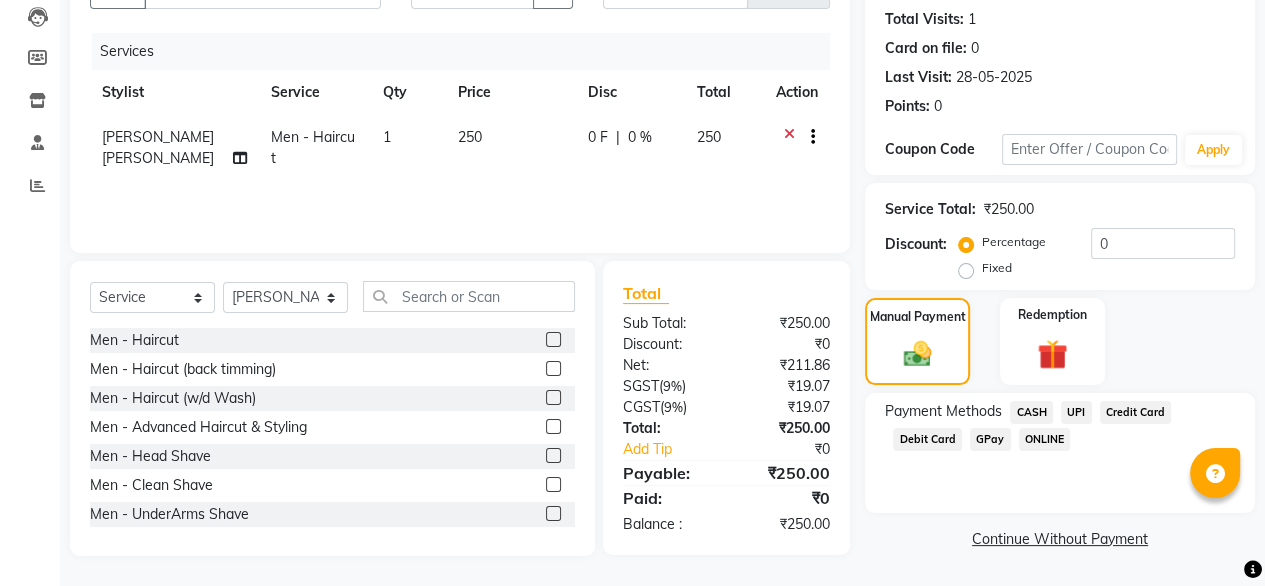 click on "UPI" 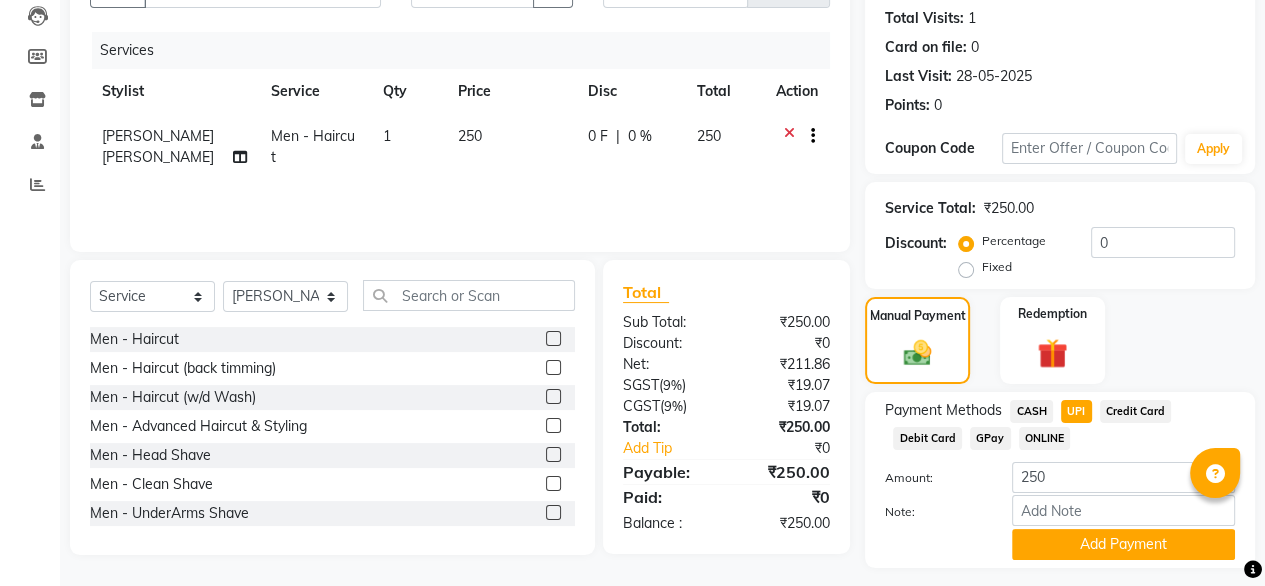 scroll, scrollTop: 272, scrollLeft: 0, axis: vertical 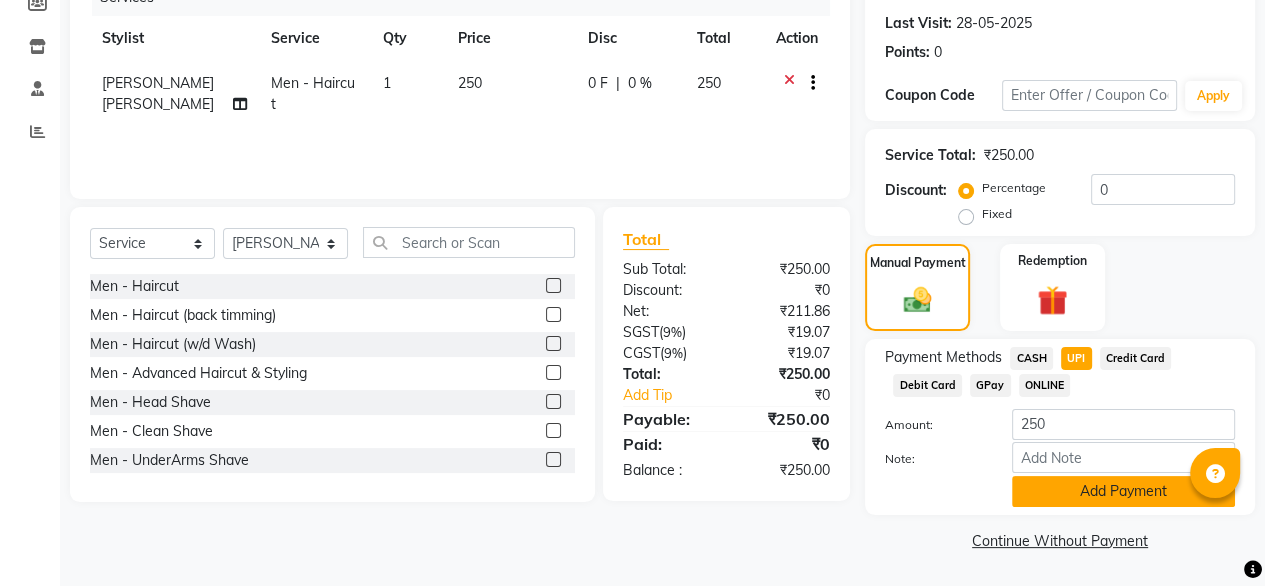 click on "Add Payment" 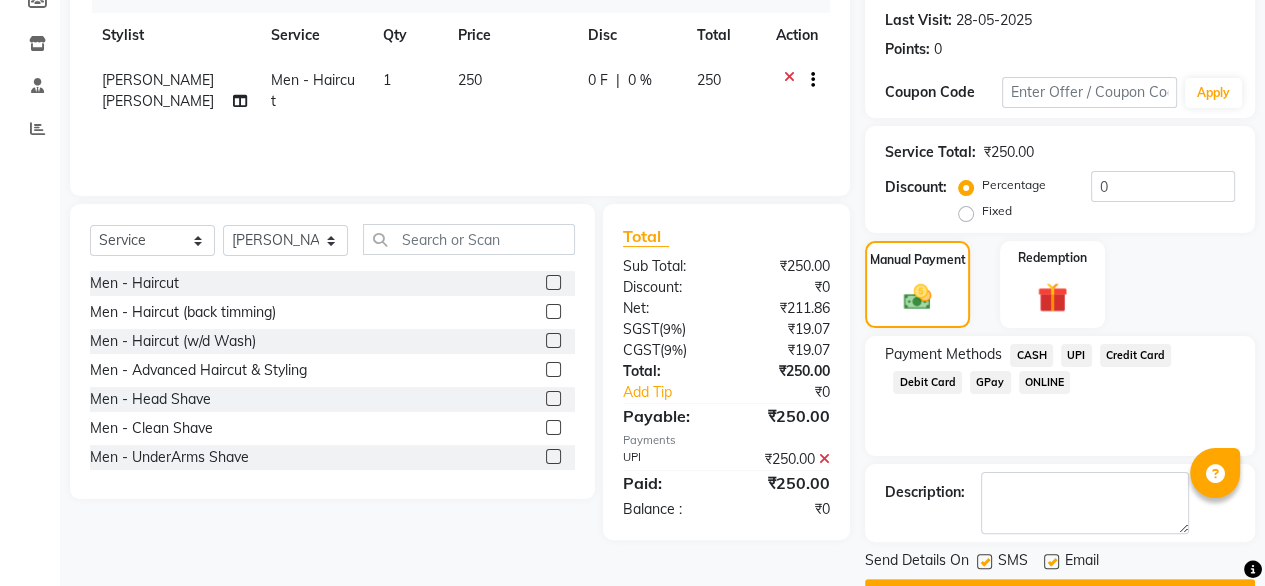 scroll, scrollTop: 325, scrollLeft: 0, axis: vertical 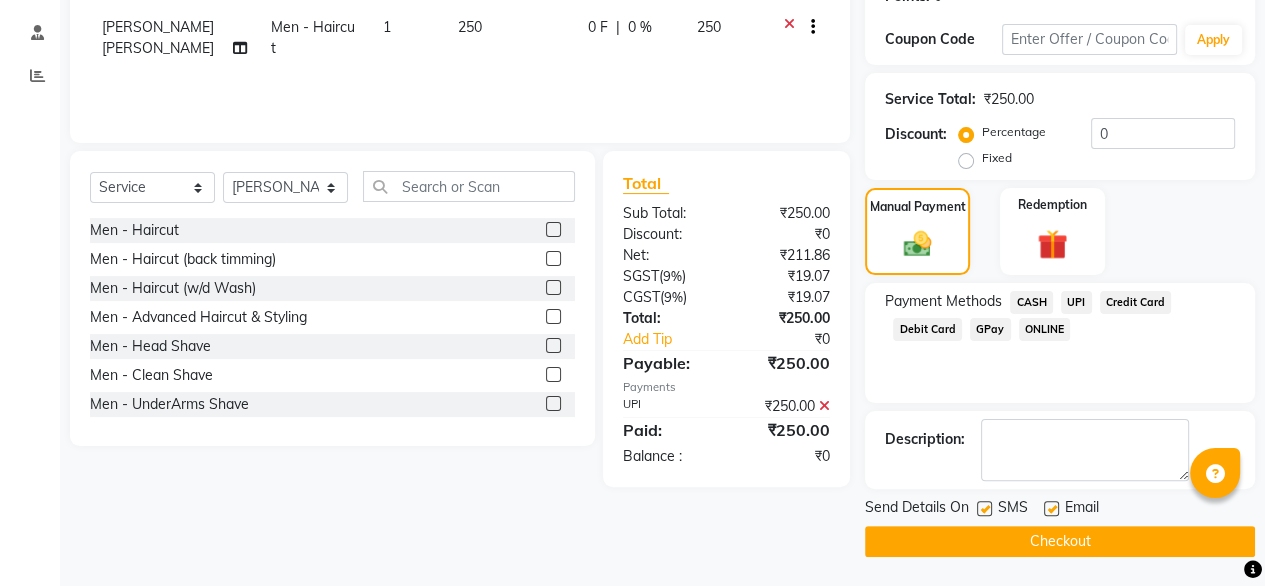 click on "Checkout" 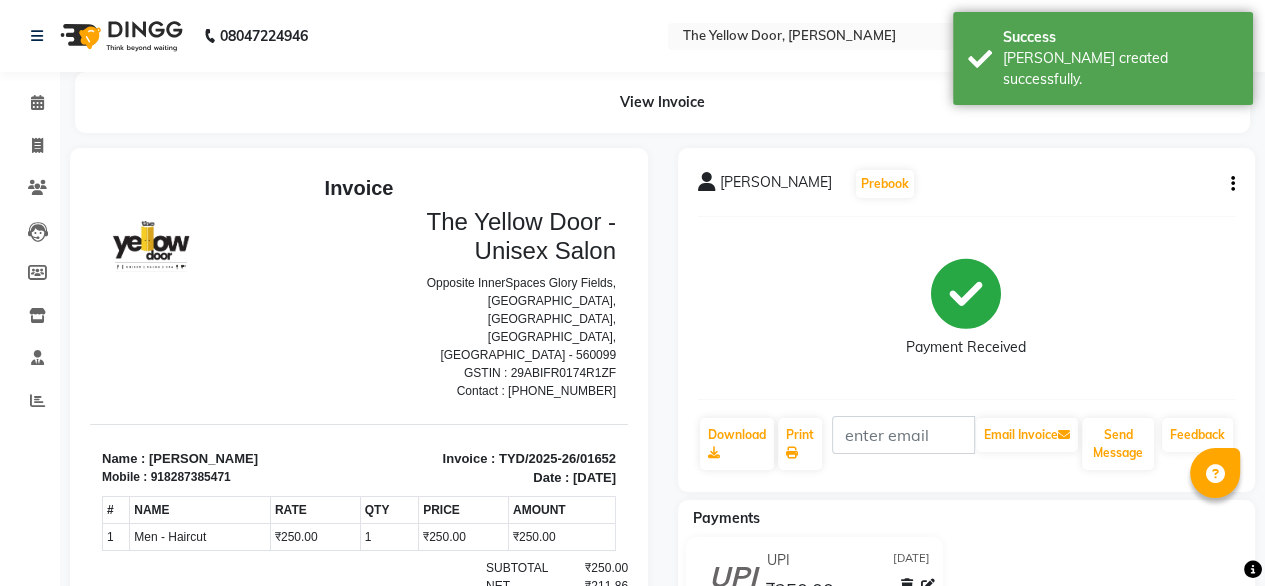 scroll, scrollTop: 0, scrollLeft: 0, axis: both 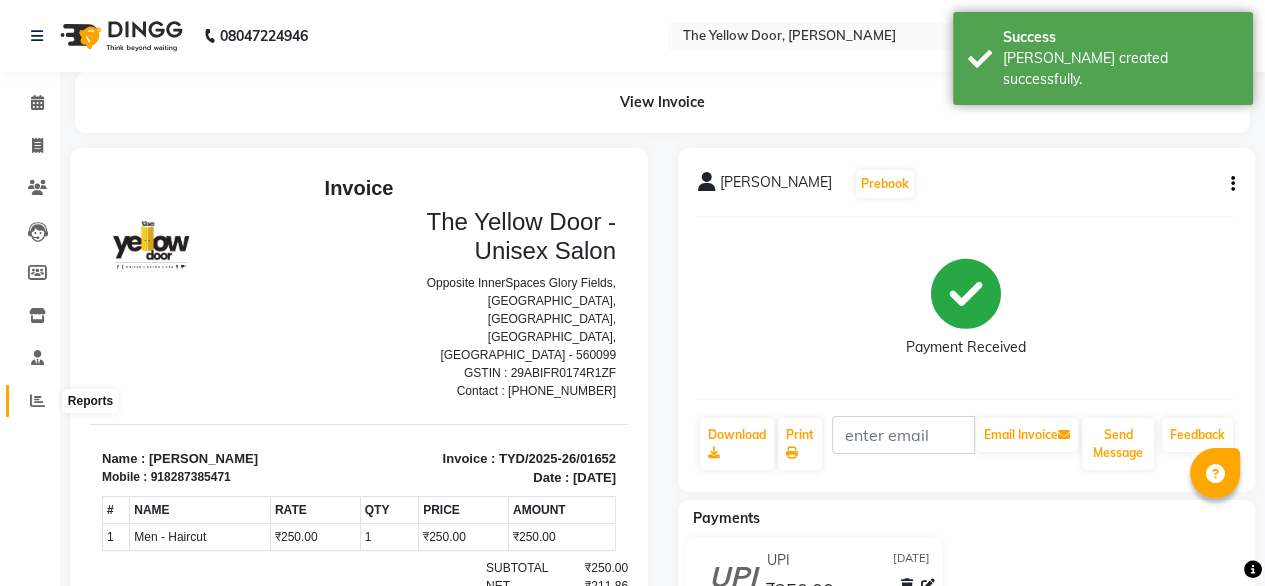 click 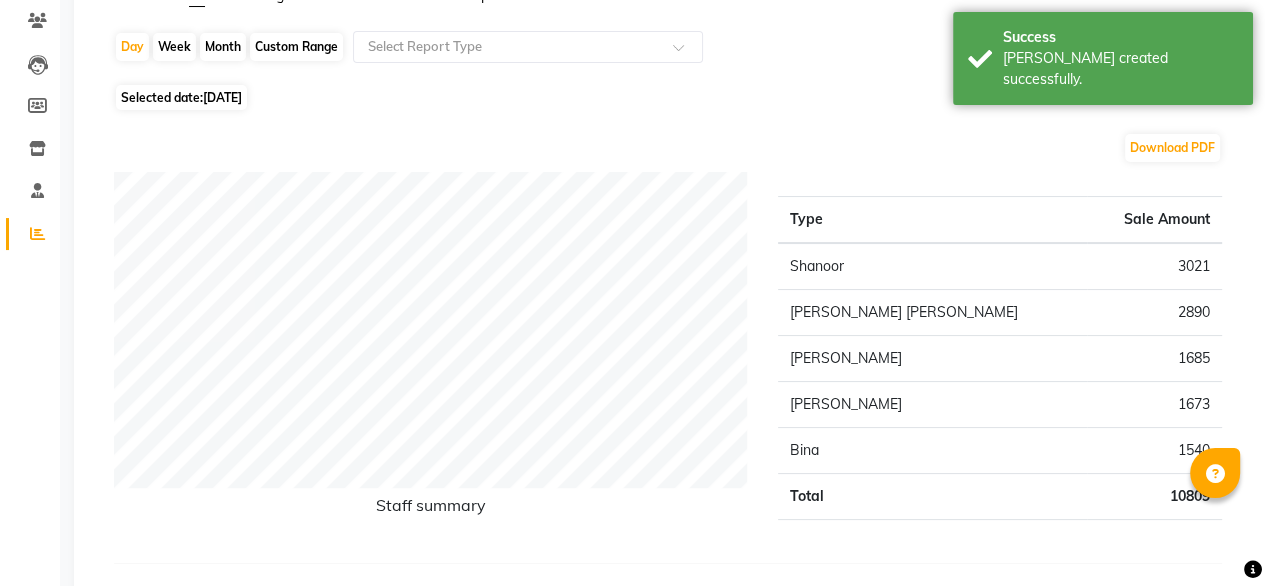 scroll, scrollTop: 0, scrollLeft: 0, axis: both 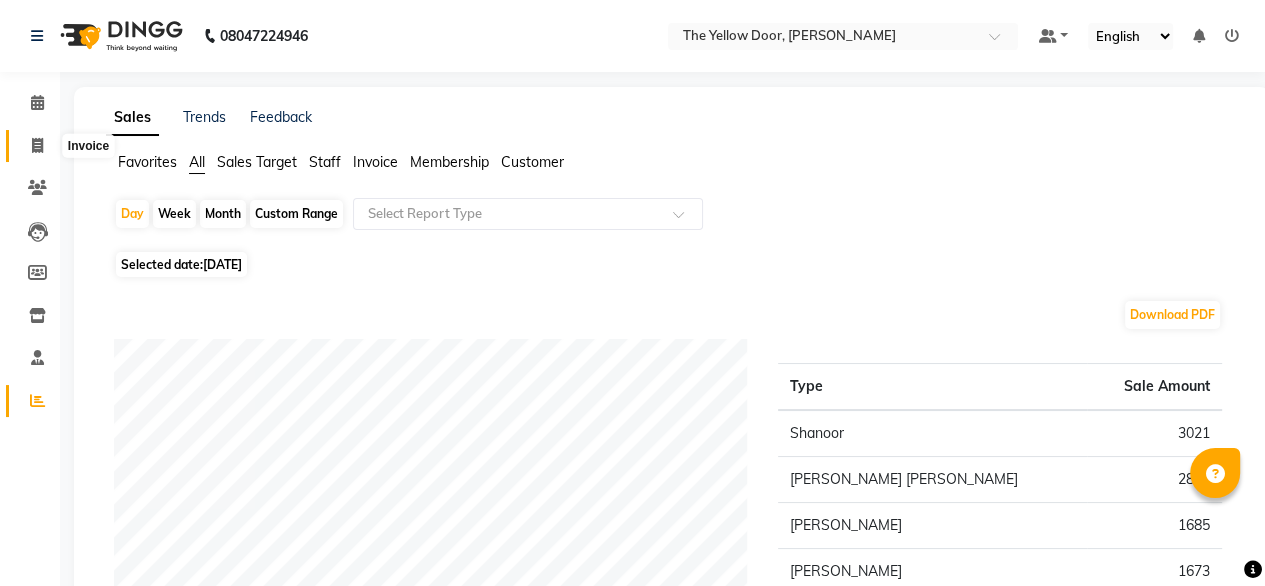 click 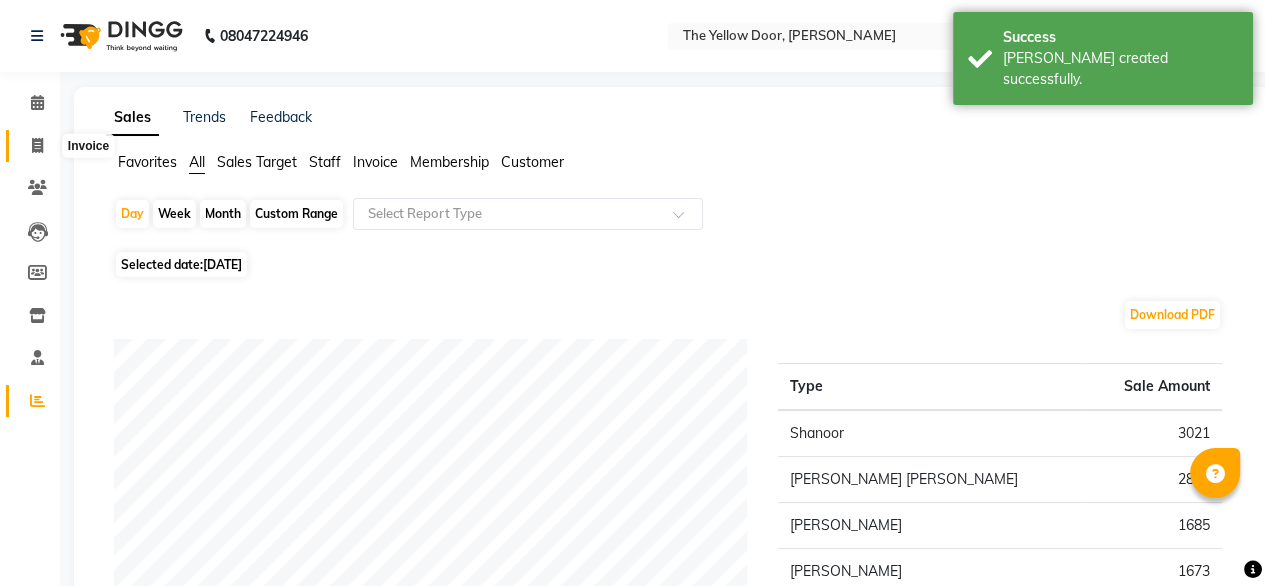 select on "service" 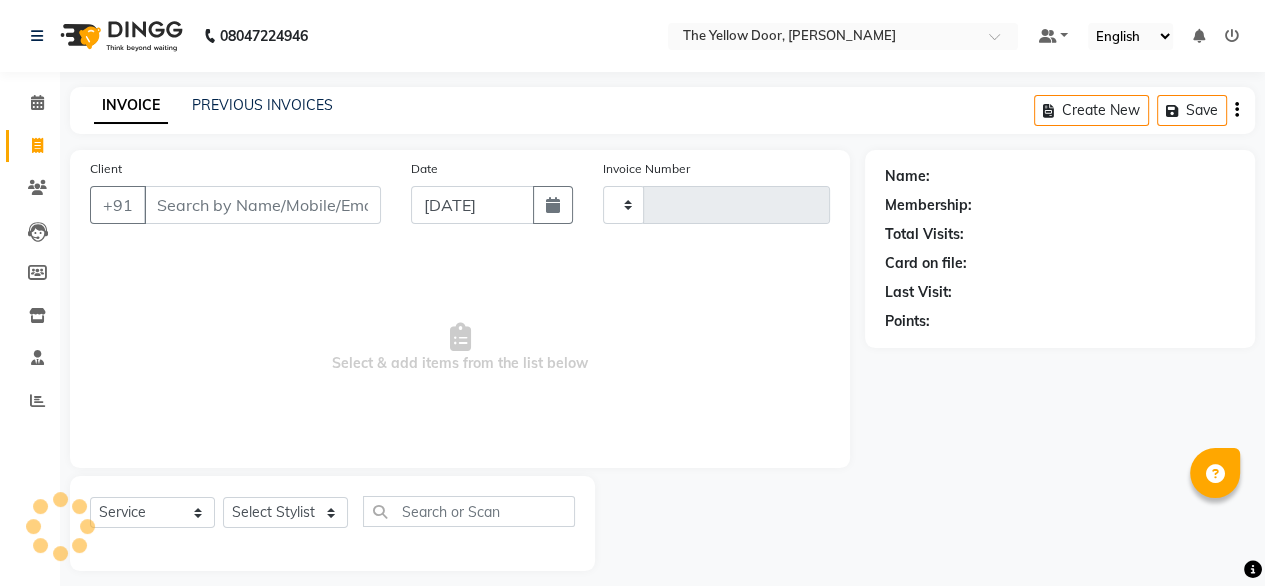 type on "01653" 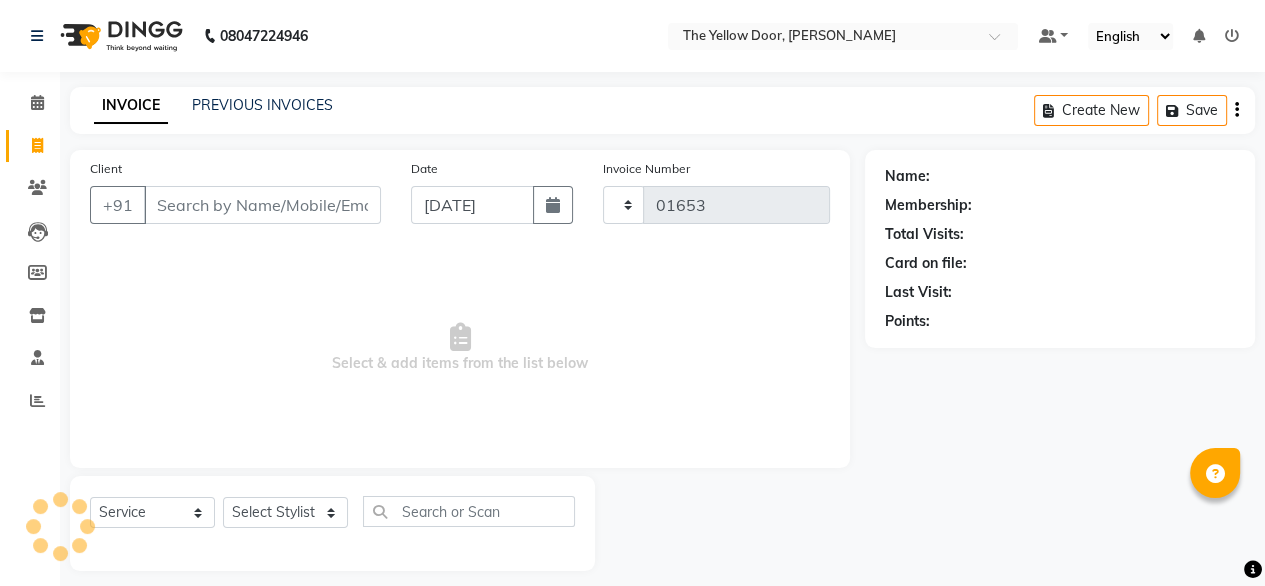 scroll, scrollTop: 16, scrollLeft: 0, axis: vertical 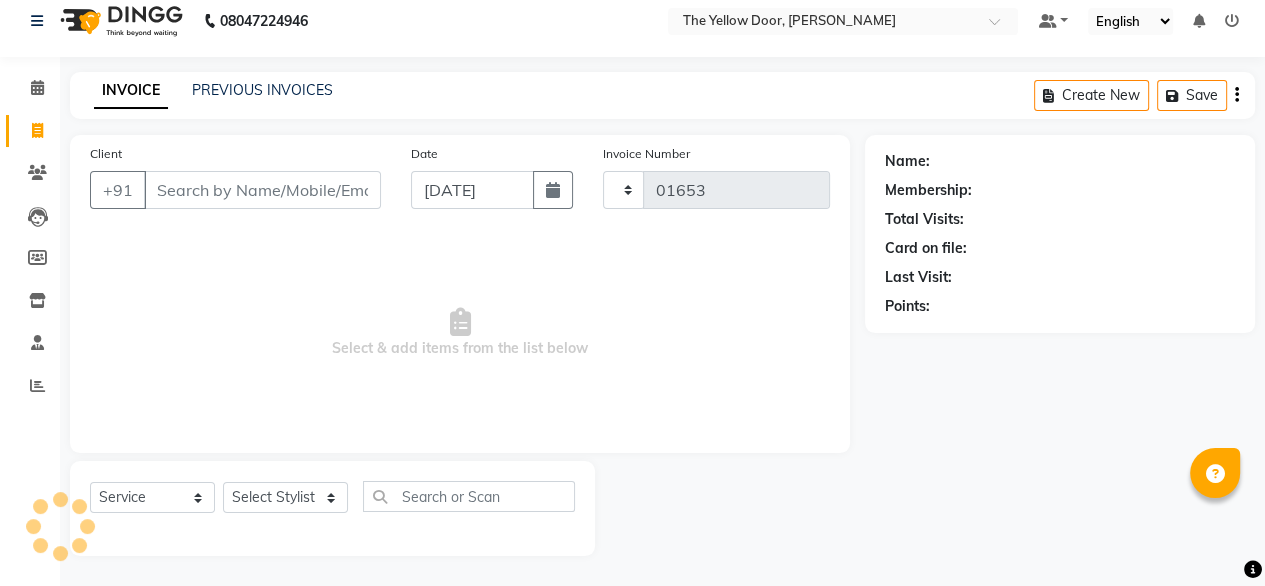 select on "5650" 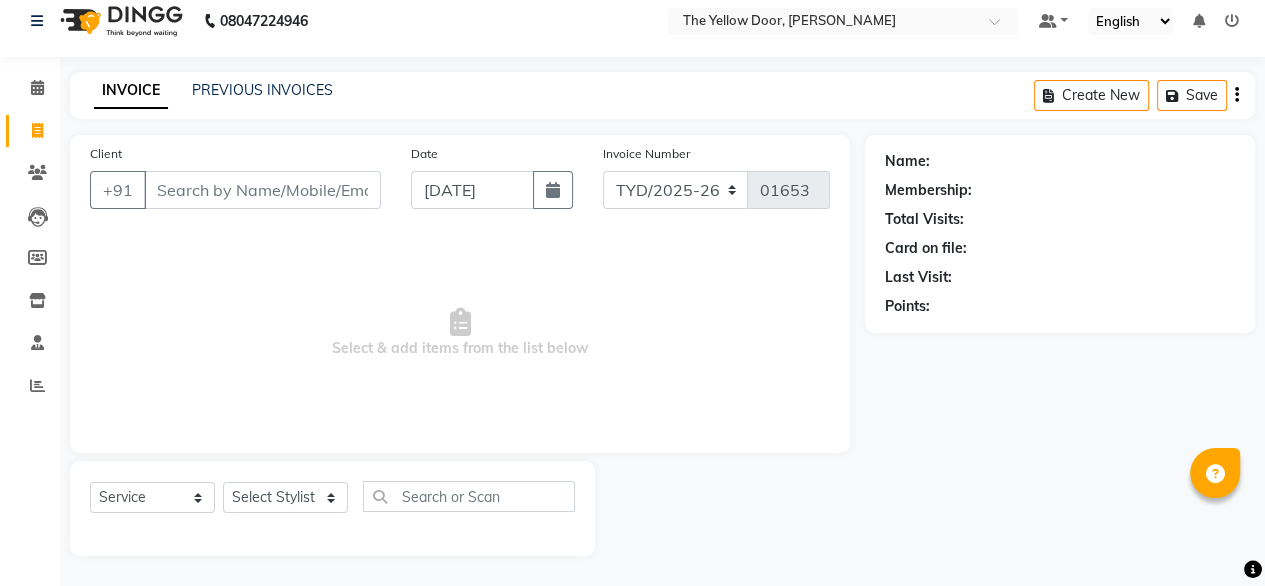 click on "Client" at bounding box center [262, 190] 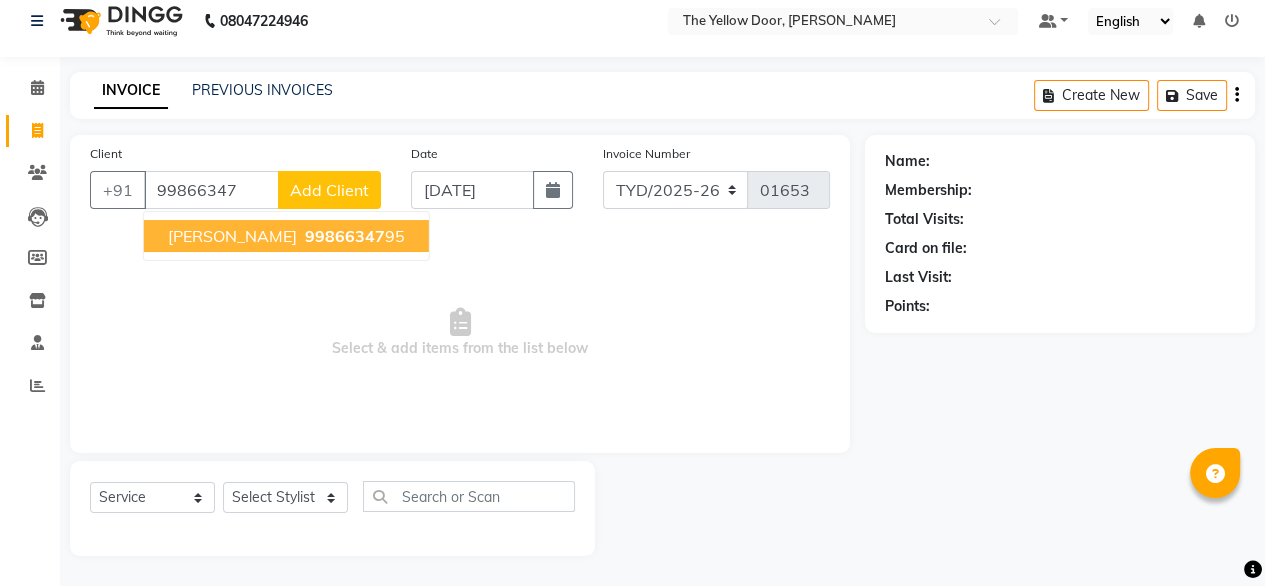 click on "99866347" at bounding box center (345, 236) 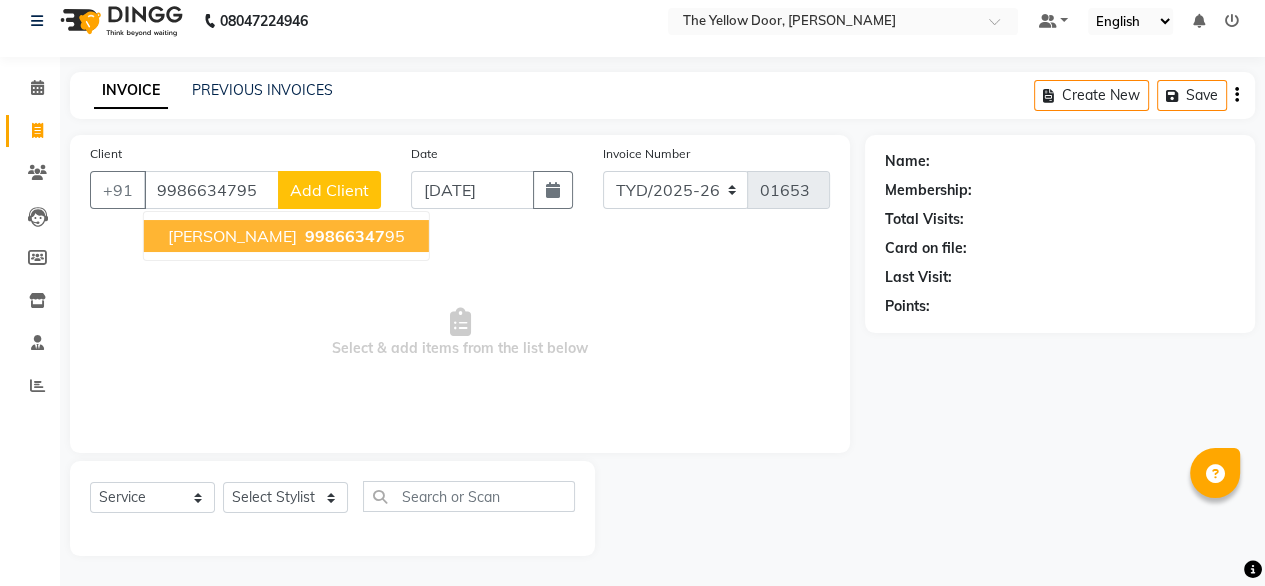 type on "9986634795" 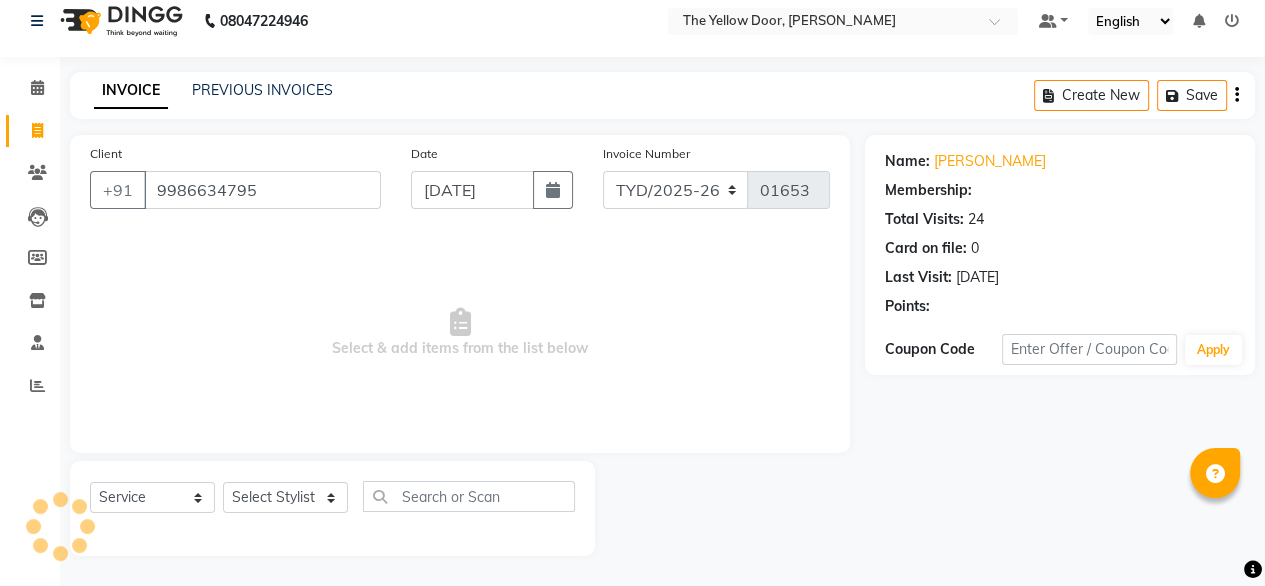 select on "1: Object" 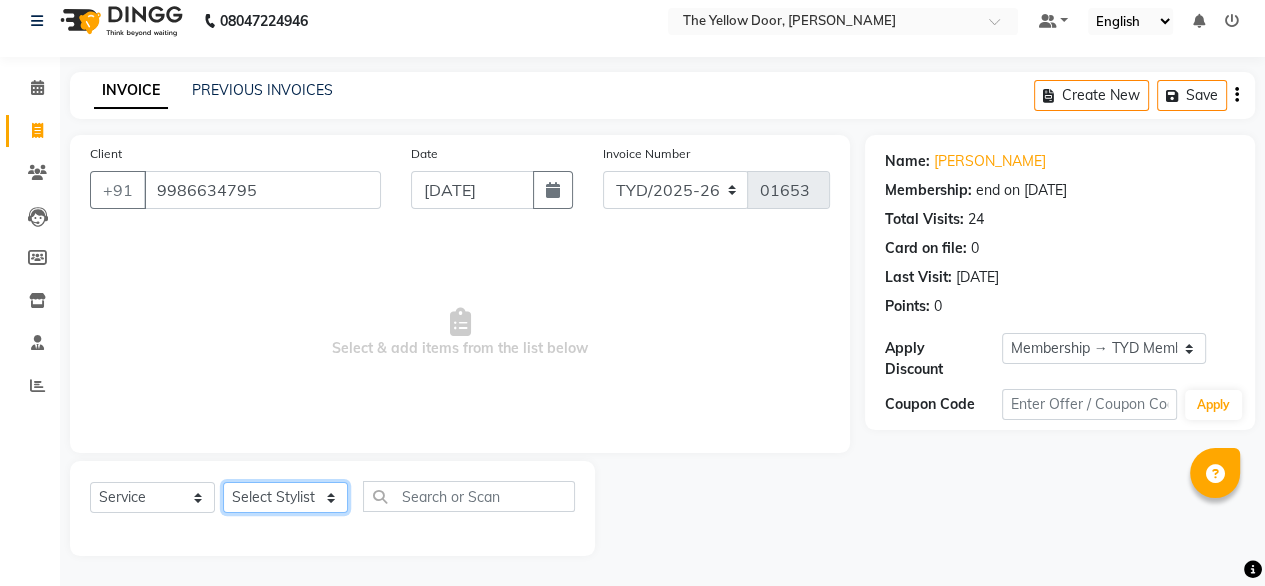 click on "Select Stylist [PERSON_NAME] [PERSON_NAME] [PERSON_NAME] Housekeeping Kaku Manager [PERSON_NAME]" 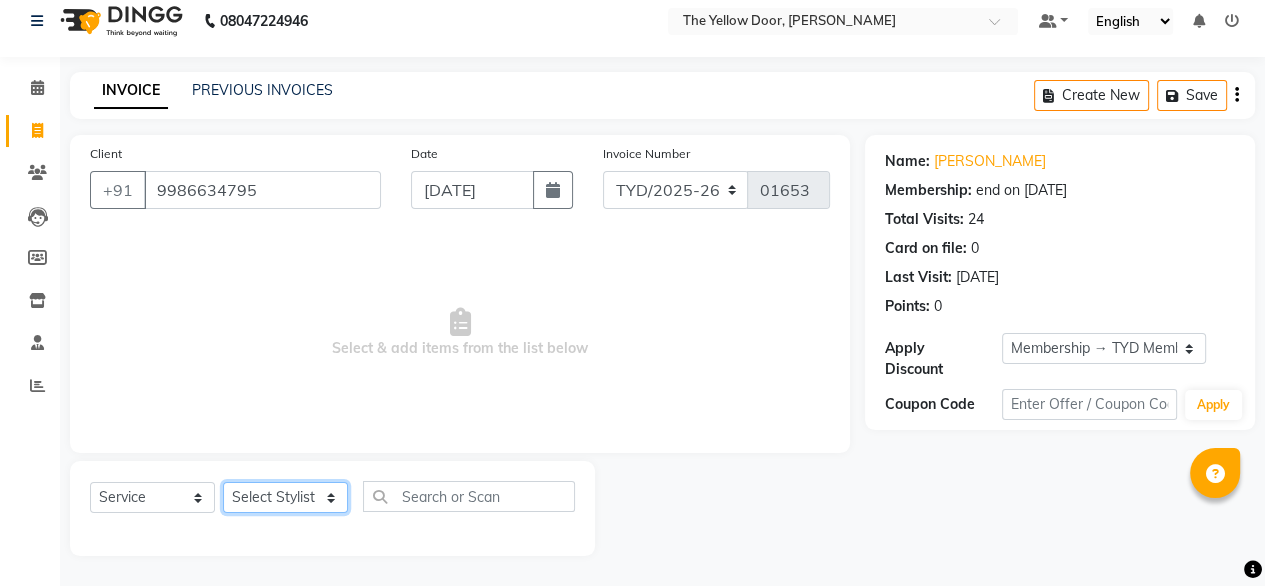 select on "41281" 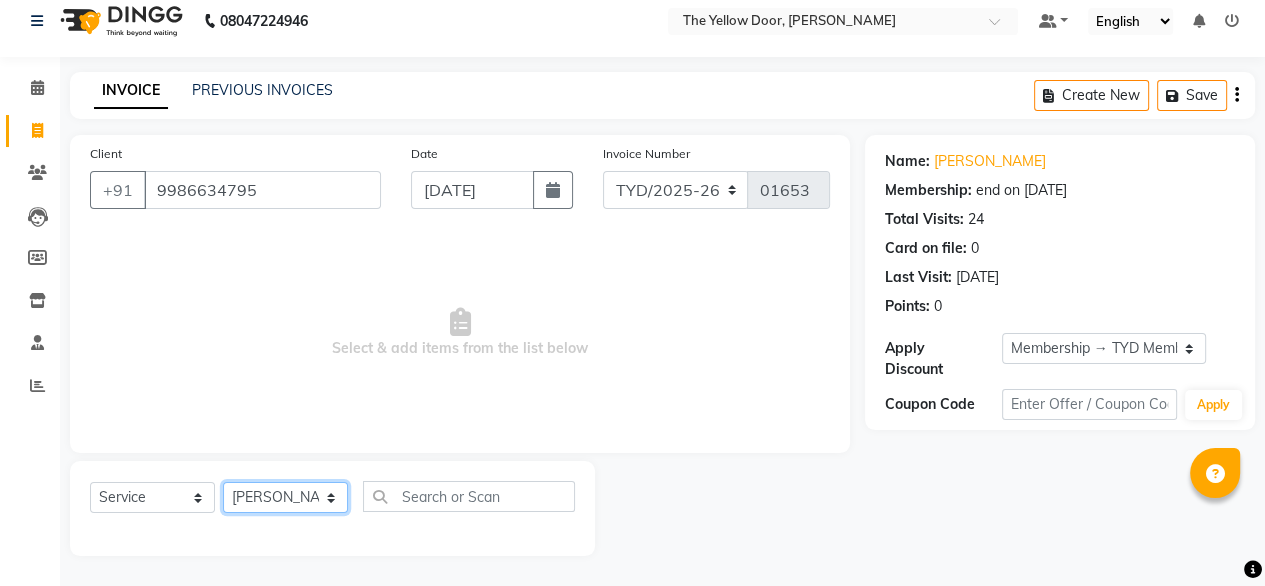 click on "Select Stylist [PERSON_NAME] [PERSON_NAME] [PERSON_NAME] Housekeeping Kaku Manager [PERSON_NAME]" 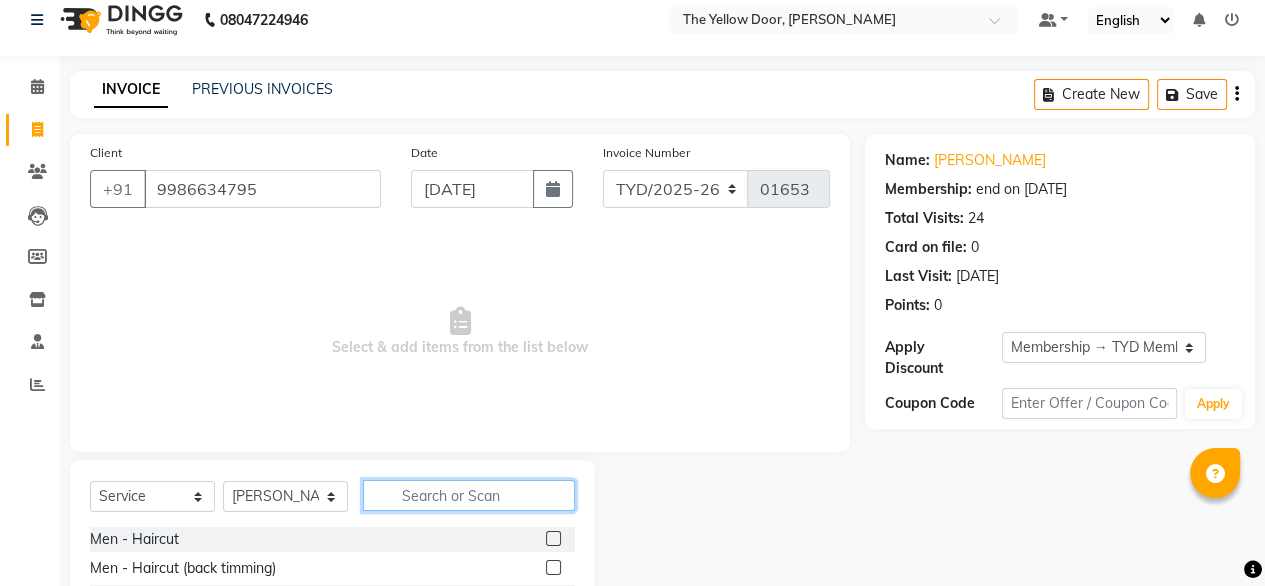 click 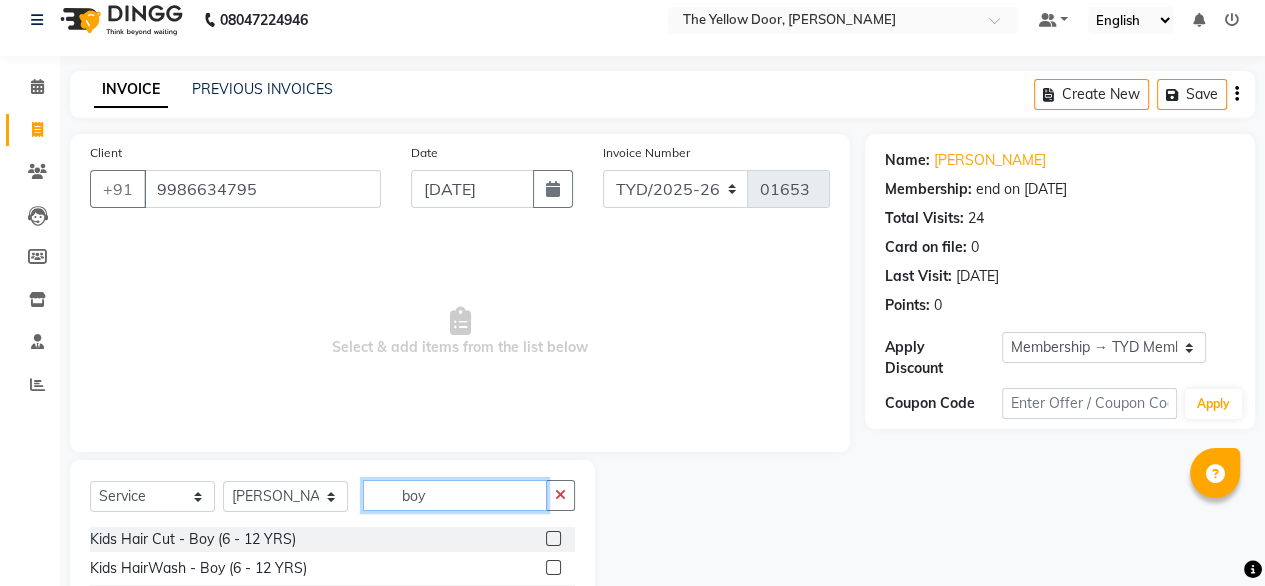 type on "boy" 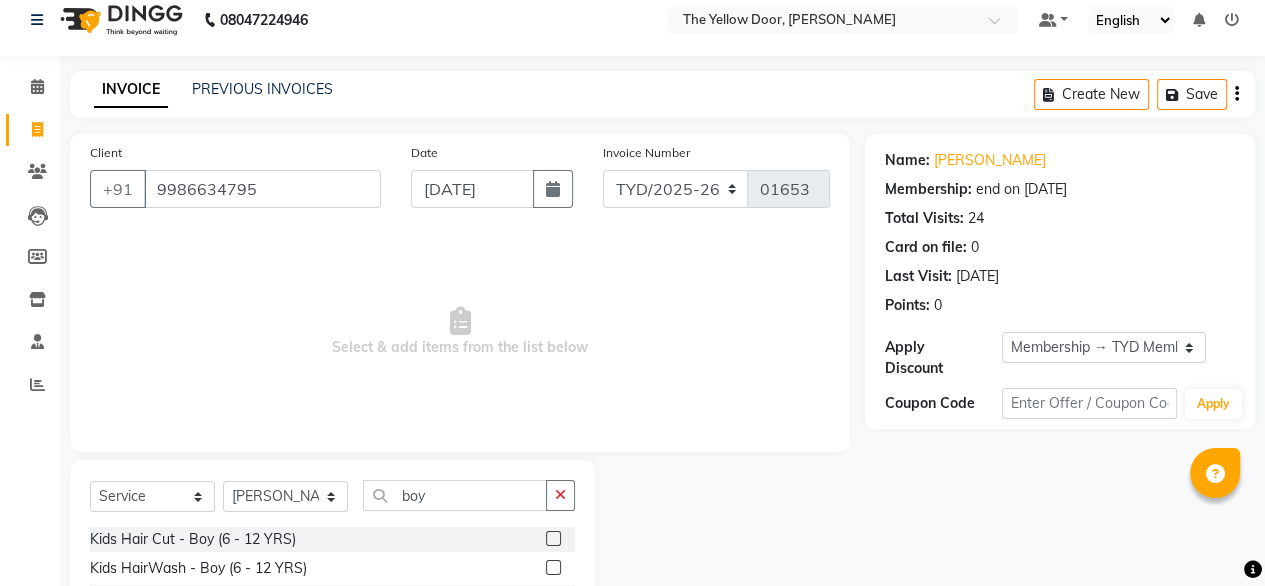 click 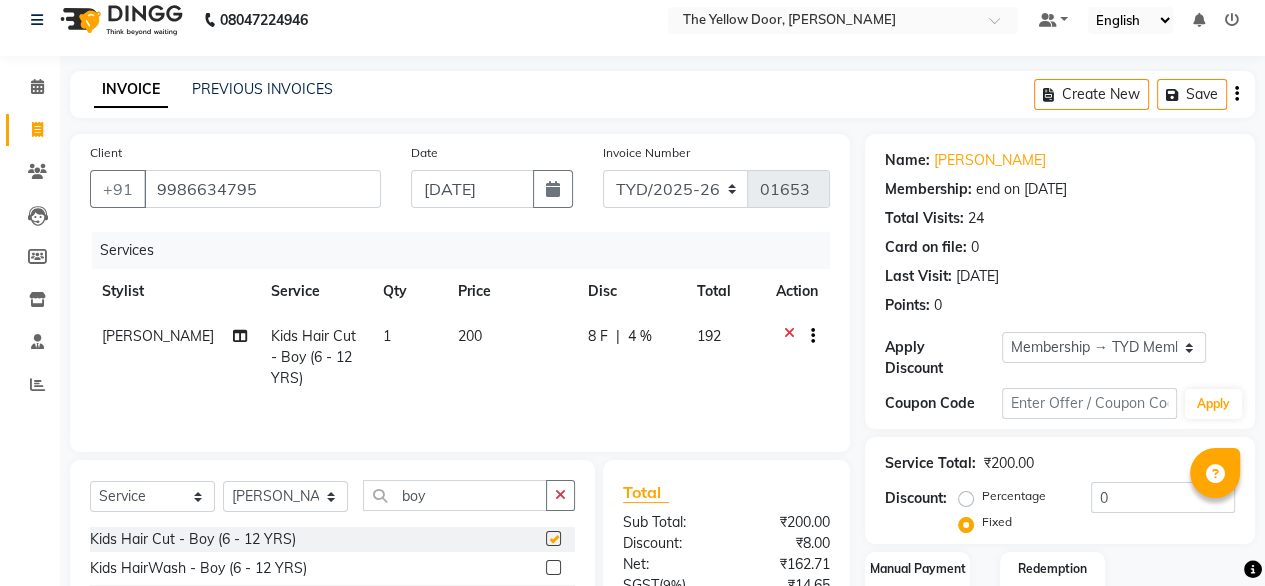 checkbox on "false" 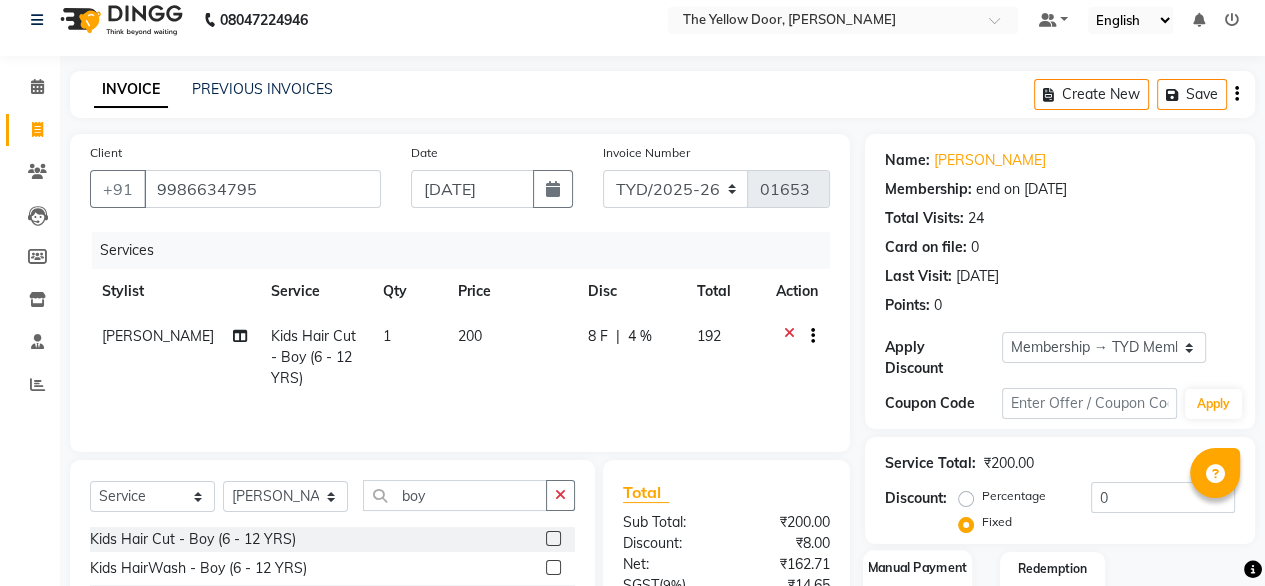 scroll, scrollTop: 216, scrollLeft: 0, axis: vertical 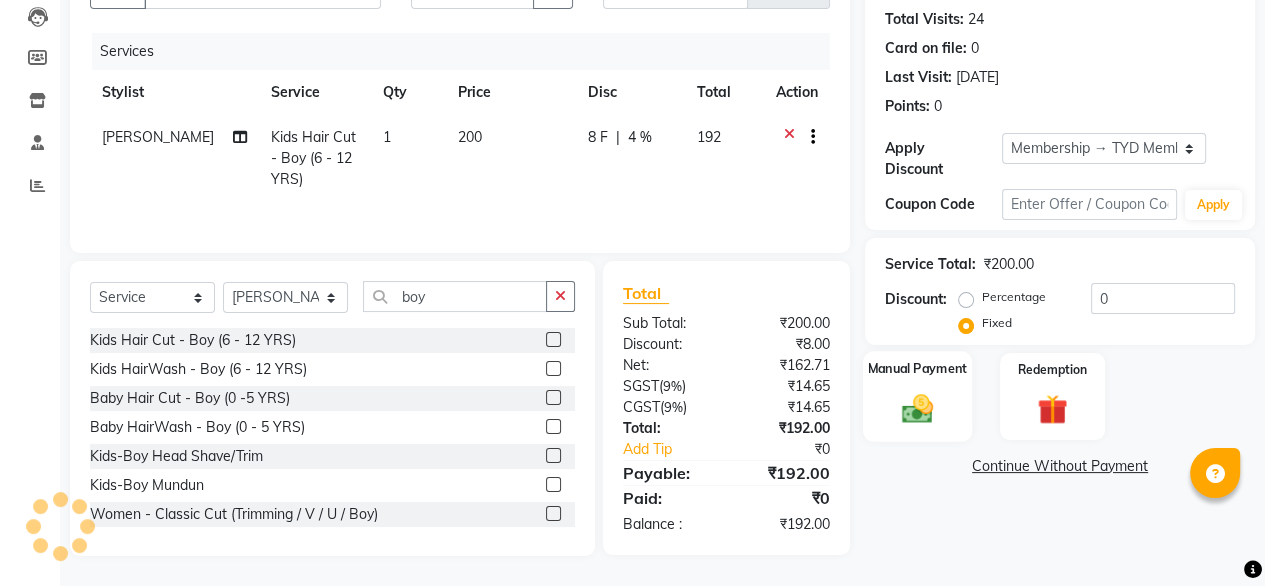 click 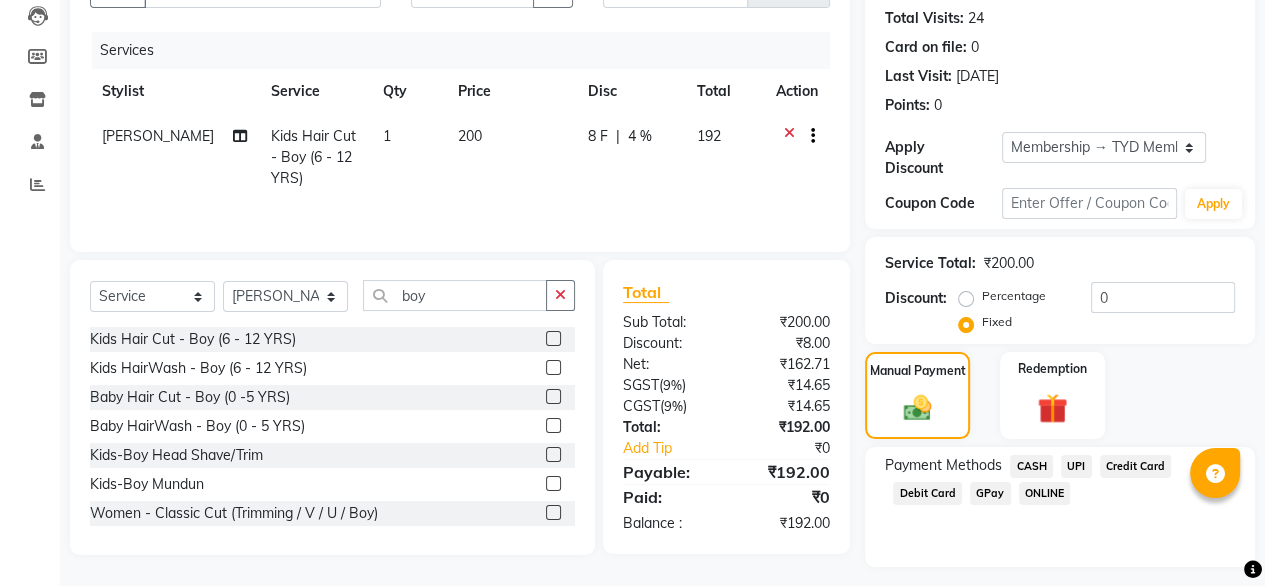 click on "UPI" 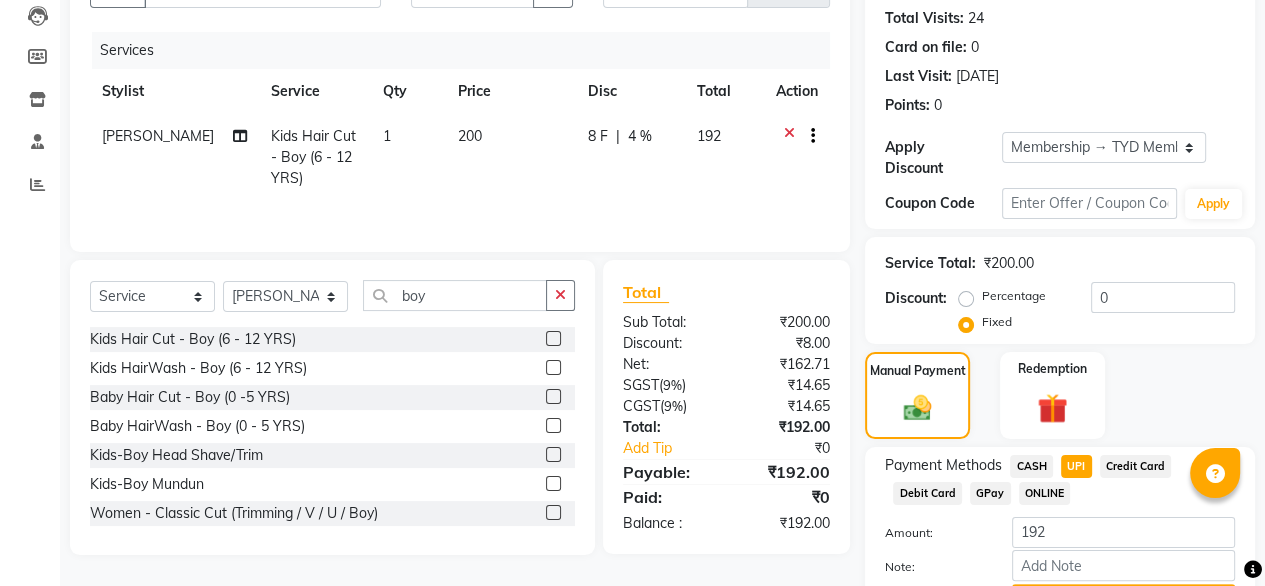 scroll, scrollTop: 311, scrollLeft: 0, axis: vertical 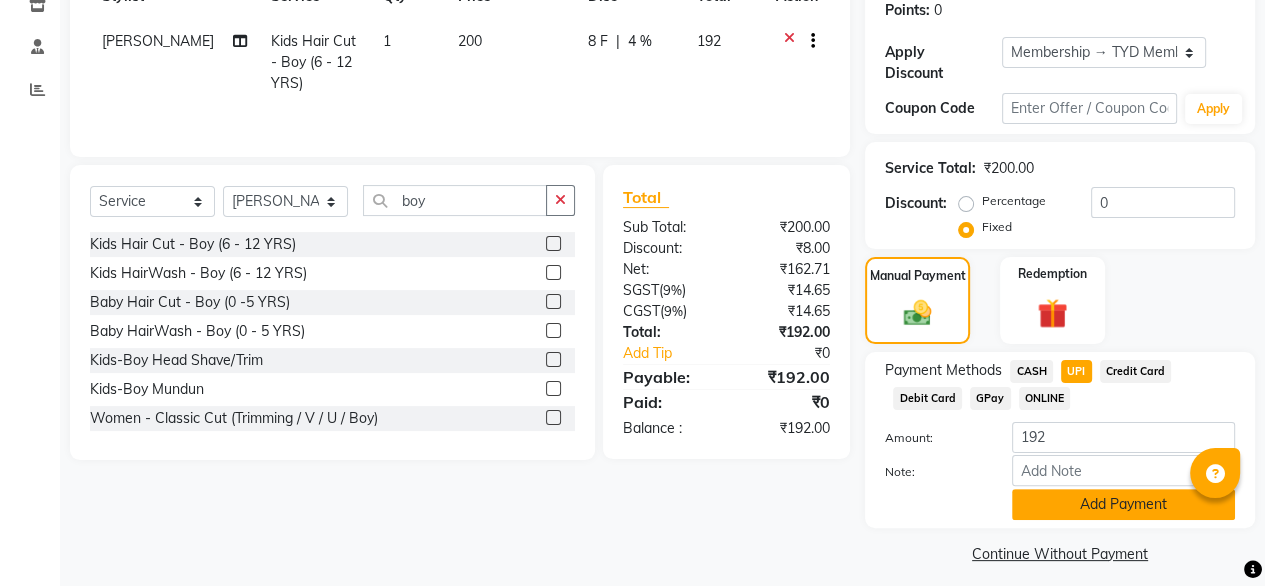 click on "Add Payment" 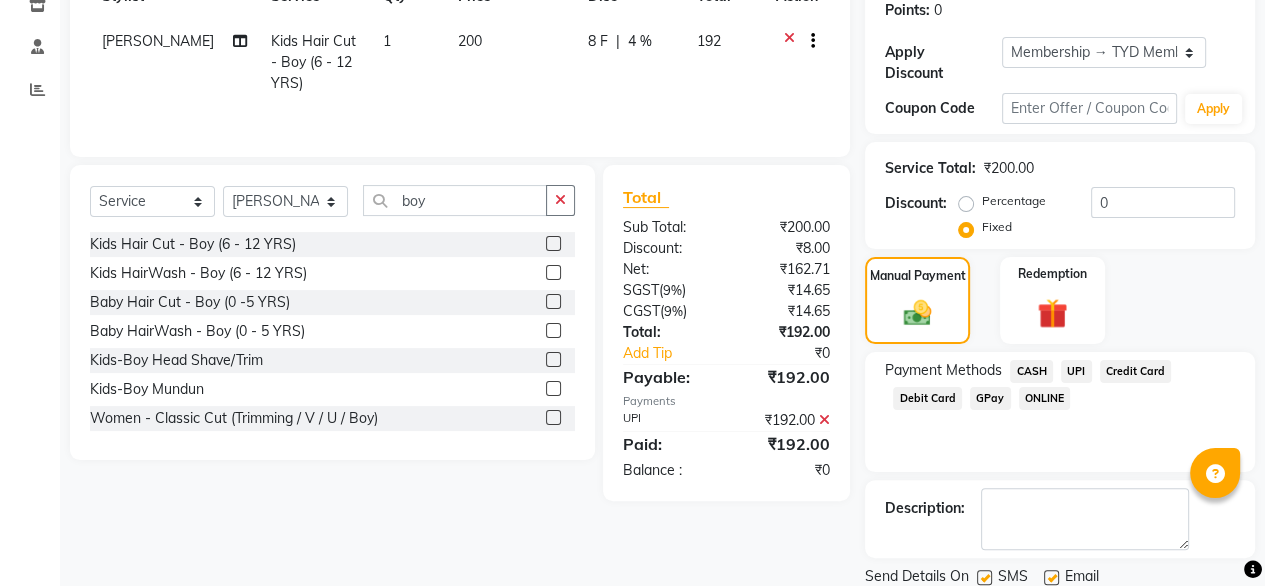 scroll, scrollTop: 364, scrollLeft: 0, axis: vertical 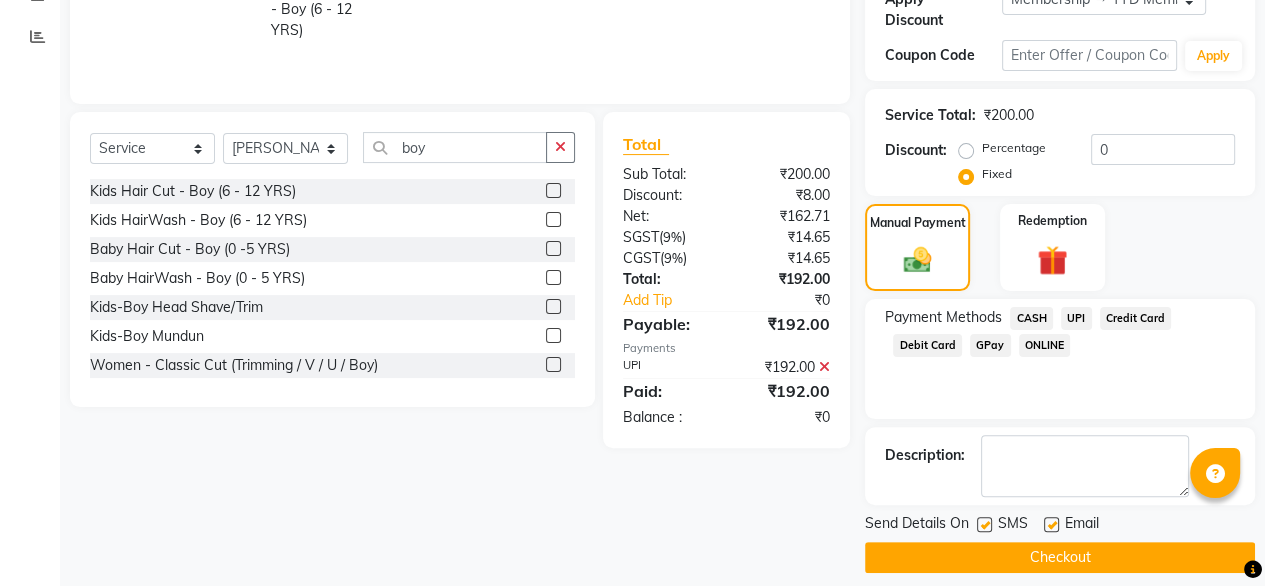 click 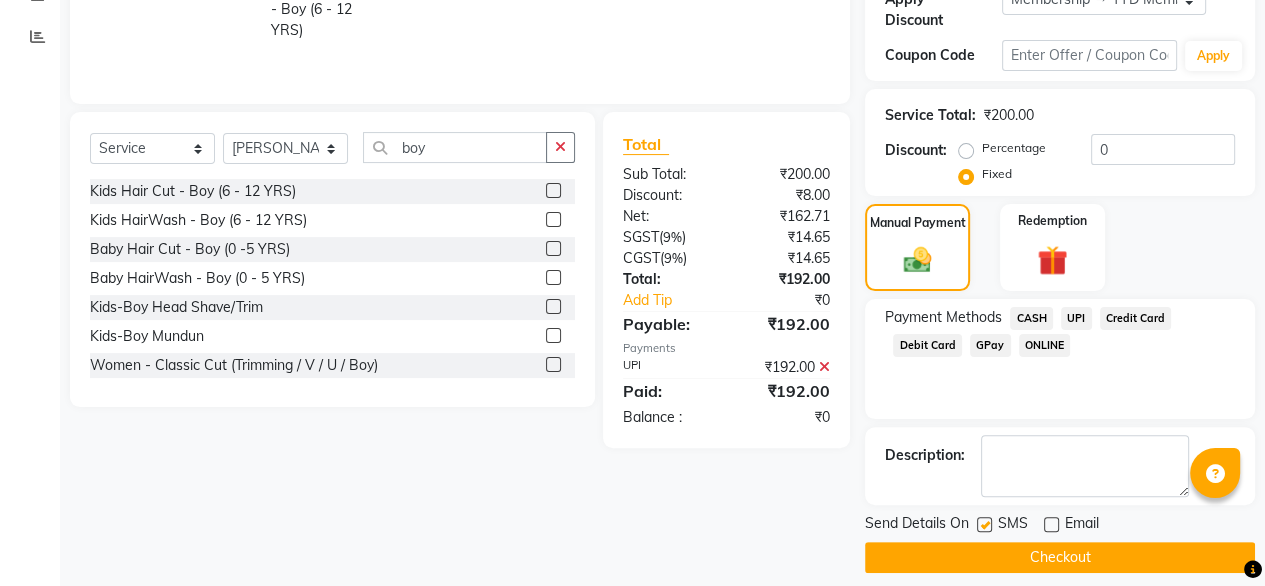 click 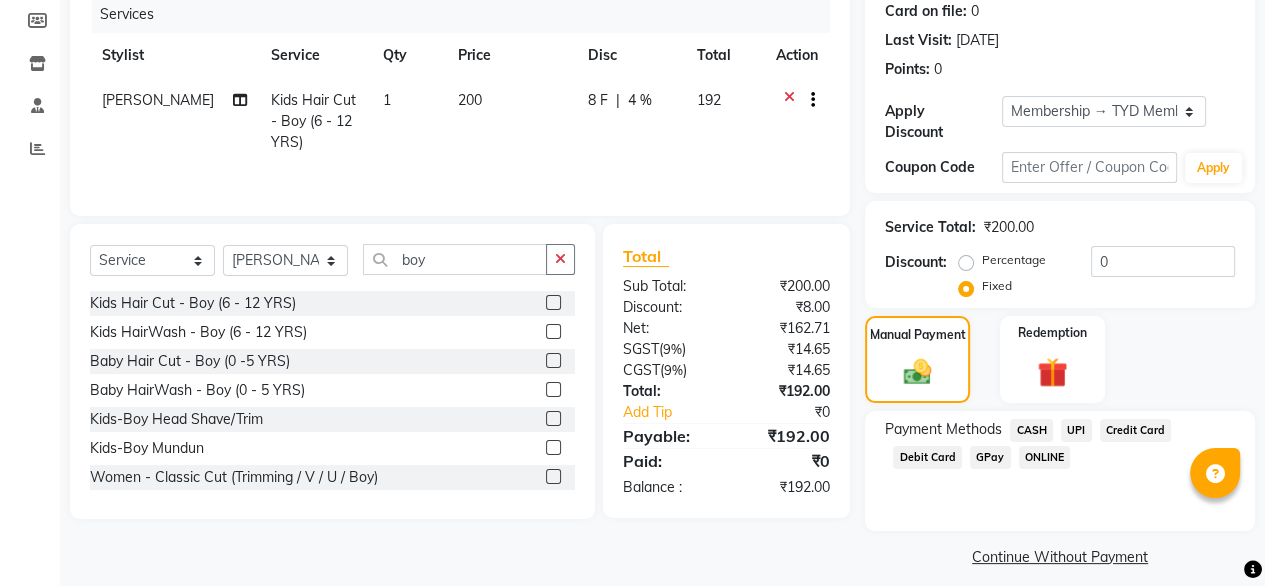 click on "Credit Card" 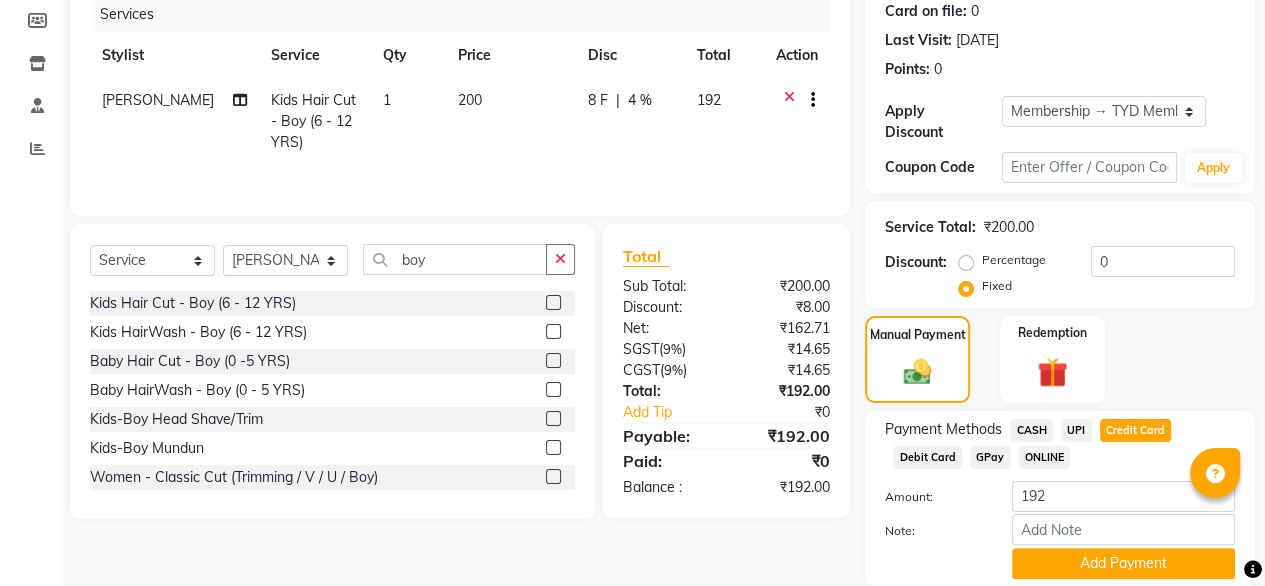 scroll, scrollTop: 311, scrollLeft: 0, axis: vertical 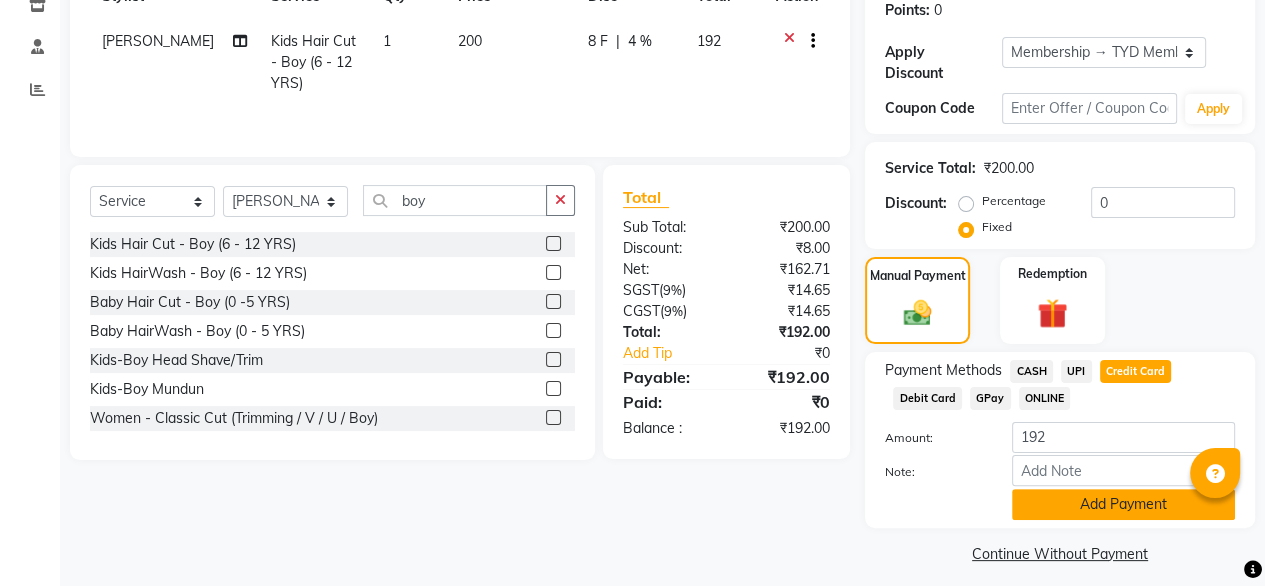 click on "Add Payment" 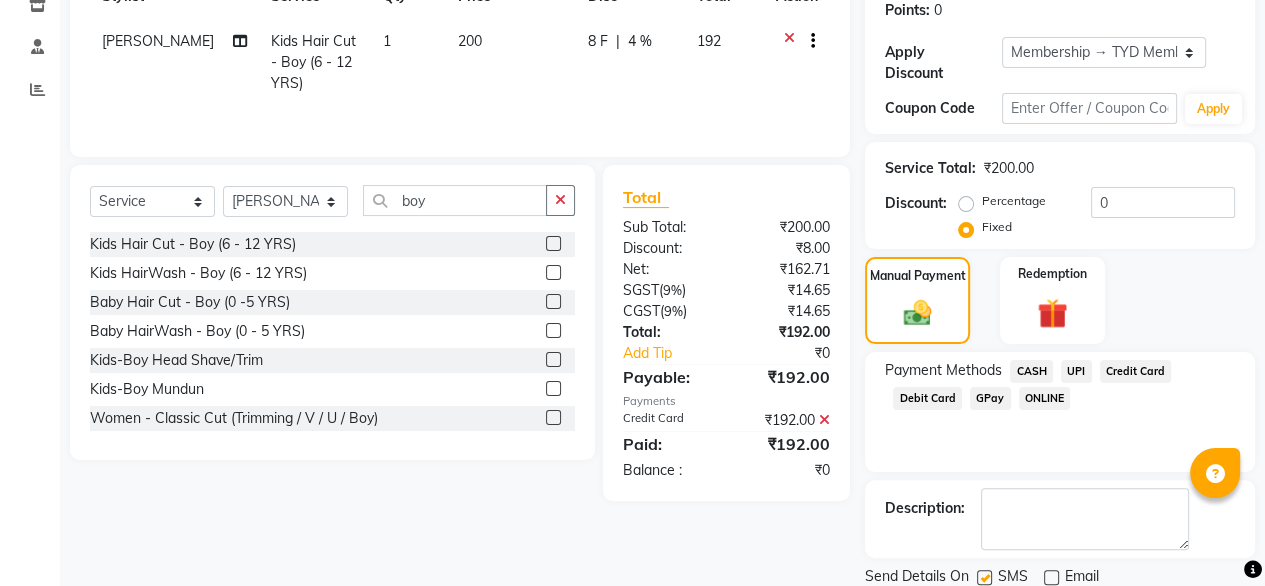 scroll, scrollTop: 364, scrollLeft: 0, axis: vertical 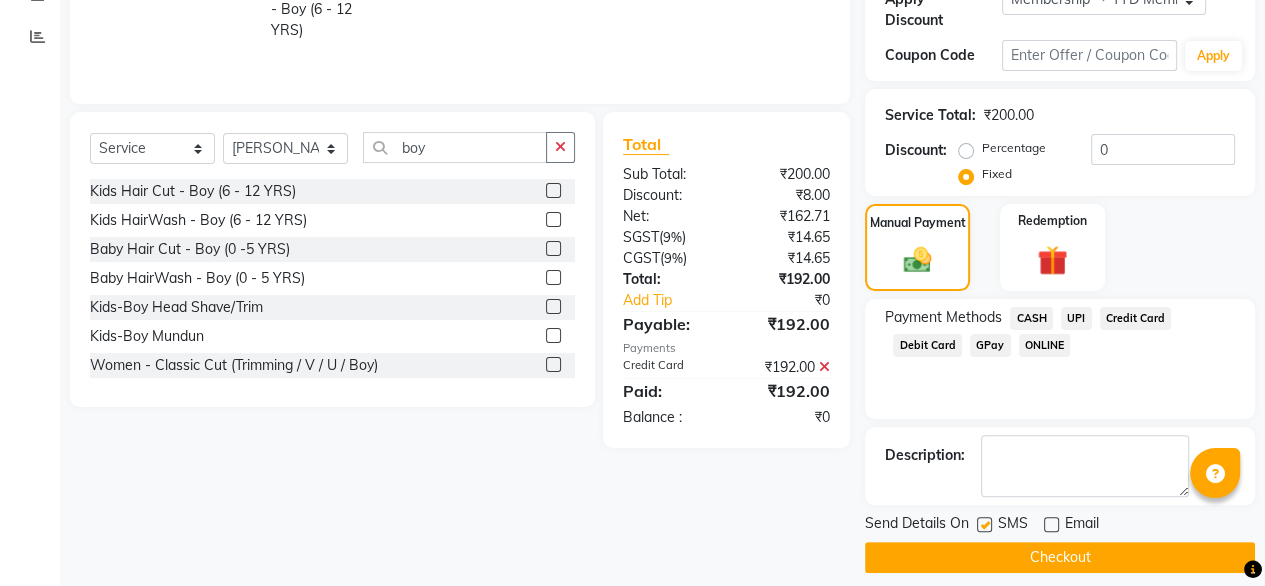 click on "Checkout" 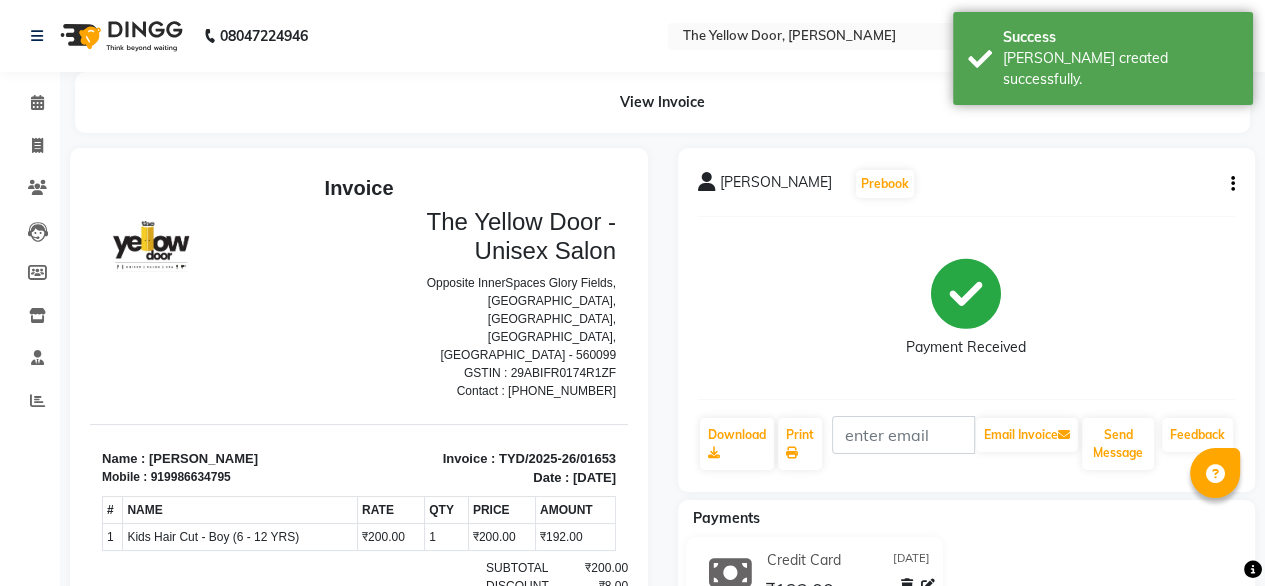 scroll, scrollTop: 0, scrollLeft: 0, axis: both 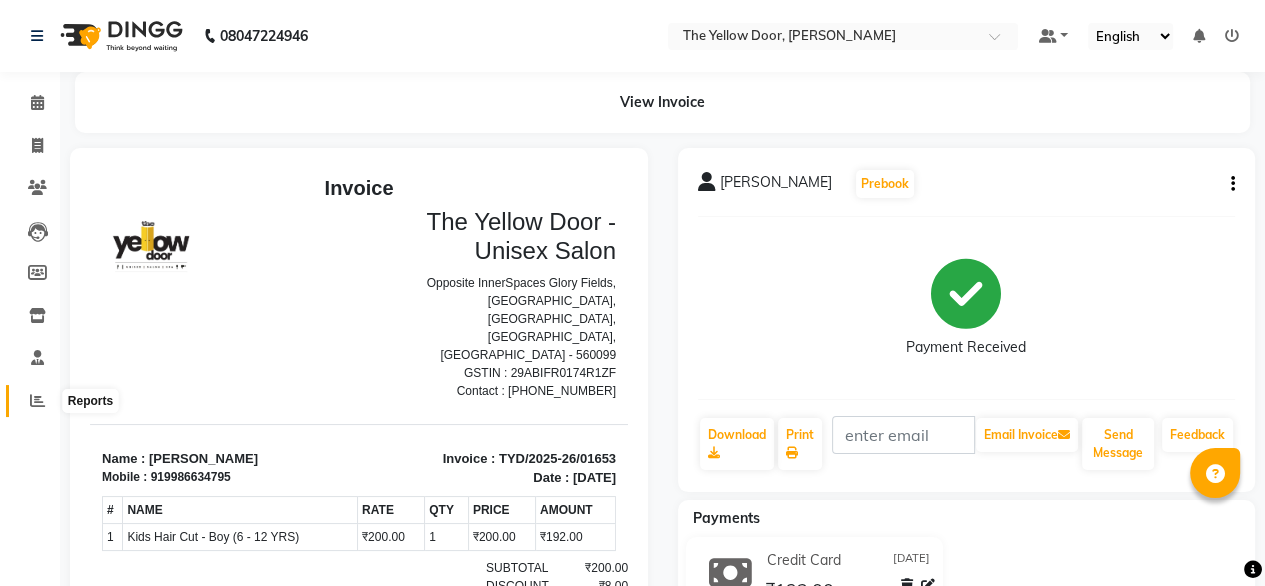 click 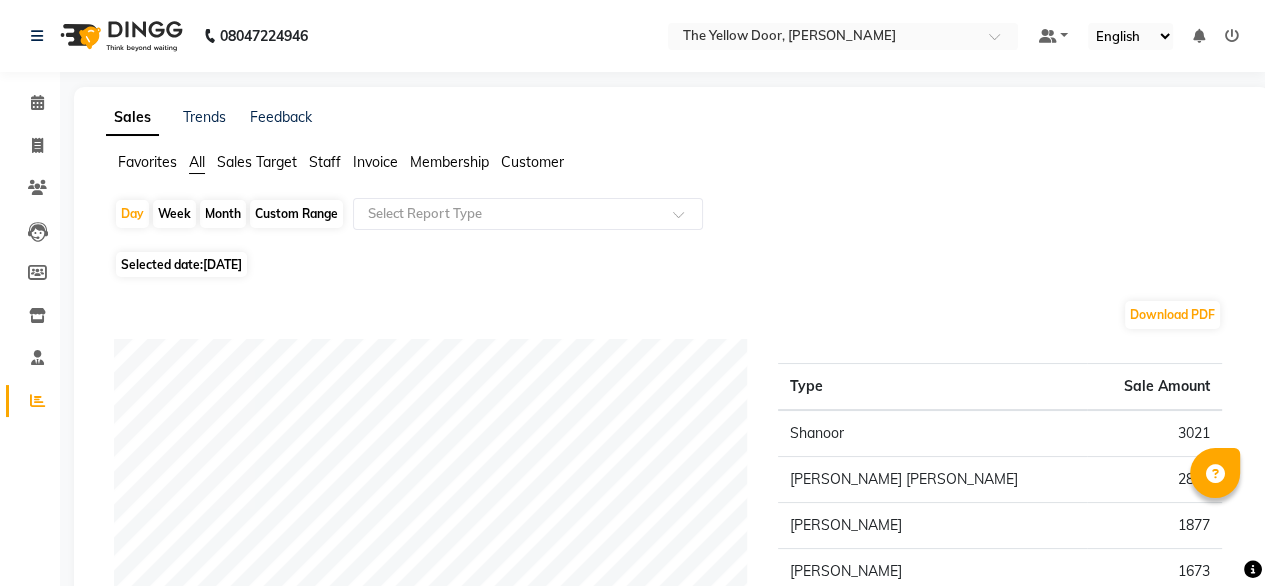 click on "Month" 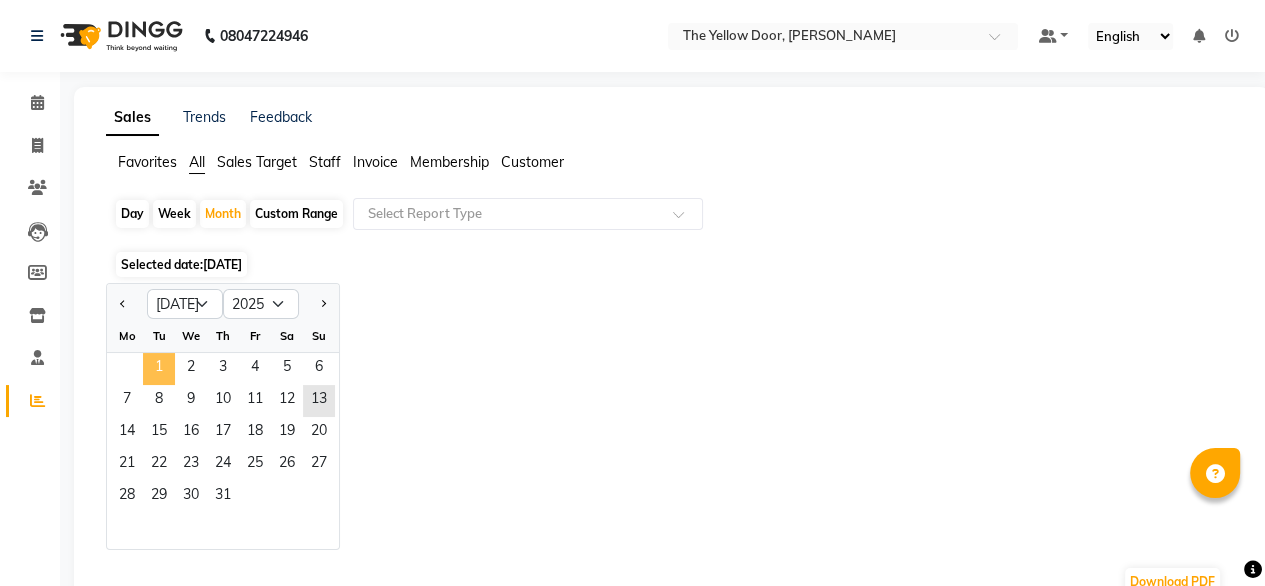 click on "1" 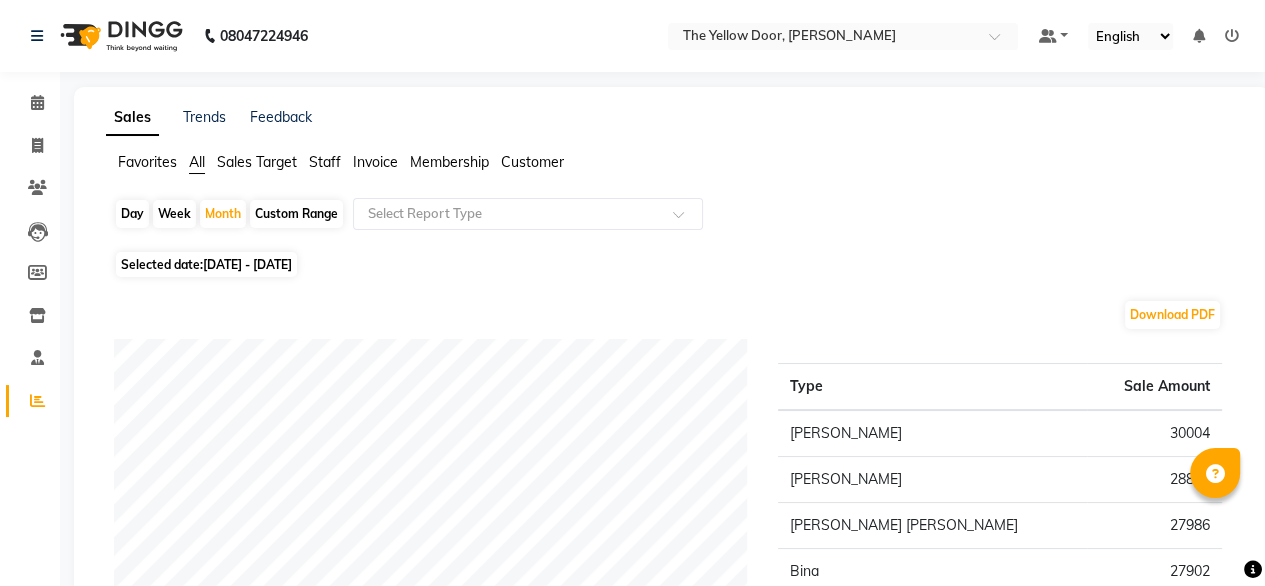scroll, scrollTop: 0, scrollLeft: 0, axis: both 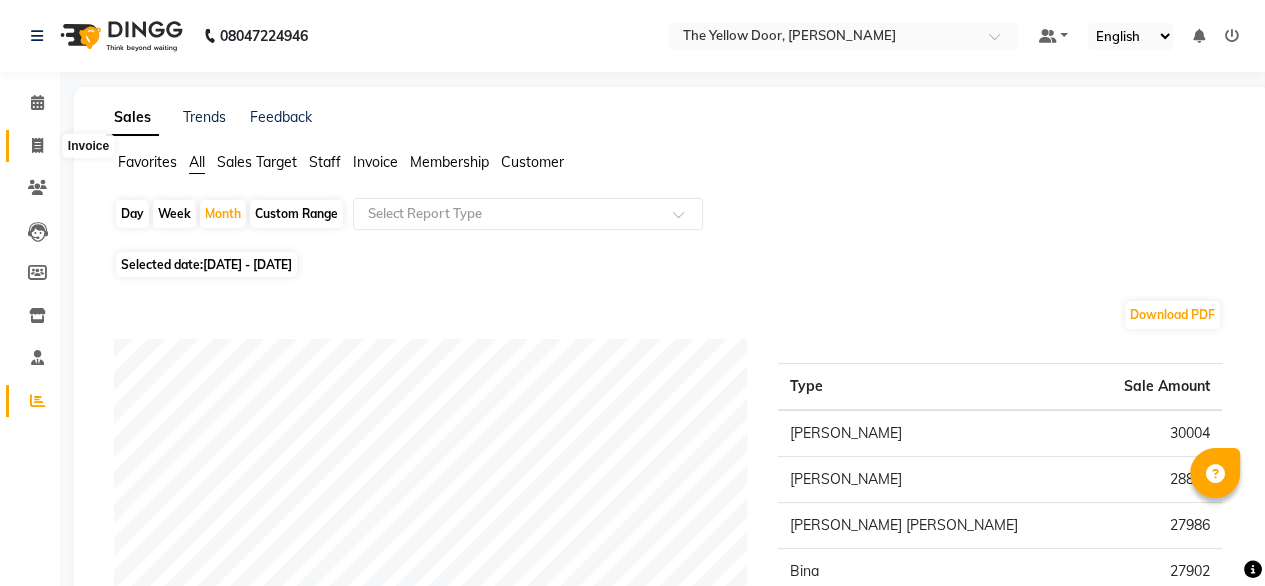 click 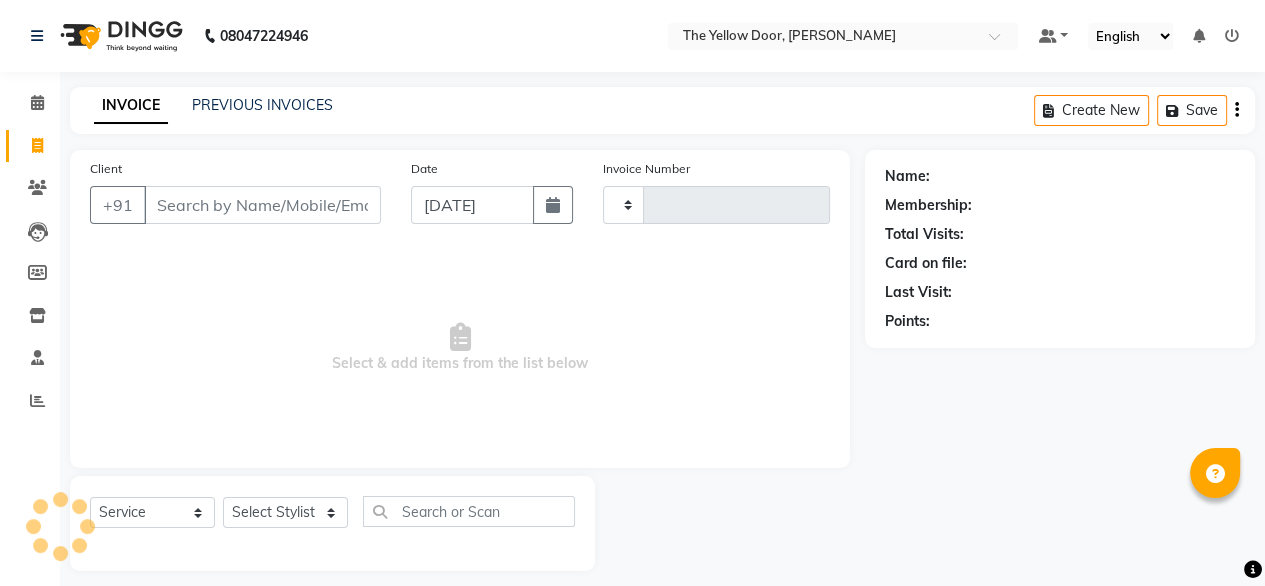 scroll, scrollTop: 16, scrollLeft: 0, axis: vertical 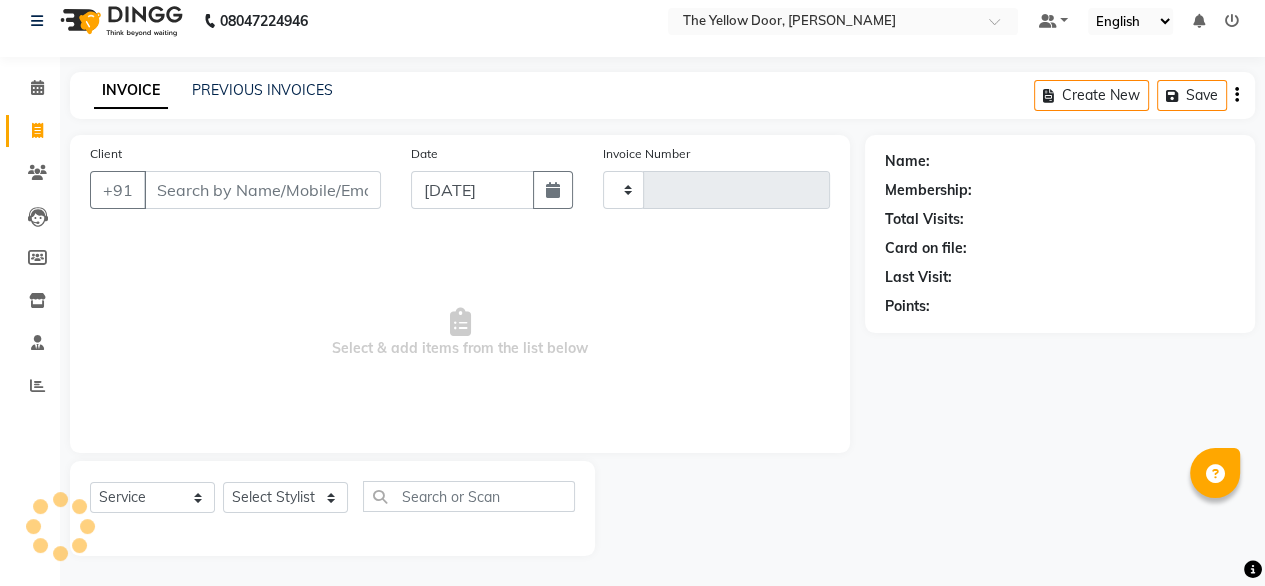 type on "01654" 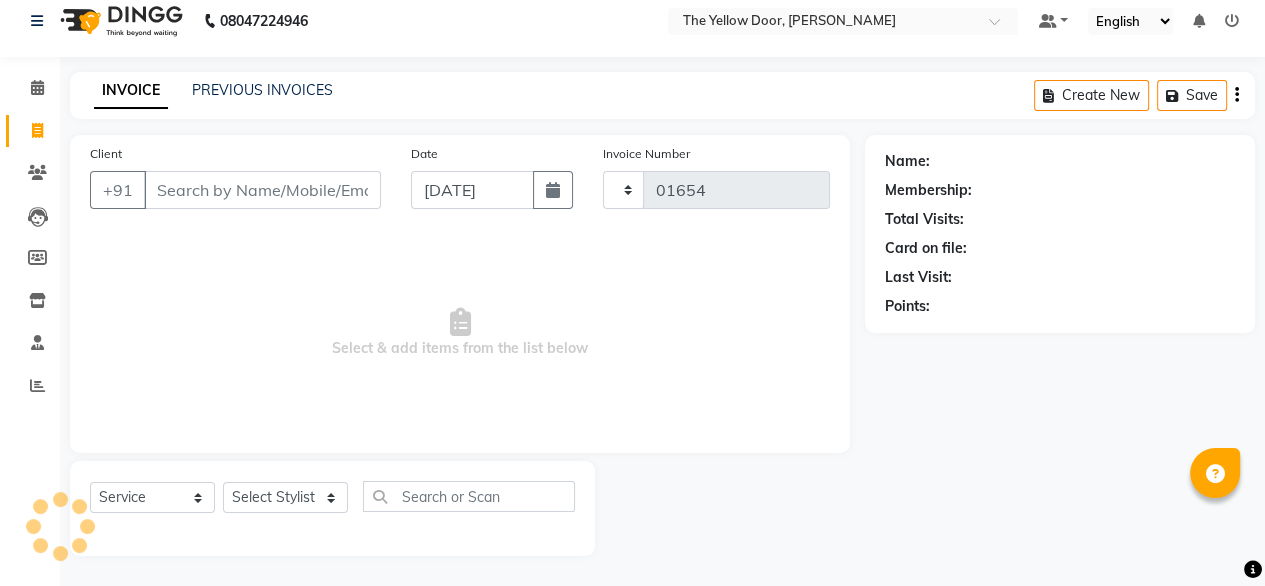 select on "5650" 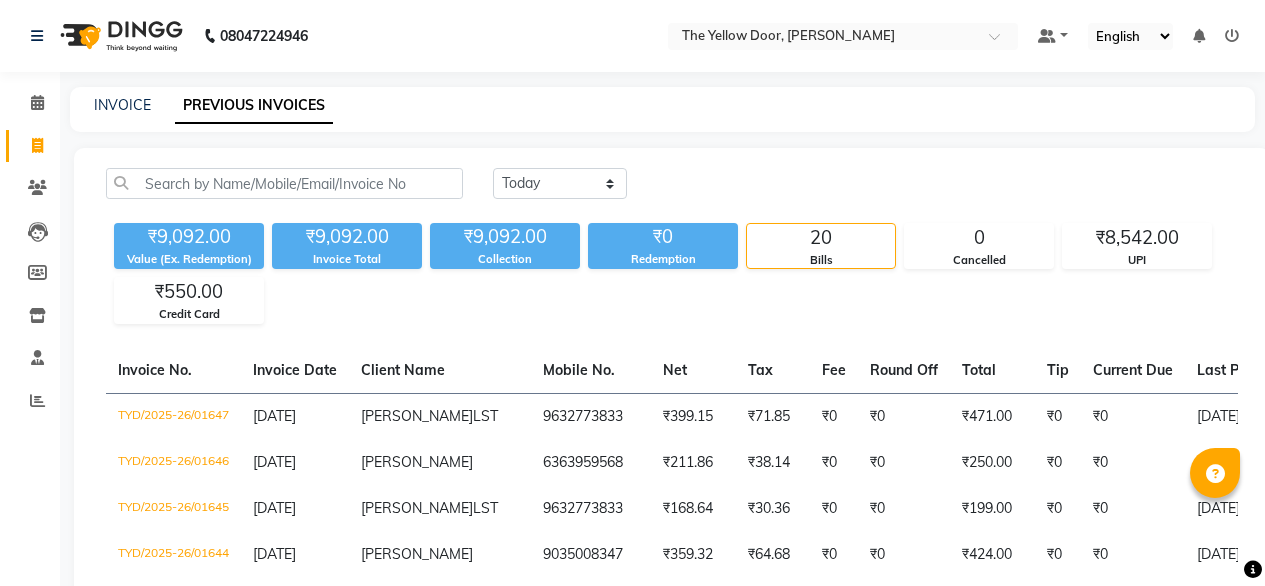 scroll, scrollTop: 0, scrollLeft: 0, axis: both 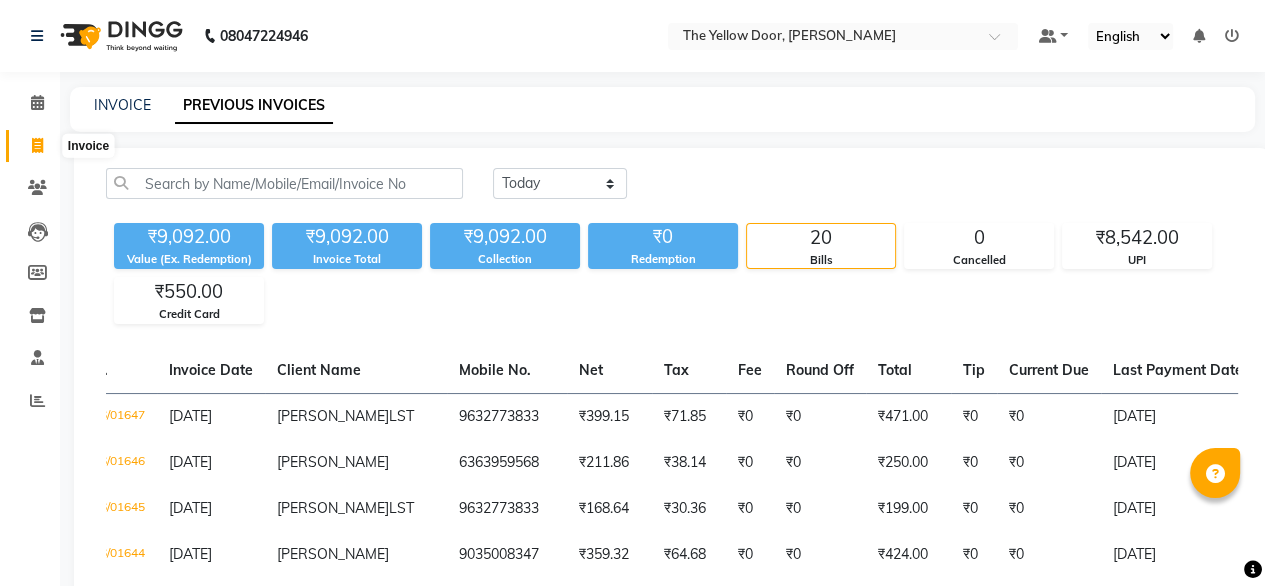 click 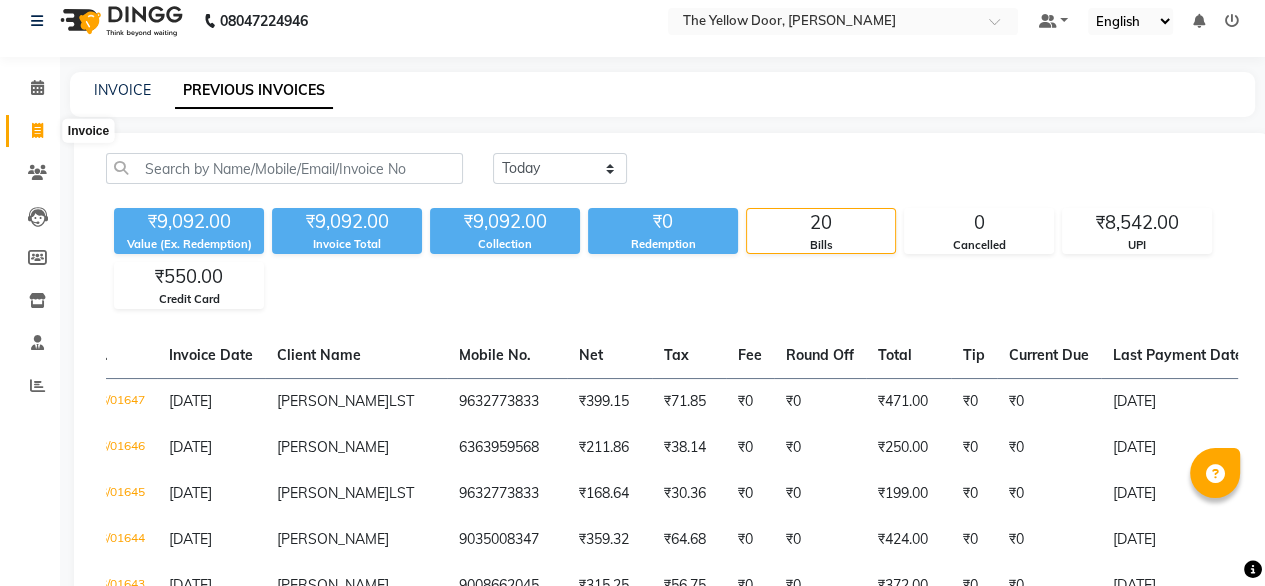select on "service" 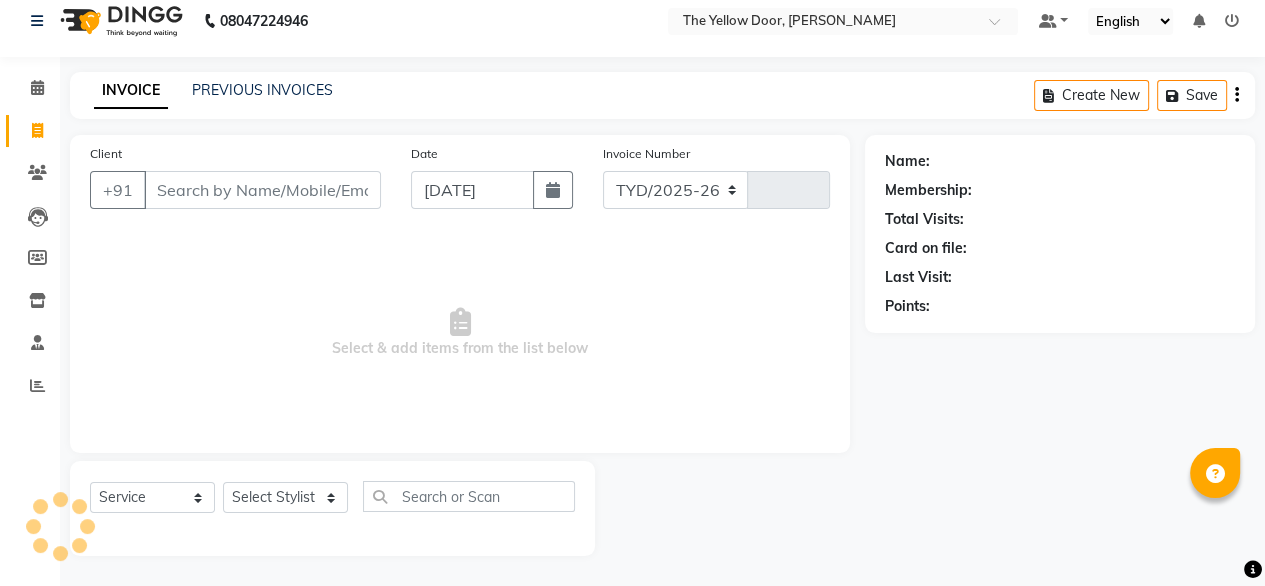 select on "5650" 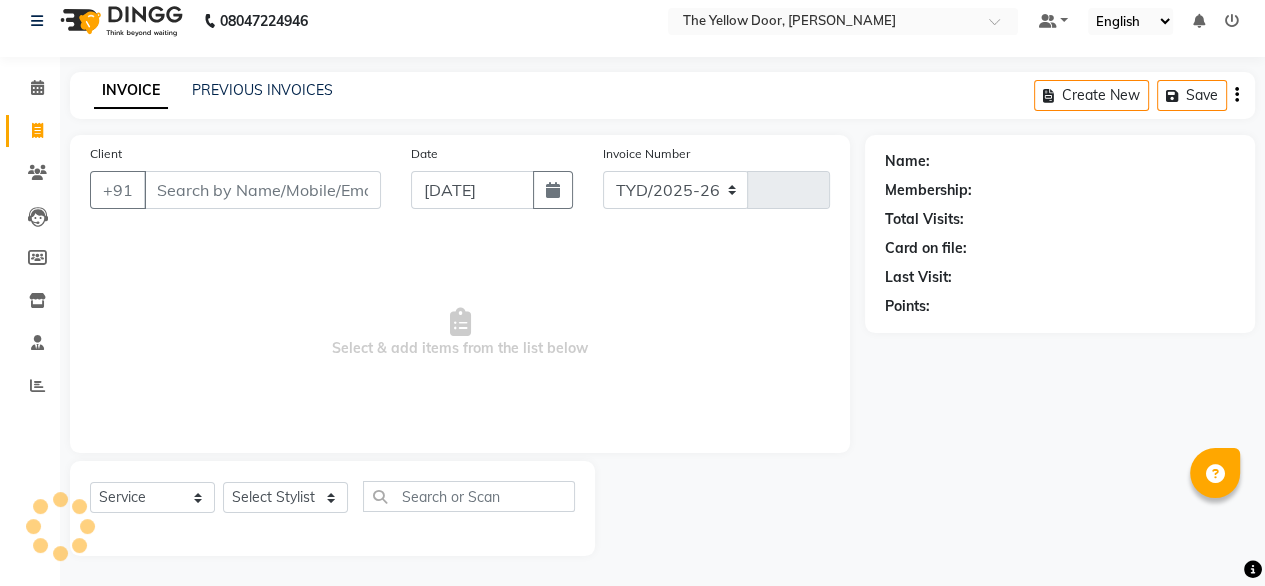 type on "01654" 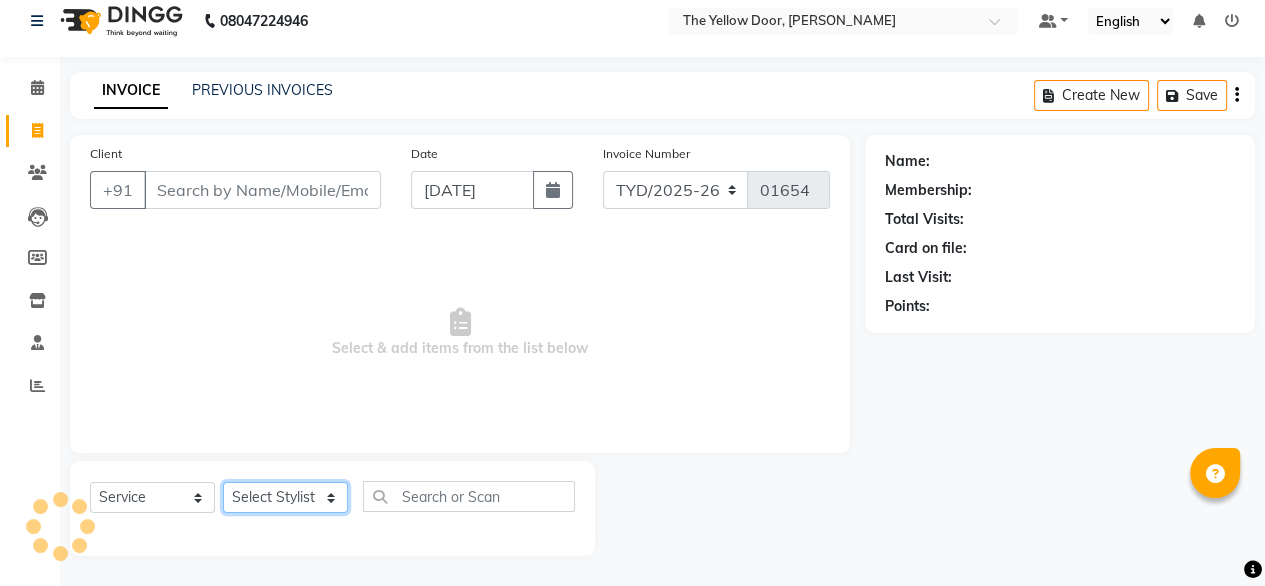 click on "Select Stylist" 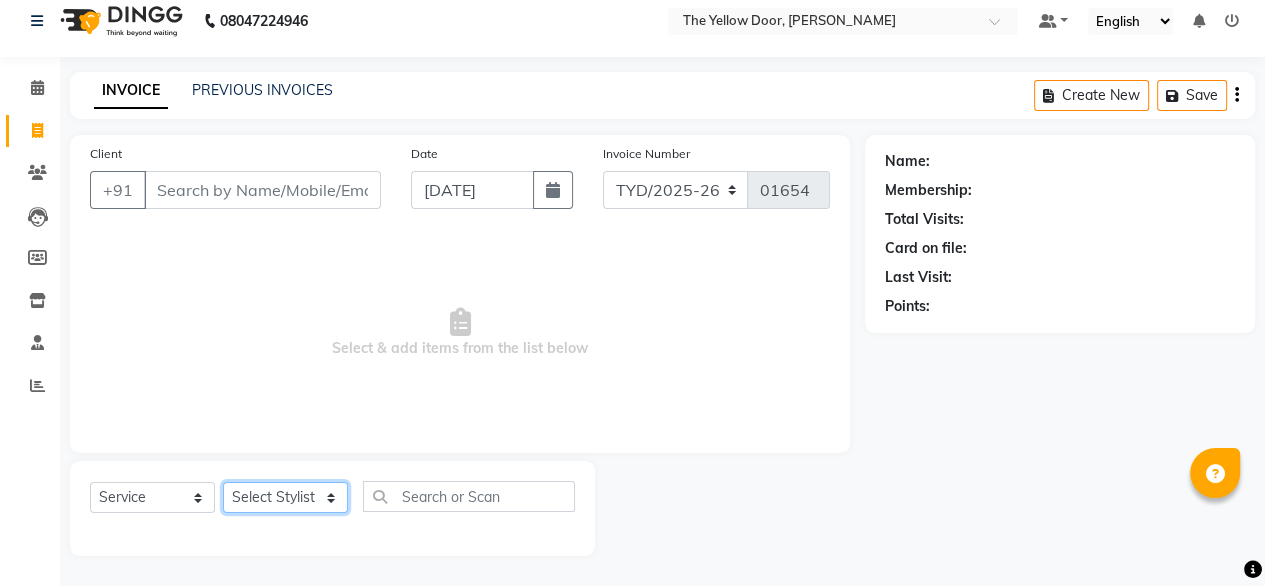 click on "Select Stylist" 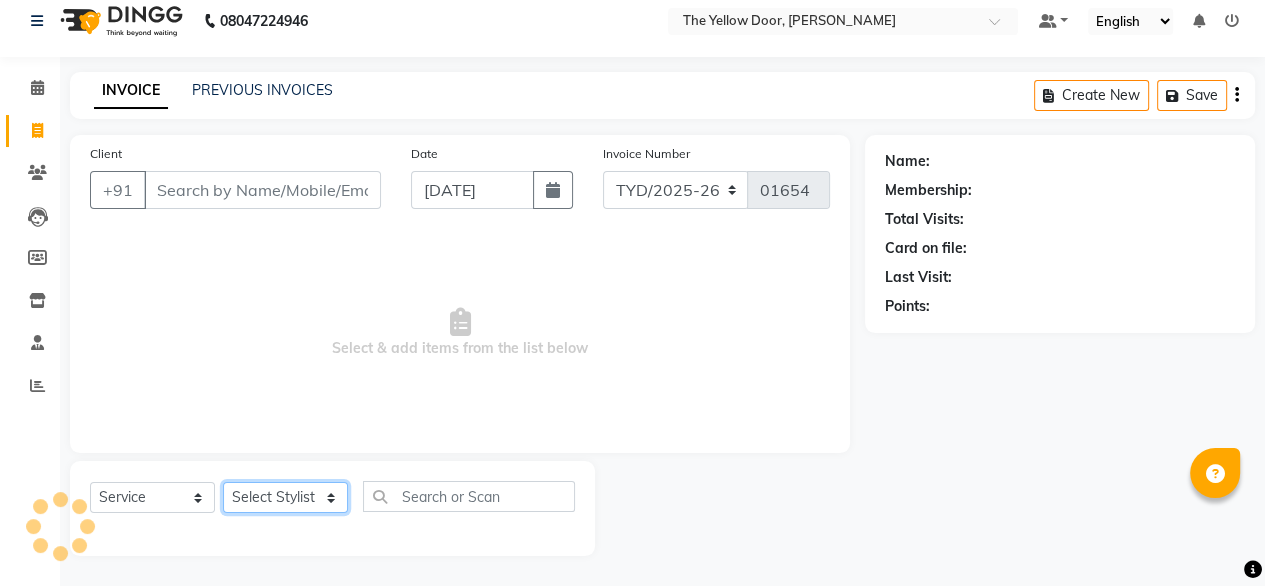 click on "Select Stylist" 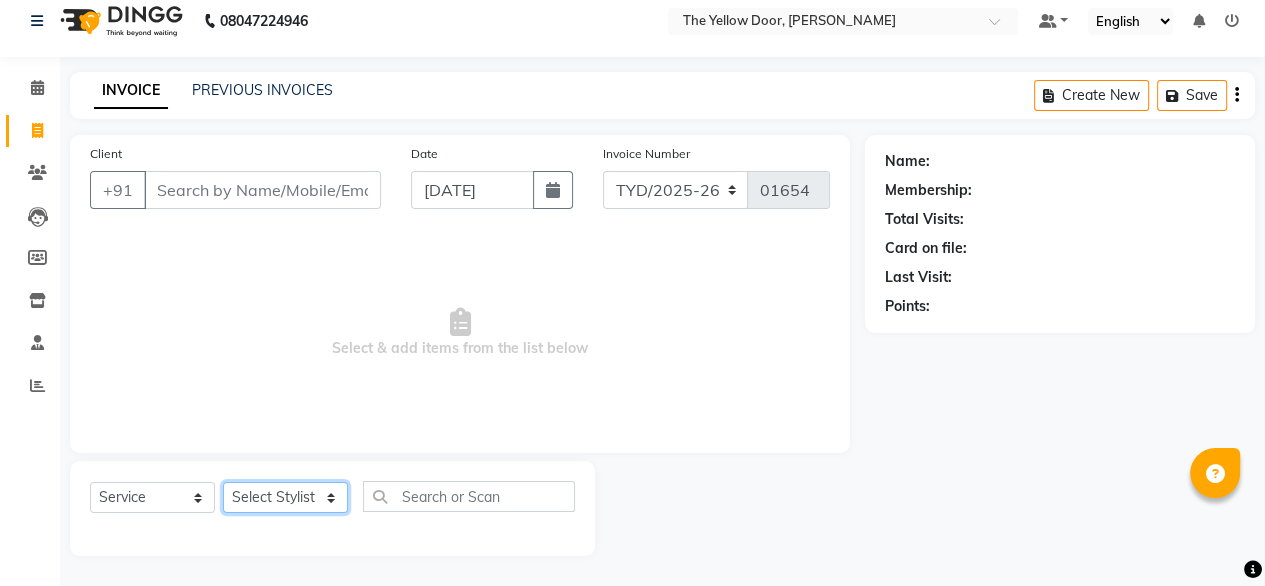 click on "Select Stylist [PERSON_NAME] [PERSON_NAME] [PERSON_NAME] Housekeeping Kaku Manager [PERSON_NAME]" 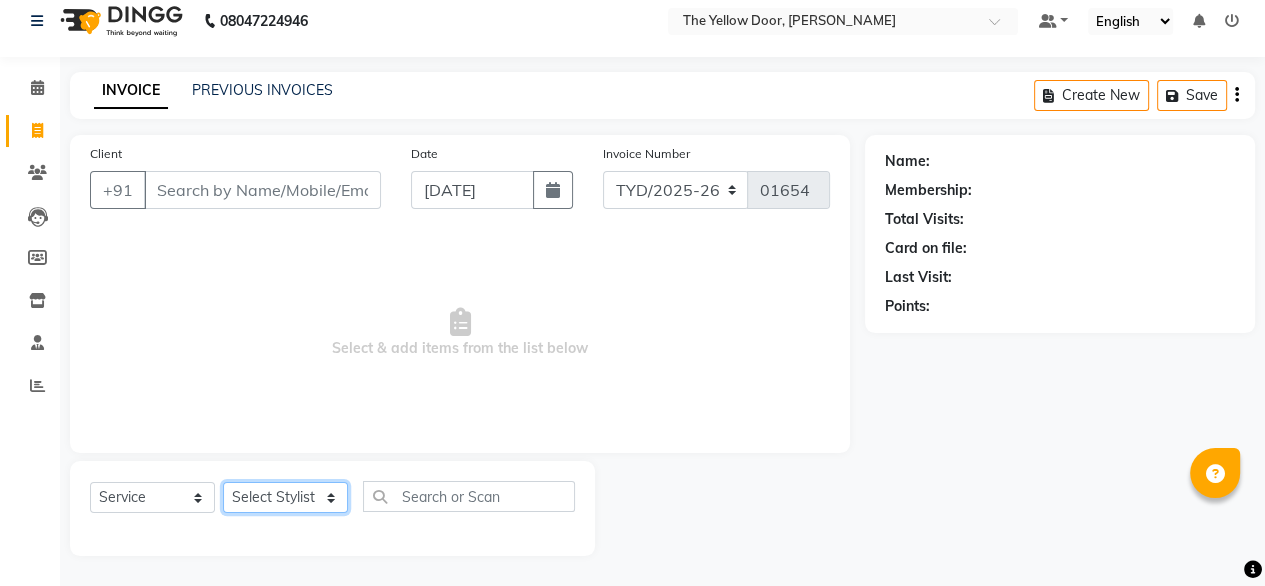 select on "67915" 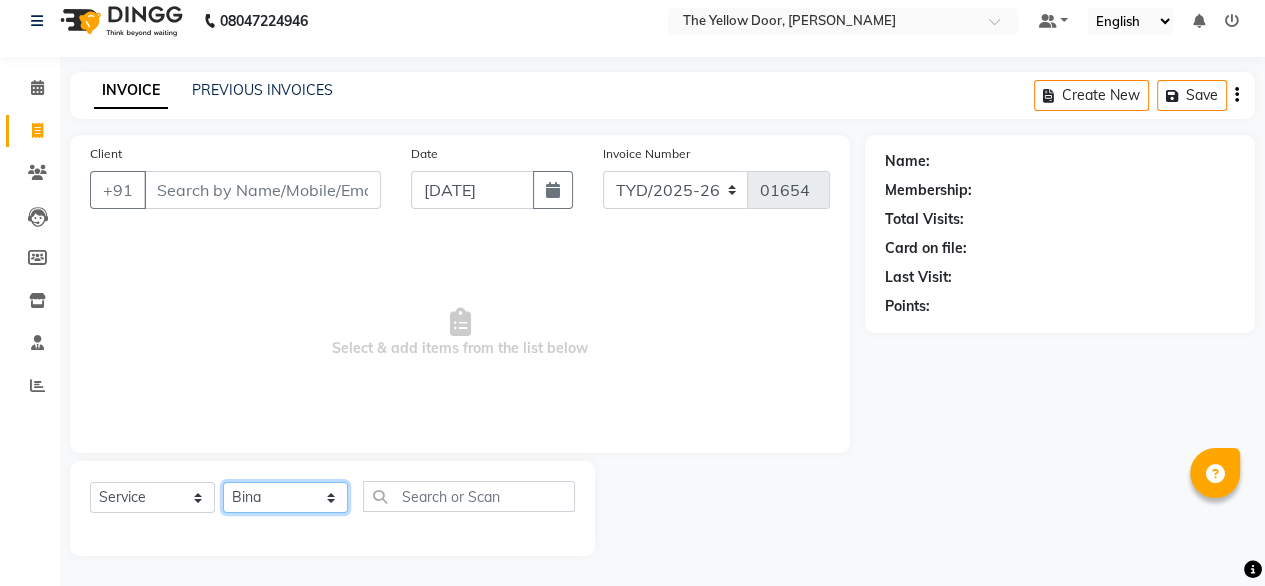 click on "Select Stylist [PERSON_NAME] [PERSON_NAME] [PERSON_NAME] Housekeeping Kaku Manager [PERSON_NAME]" 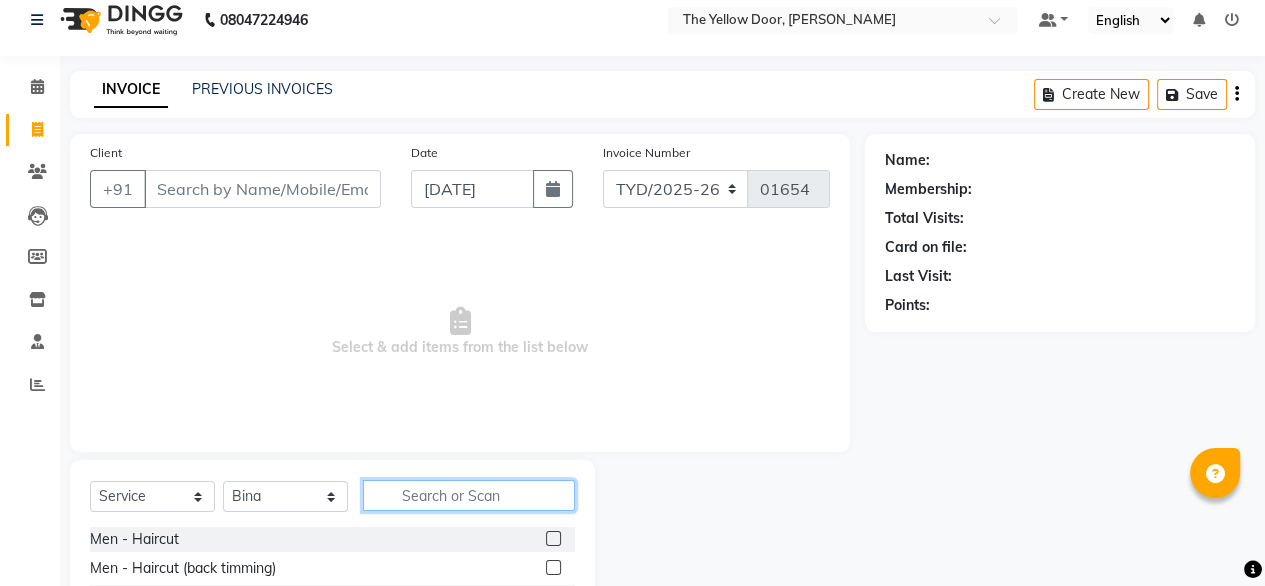 click 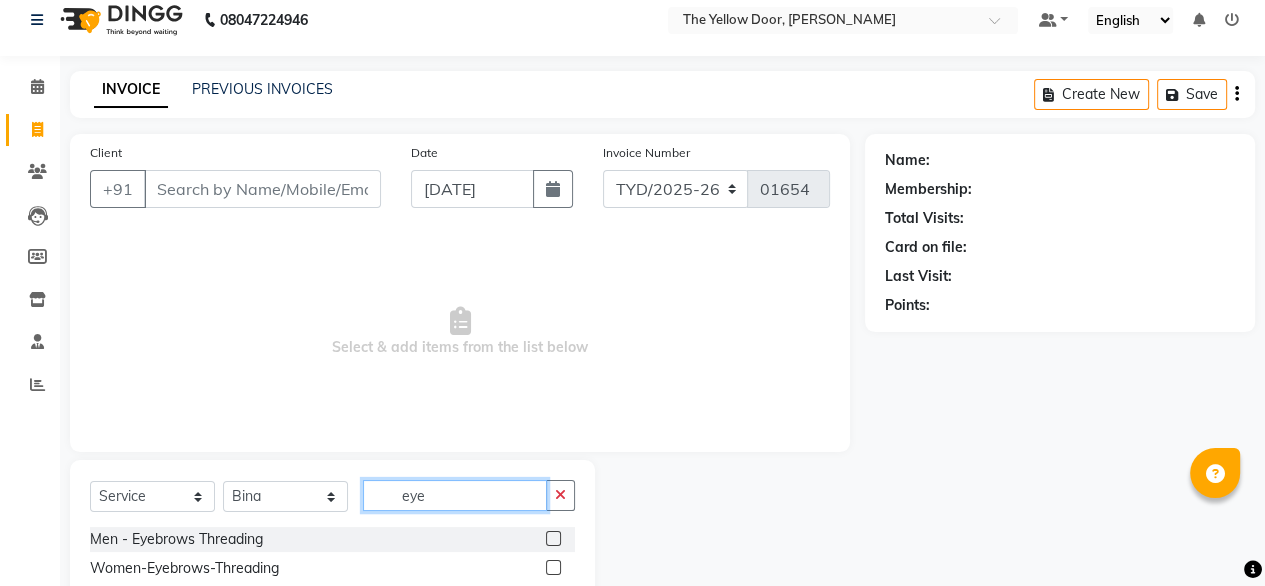 type on "eye" 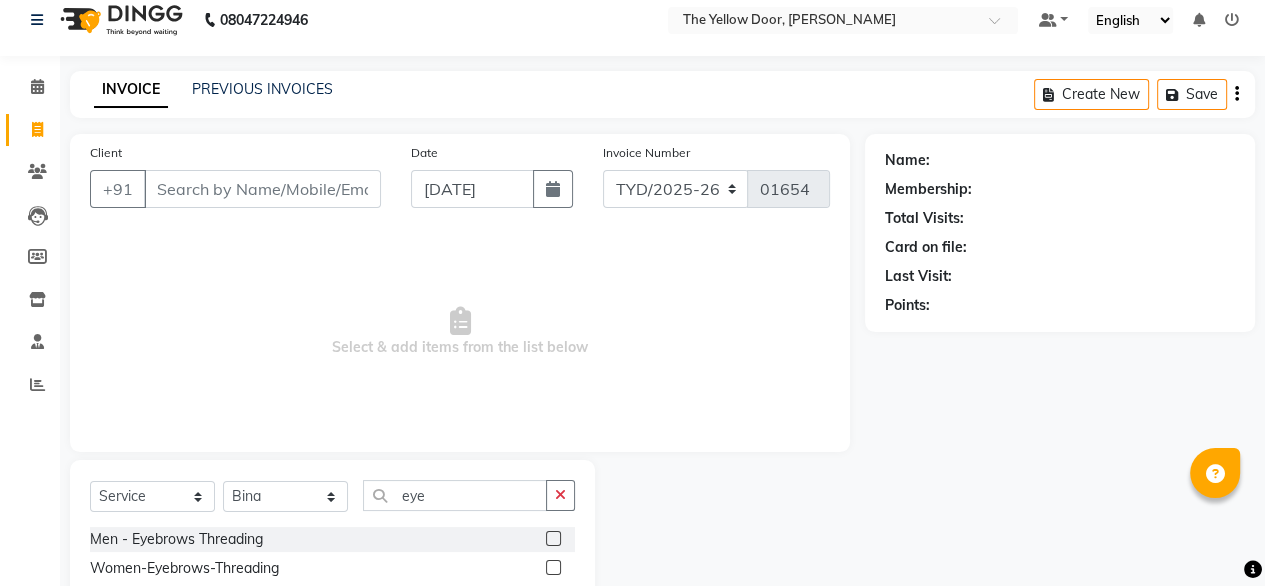 click 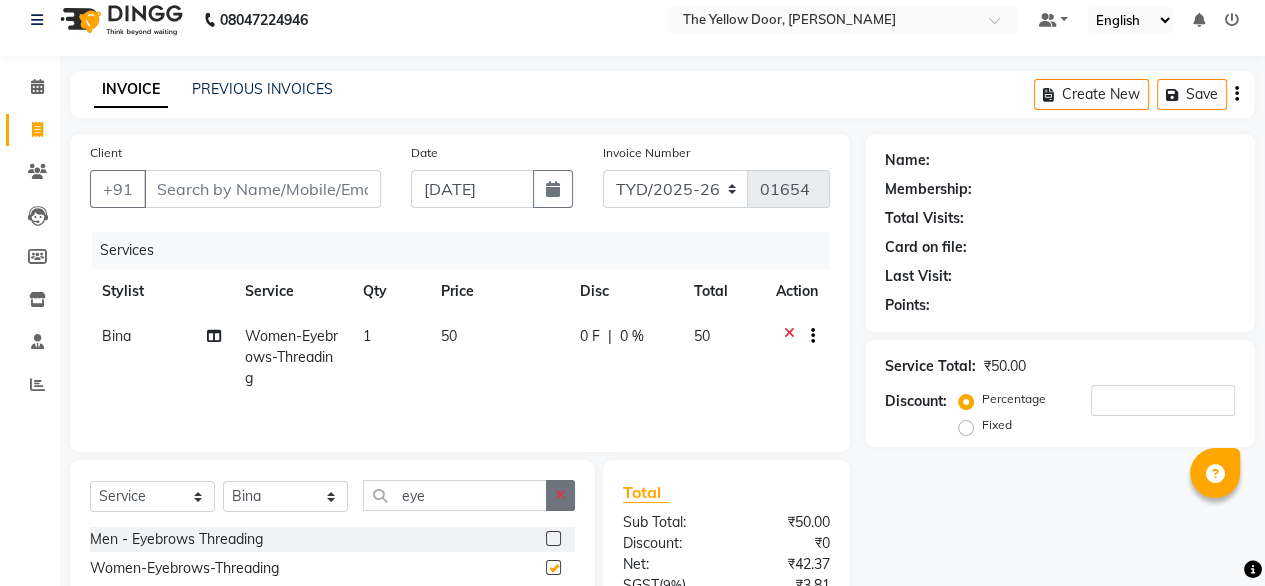 checkbox on "false" 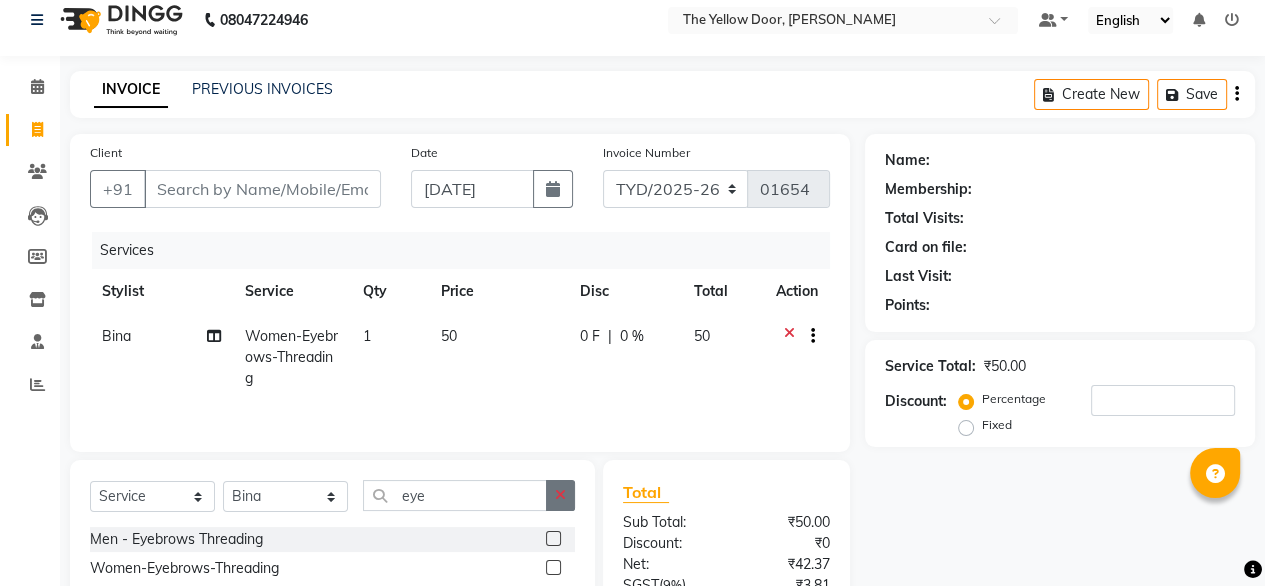 click 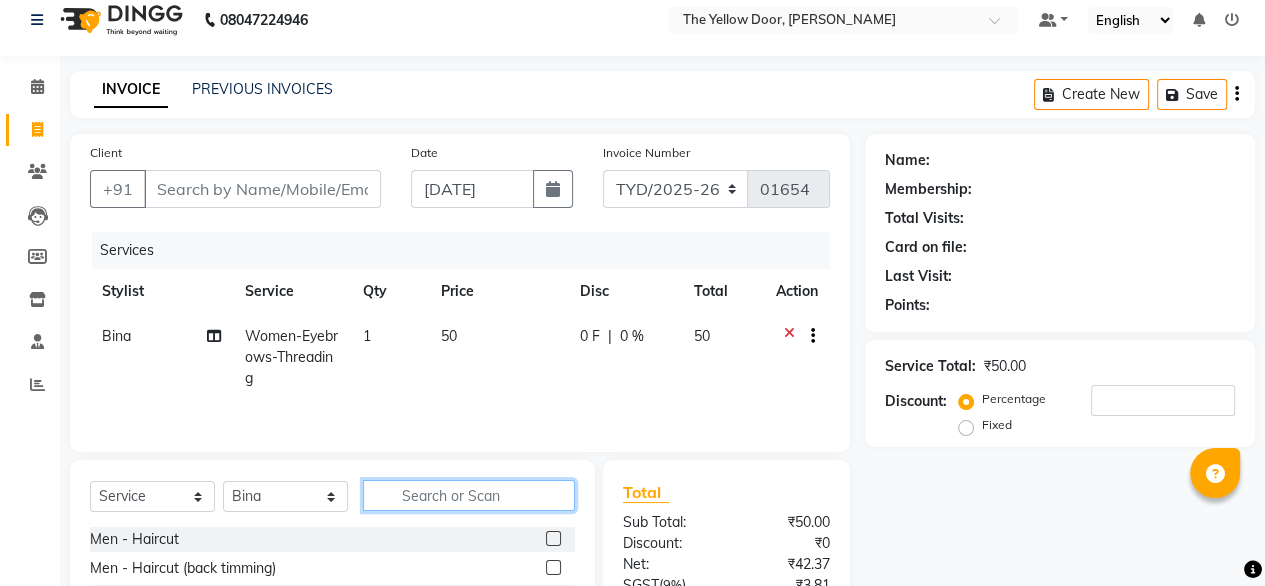 click 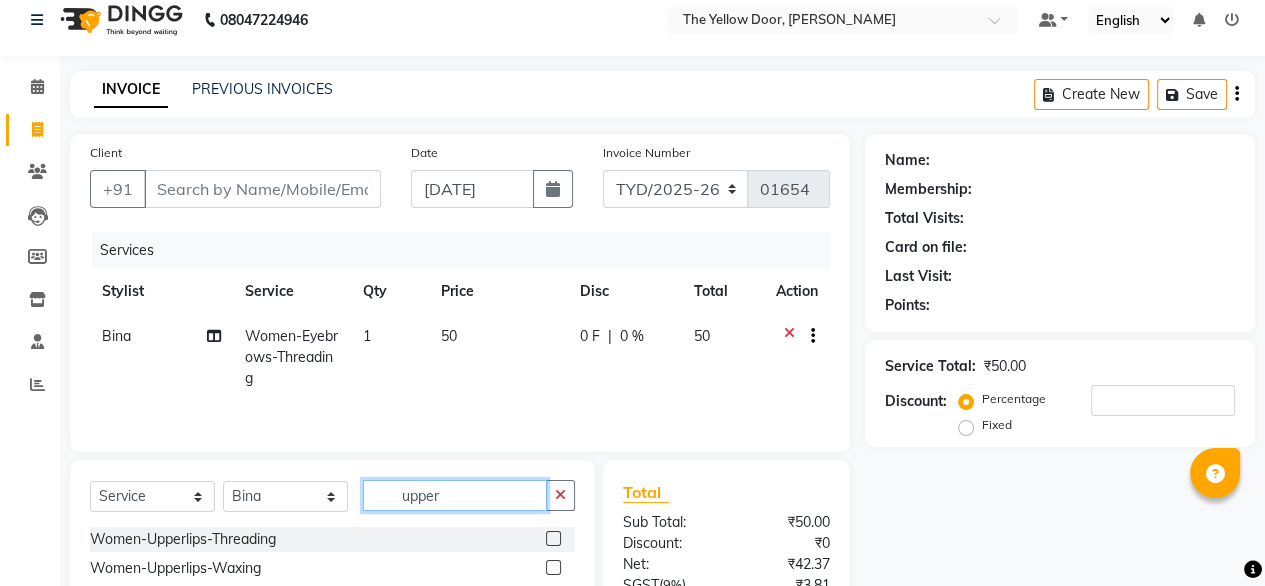 type on "upper" 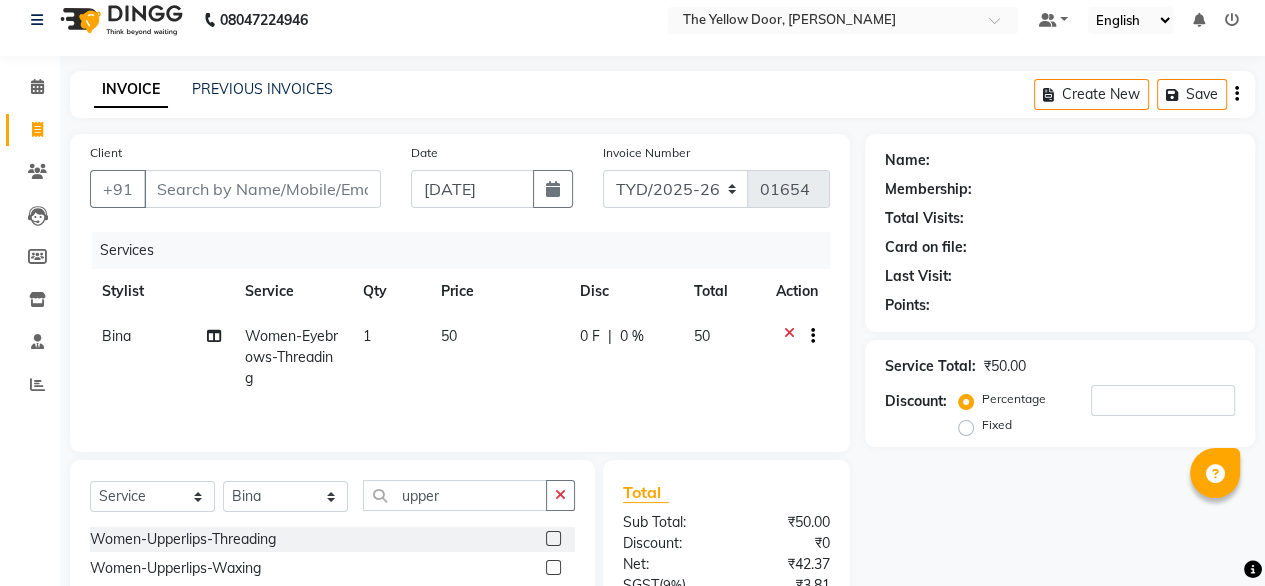 click 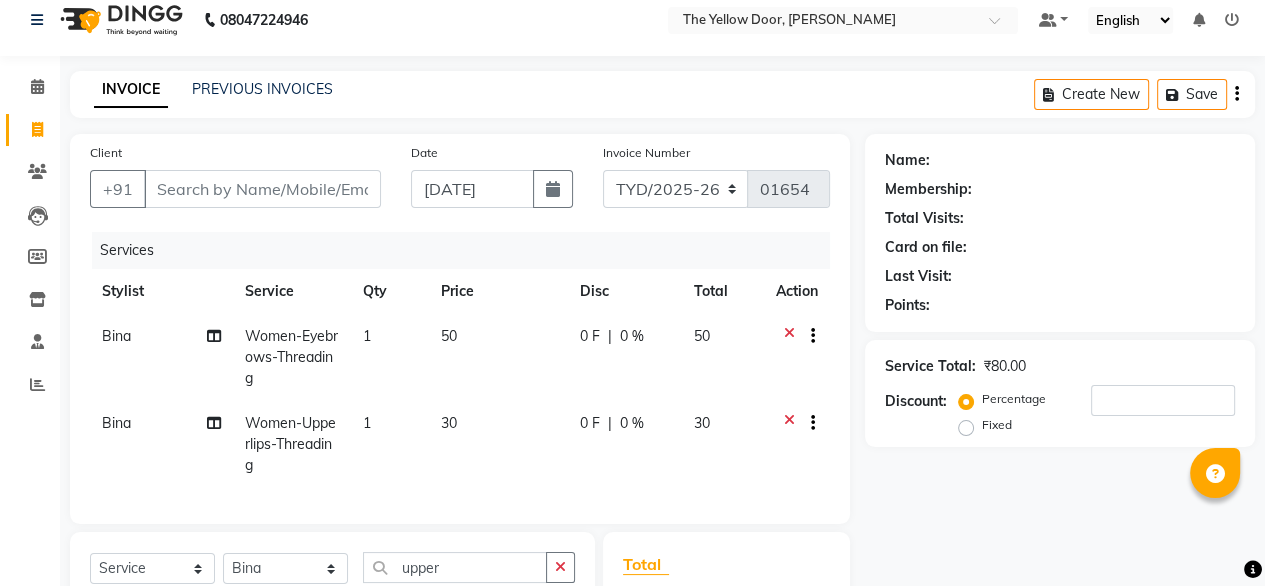 checkbox on "false" 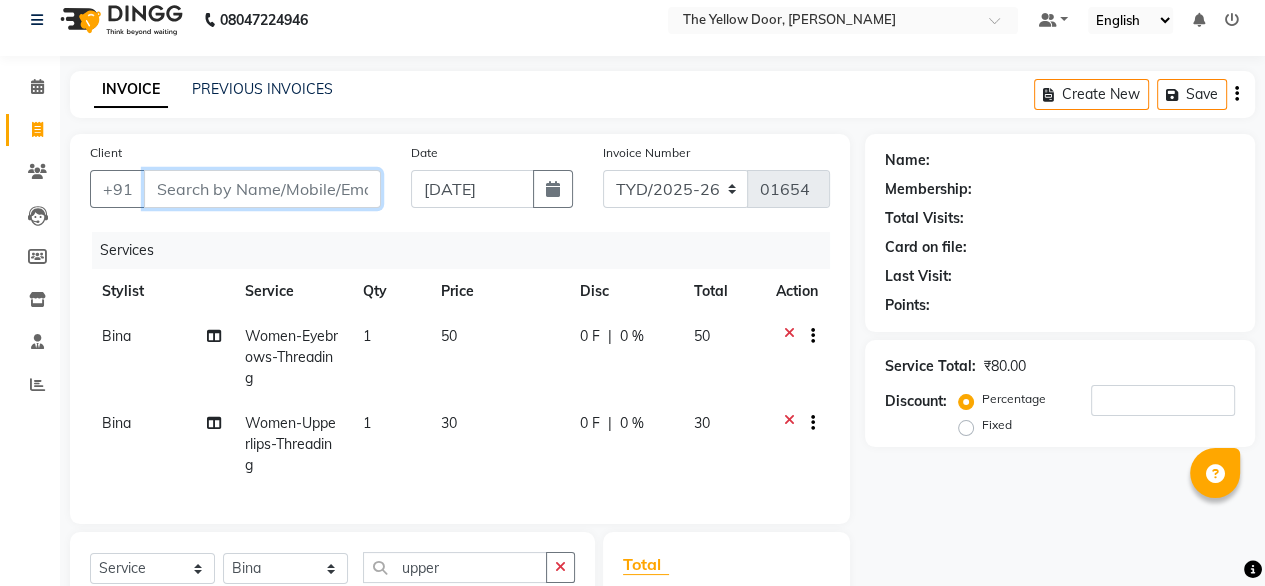click on "Client" at bounding box center (262, 189) 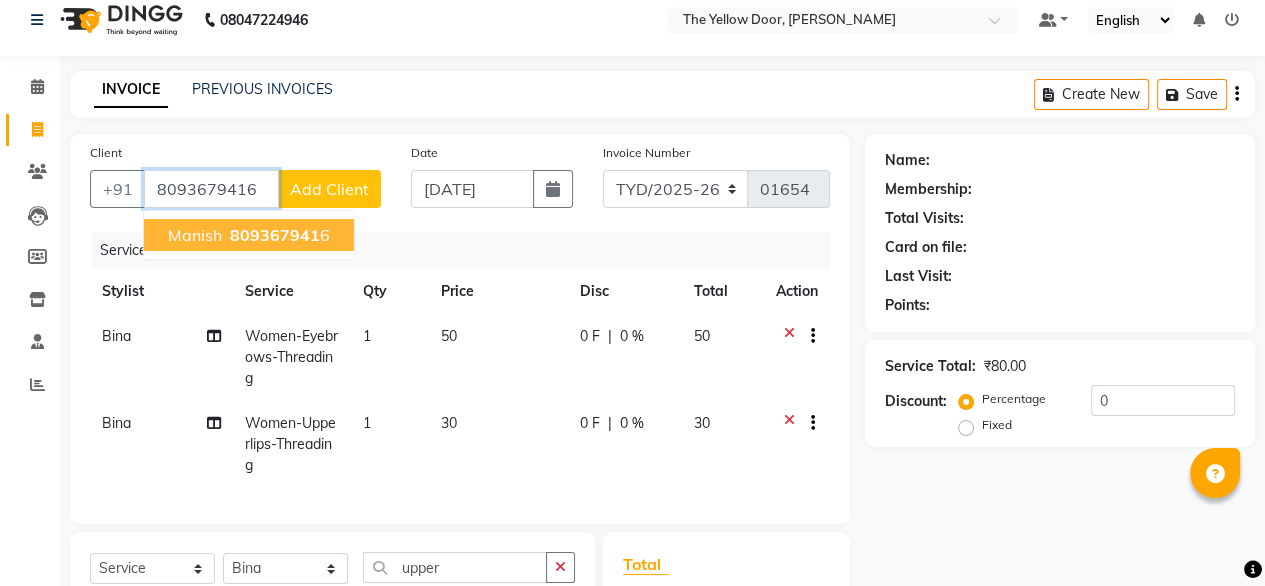 type on "8093679416" 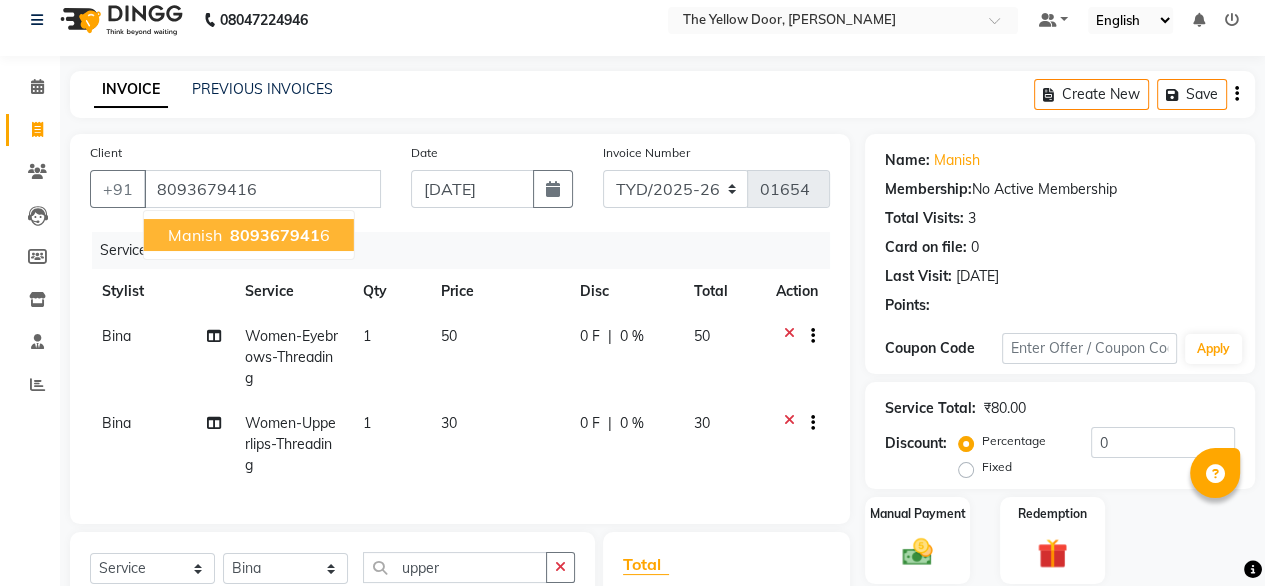 click on "809367941" at bounding box center (275, 235) 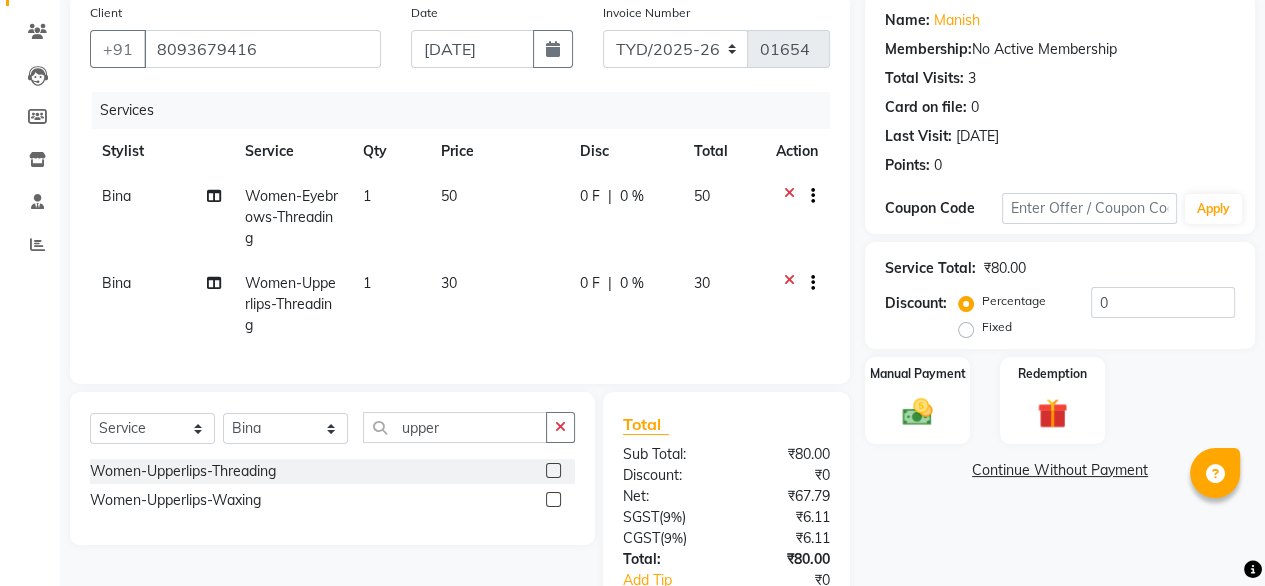 scroll, scrollTop: 302, scrollLeft: 0, axis: vertical 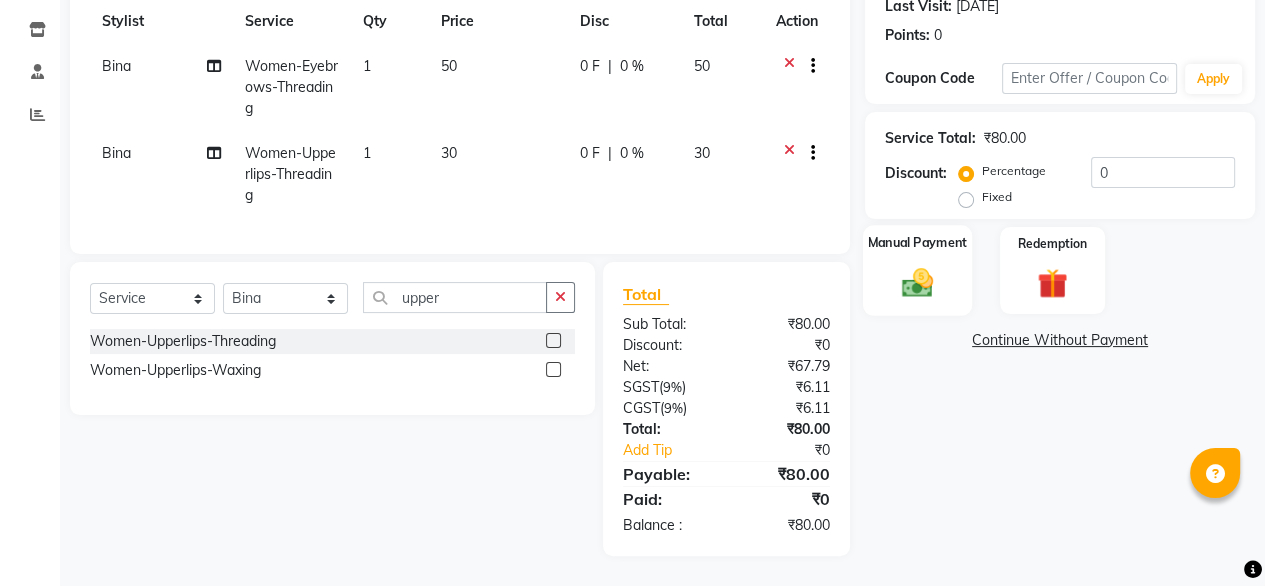 click on "Manual Payment" 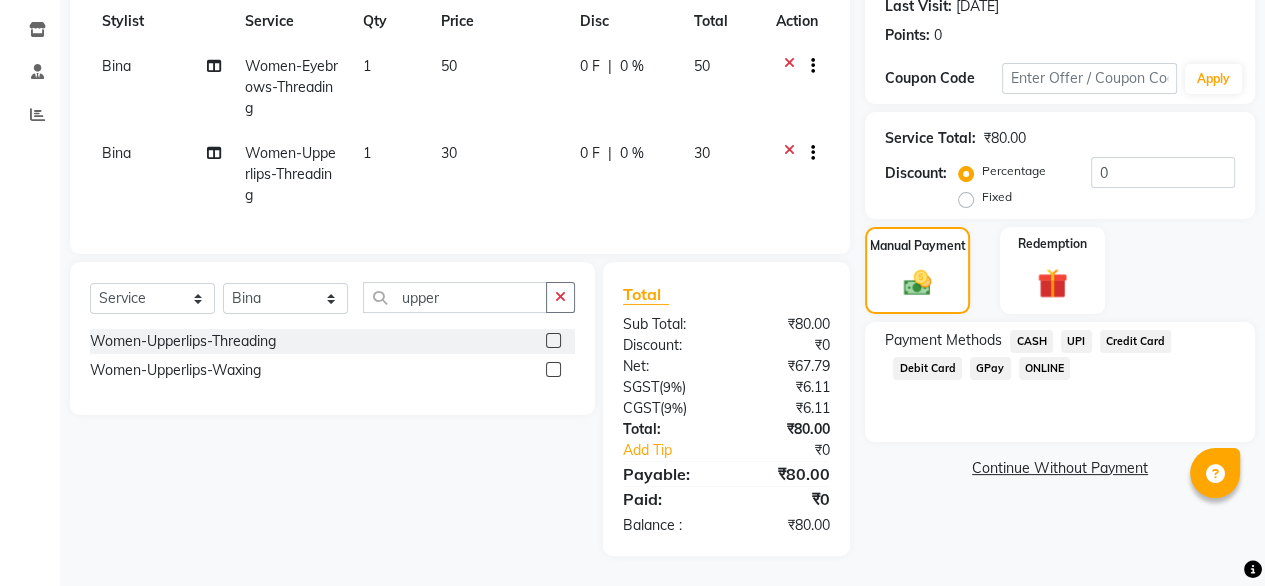 click on "UPI" 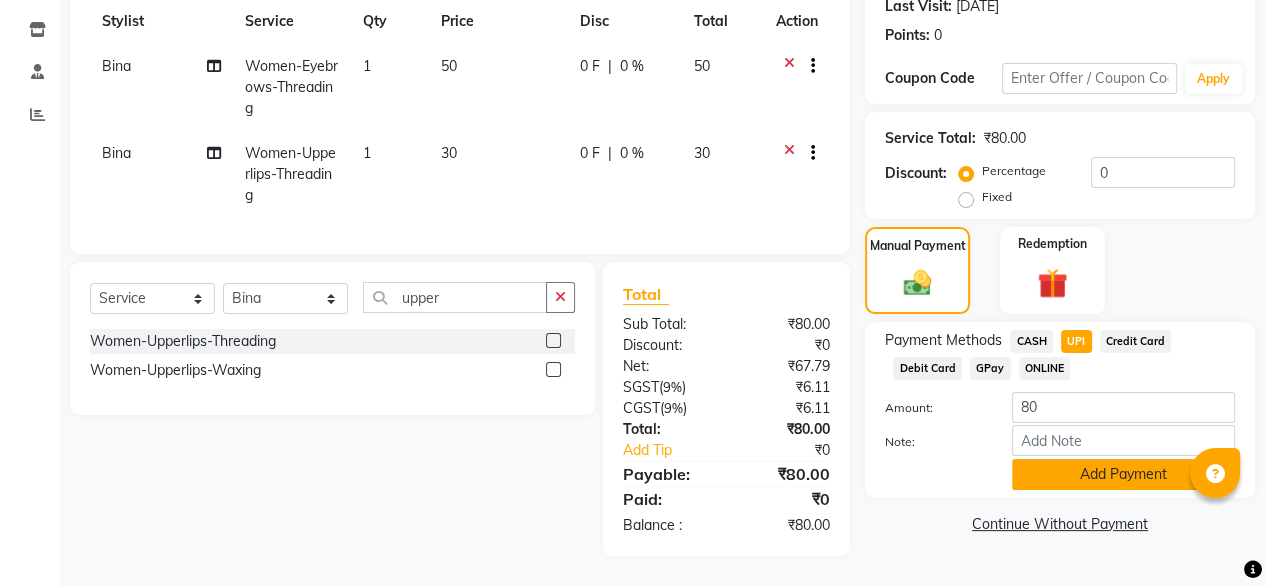 click on "Add Payment" 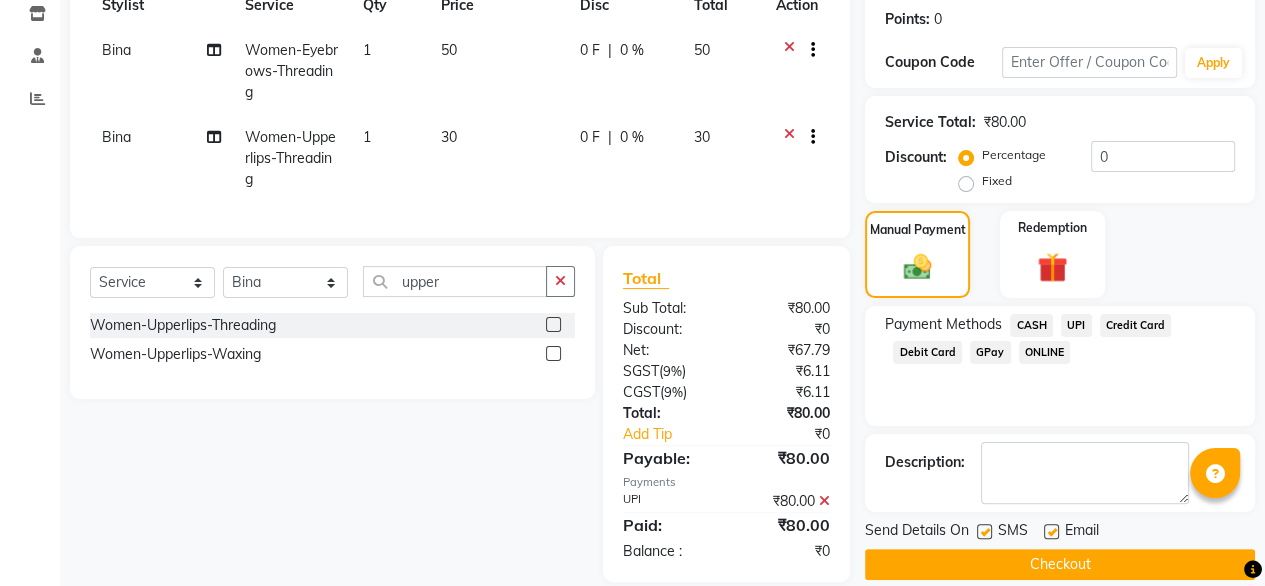 scroll, scrollTop: 344, scrollLeft: 0, axis: vertical 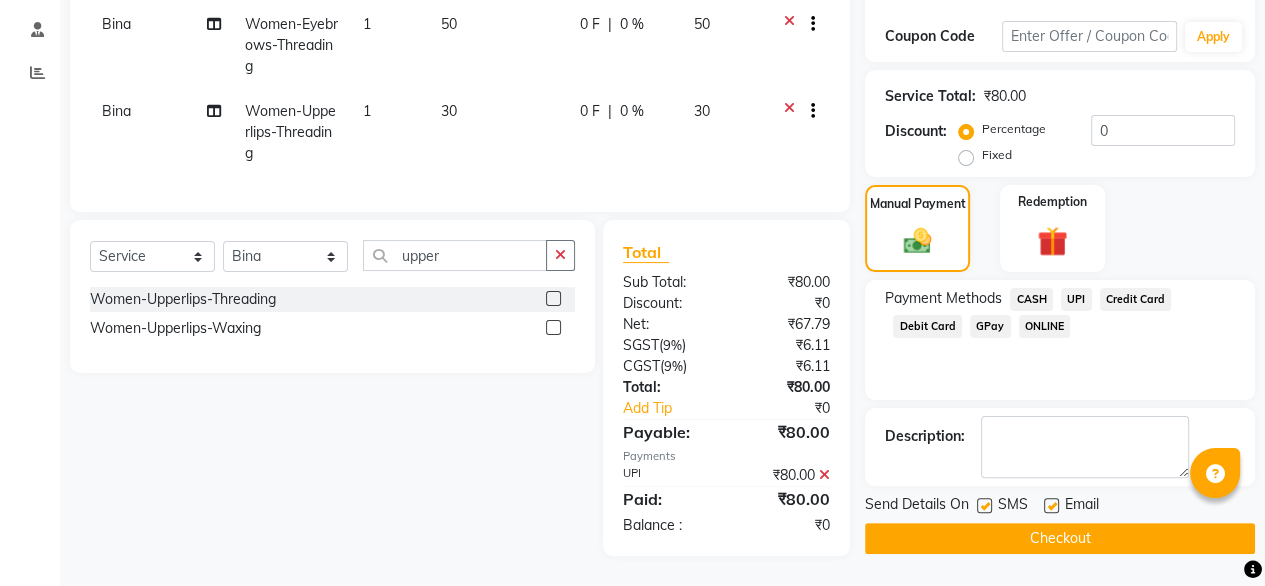 click on "Checkout" 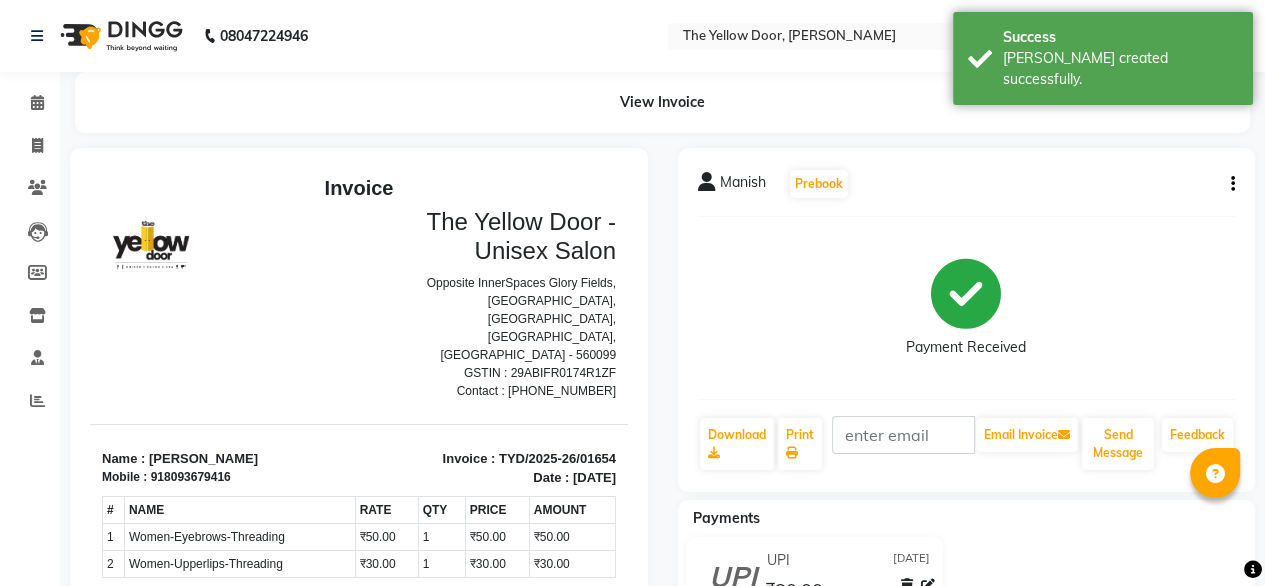 scroll, scrollTop: 0, scrollLeft: 0, axis: both 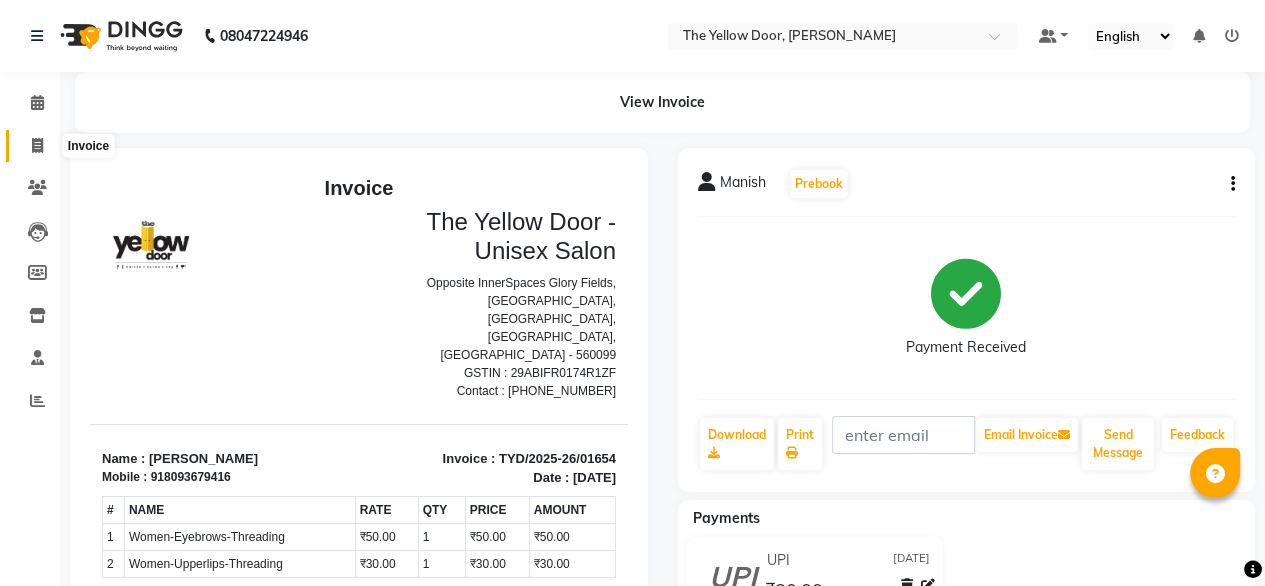 click 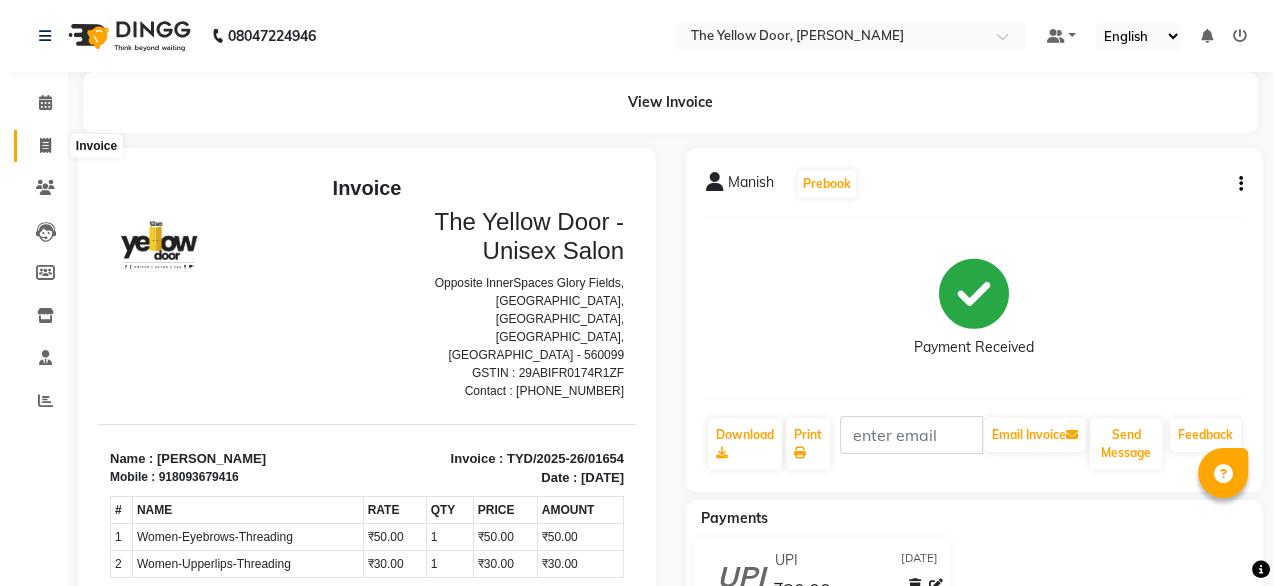 scroll, scrollTop: 16, scrollLeft: 0, axis: vertical 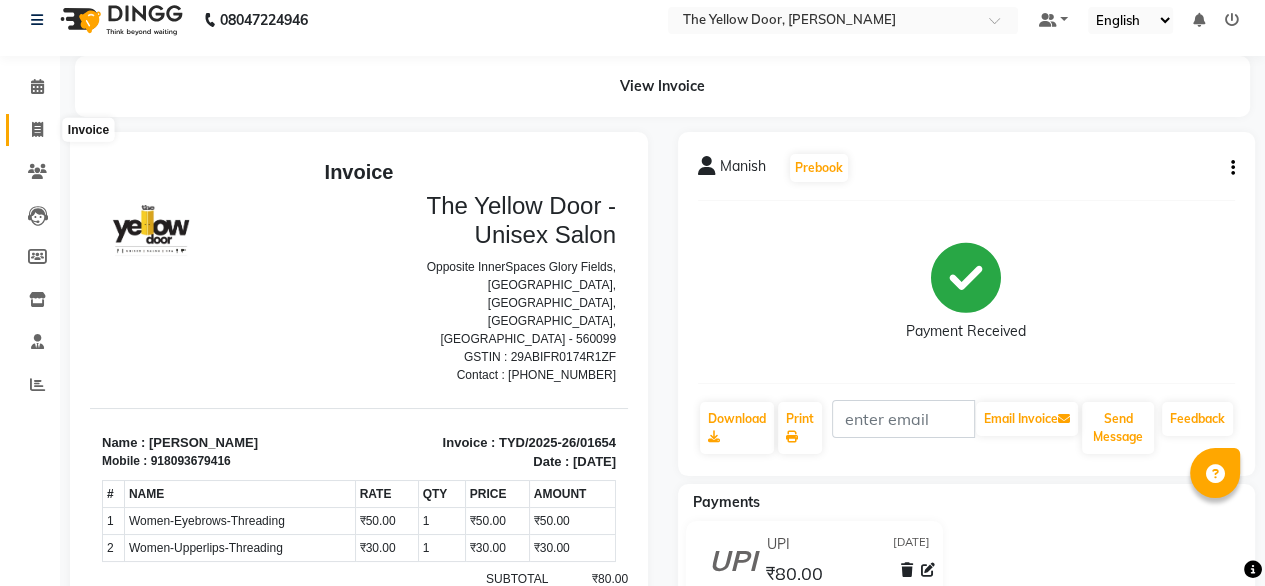select on "service" 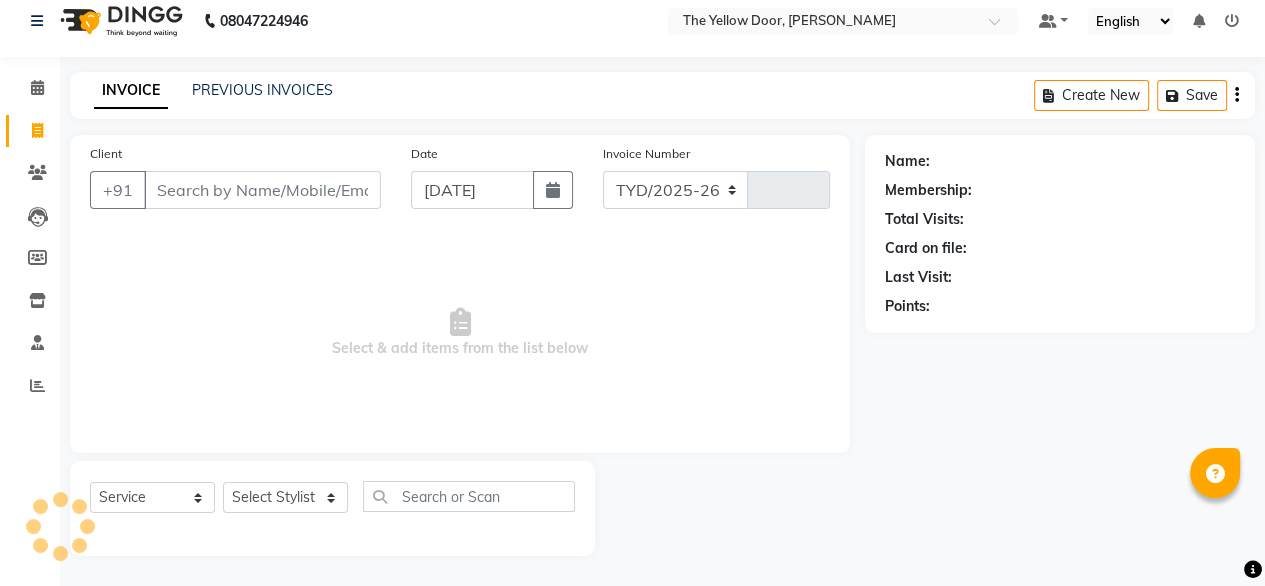 select on "5650" 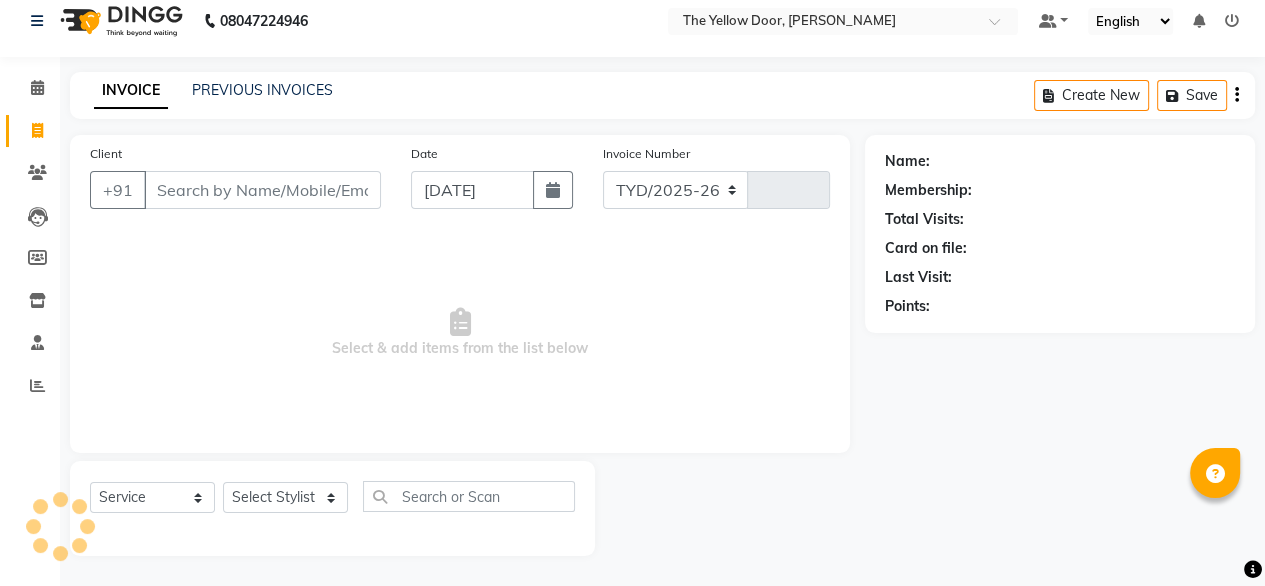 type on "01655" 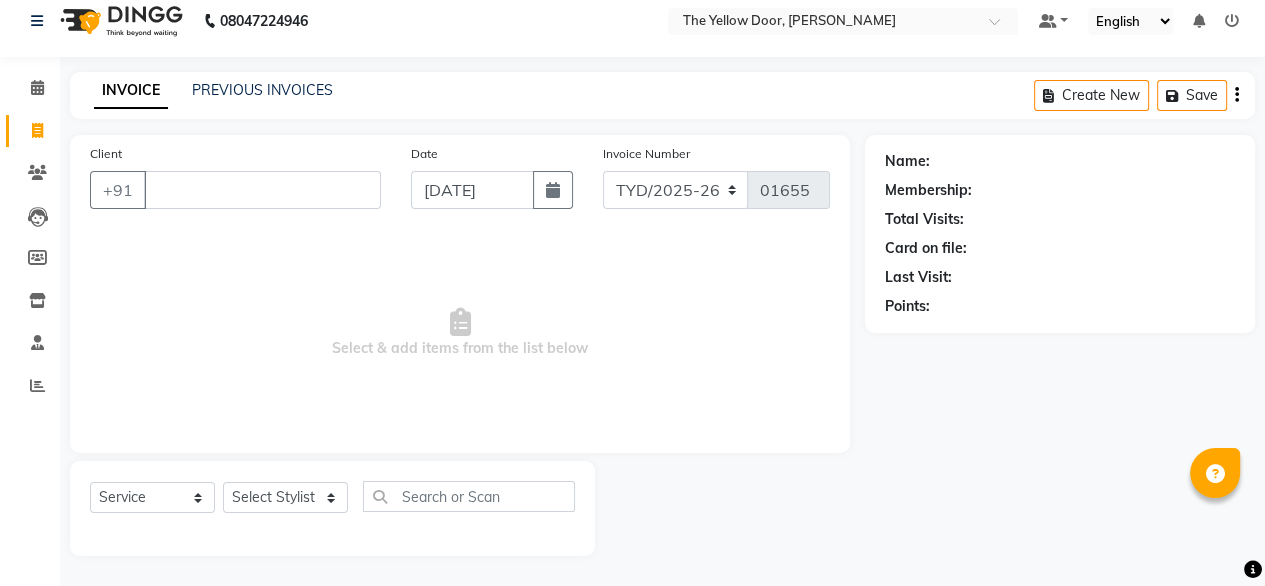 click on "Client" at bounding box center (262, 190) 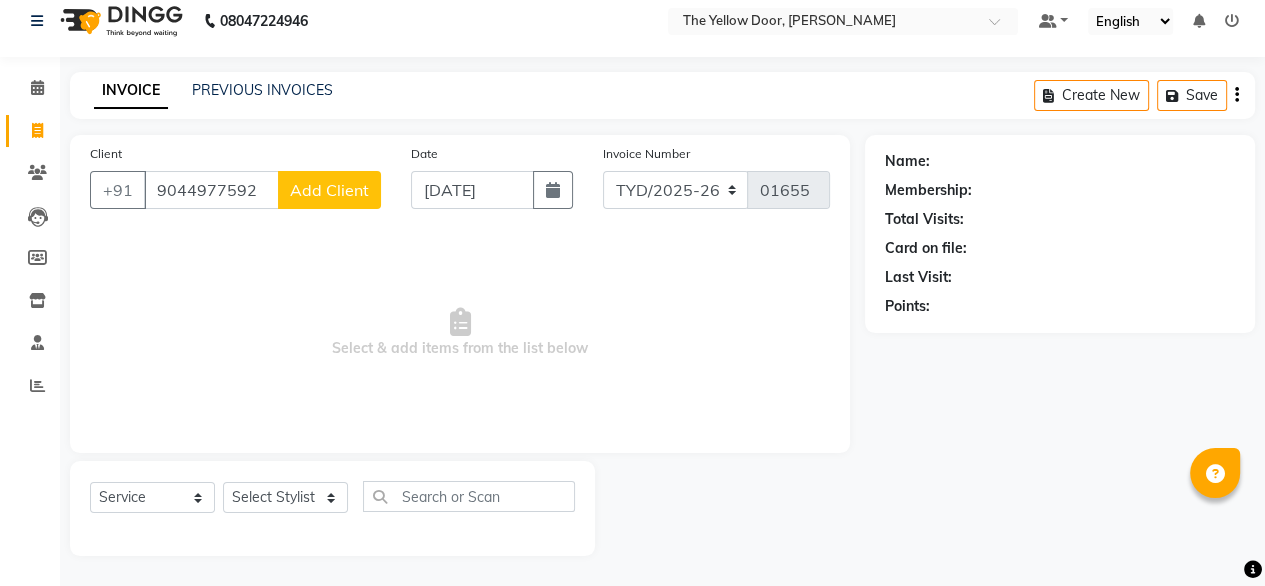 type on "9044977592" 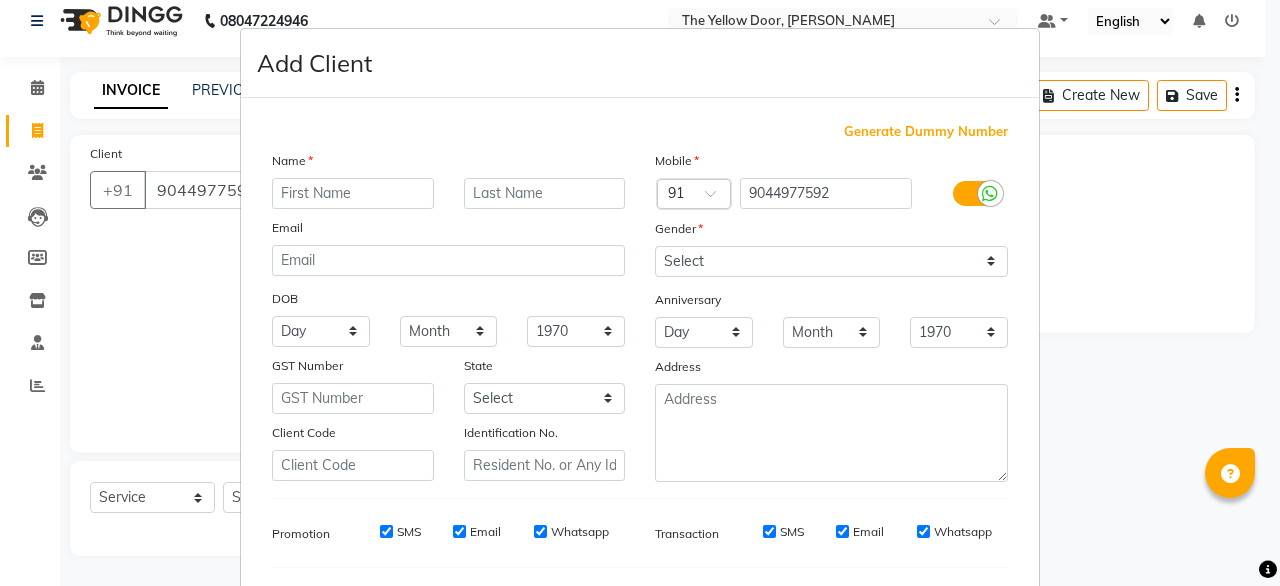 click at bounding box center (353, 193) 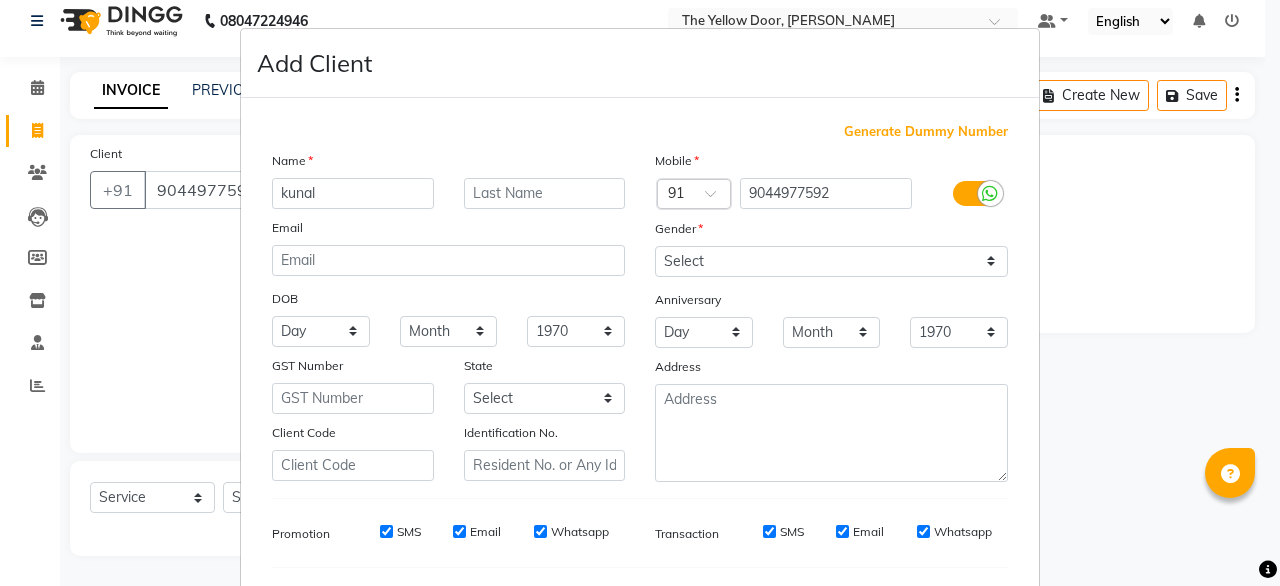 type on "kunal" 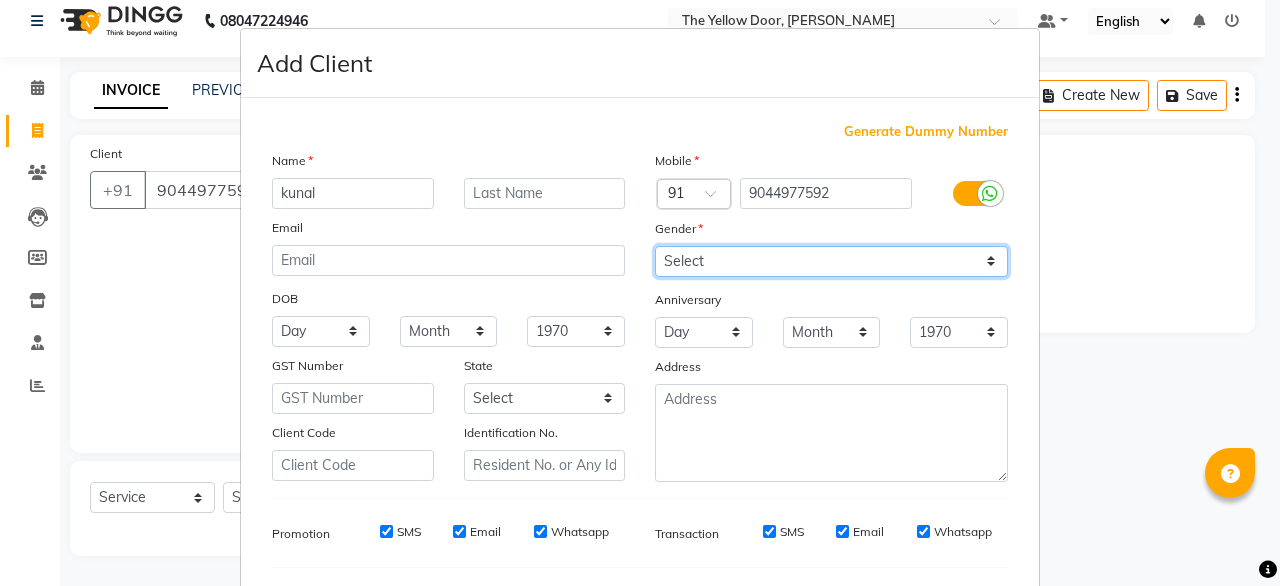 click on "Select [DEMOGRAPHIC_DATA] [DEMOGRAPHIC_DATA] Other Prefer Not To Say" at bounding box center [831, 261] 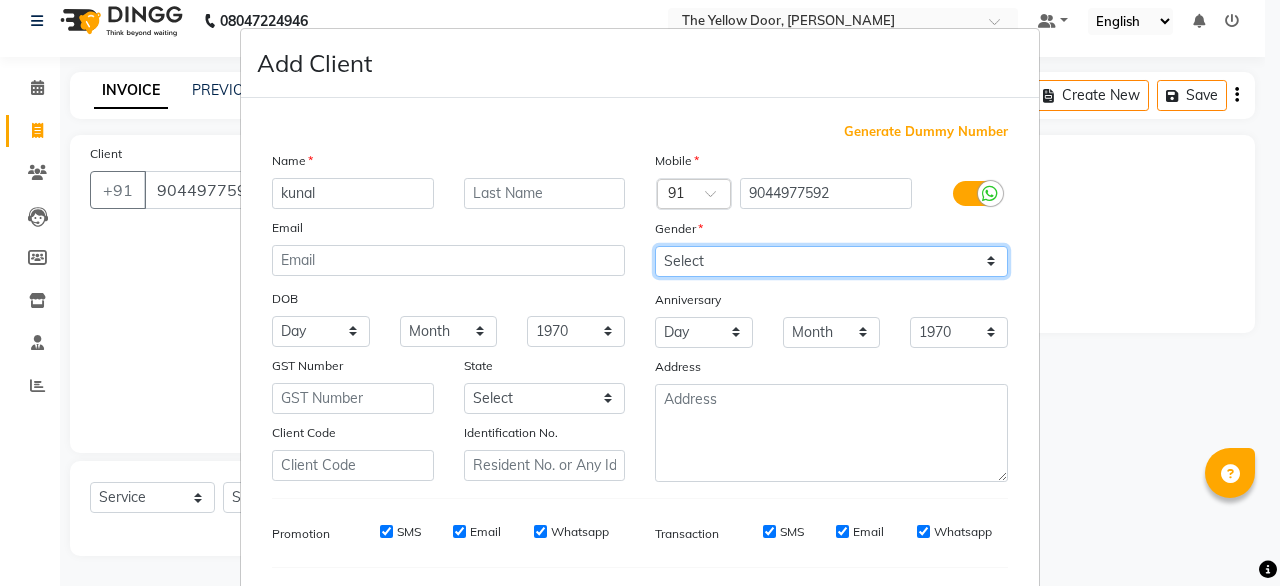 select on "[DEMOGRAPHIC_DATA]" 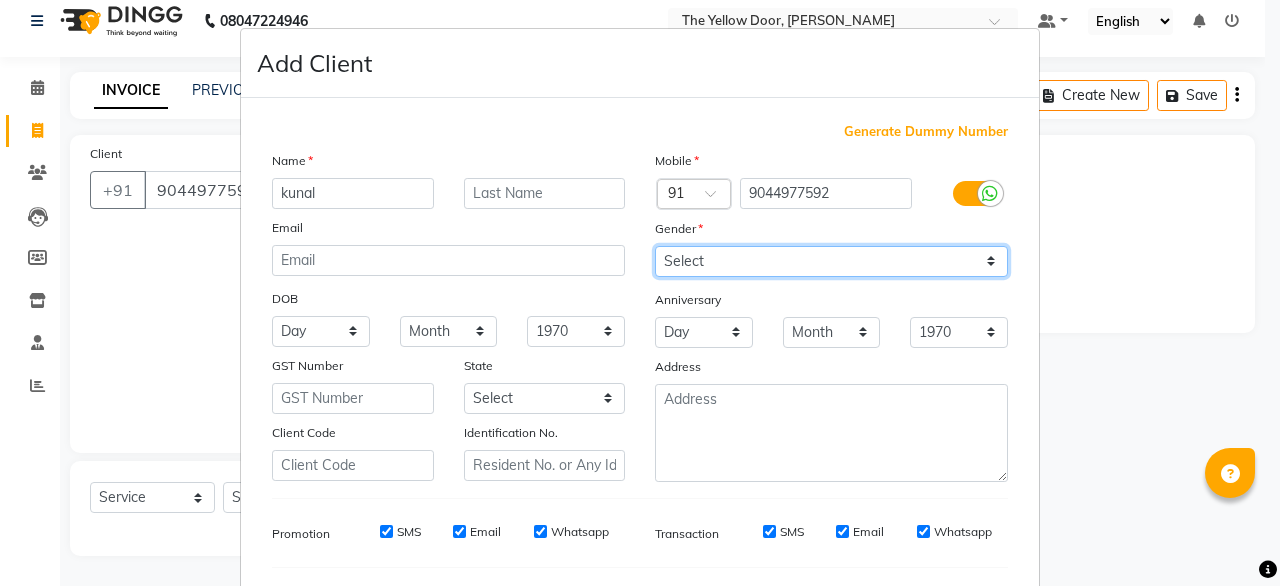 click on "Select [DEMOGRAPHIC_DATA] [DEMOGRAPHIC_DATA] Other Prefer Not To Say" at bounding box center (831, 261) 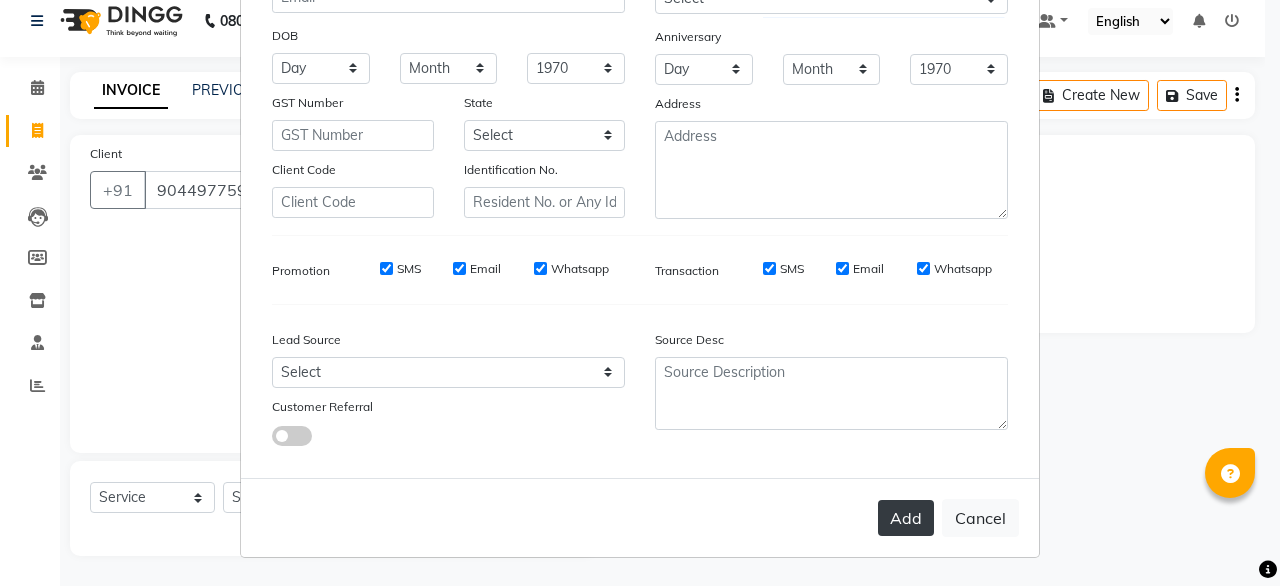 click on "Add" at bounding box center (906, 518) 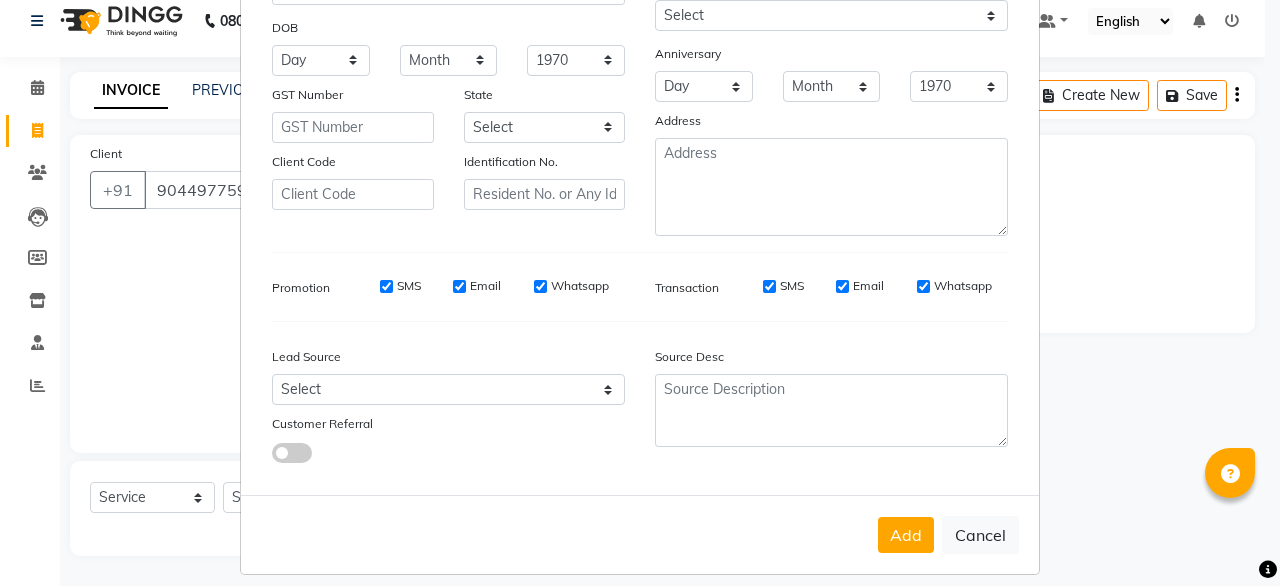 scroll, scrollTop: 0, scrollLeft: 0, axis: both 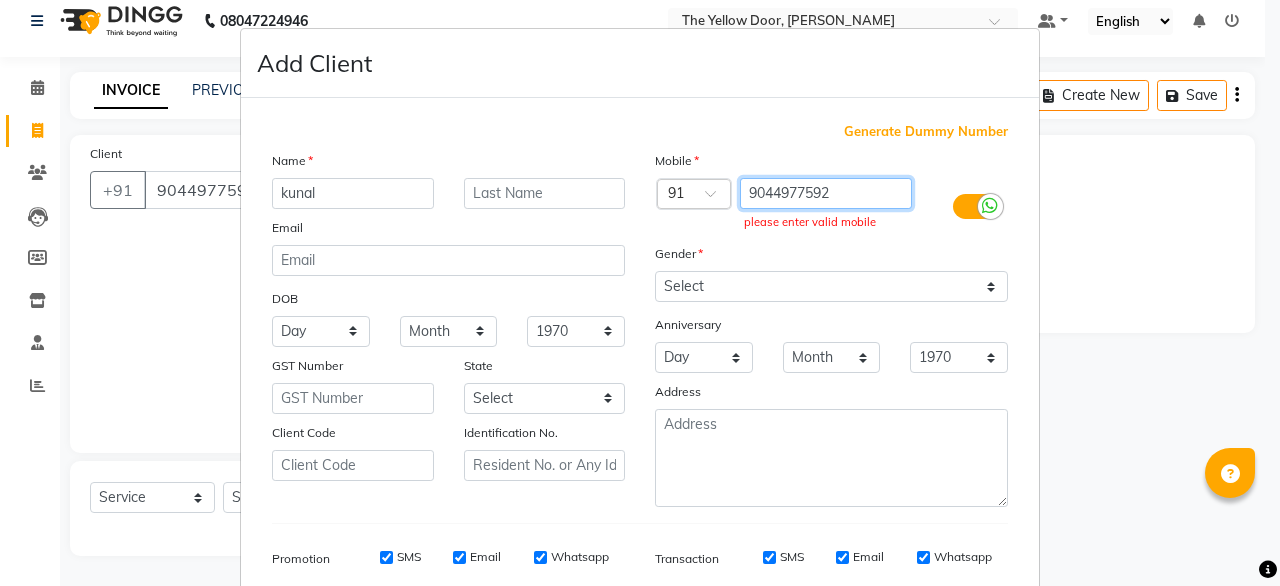 click on "9044977592" at bounding box center [826, 193] 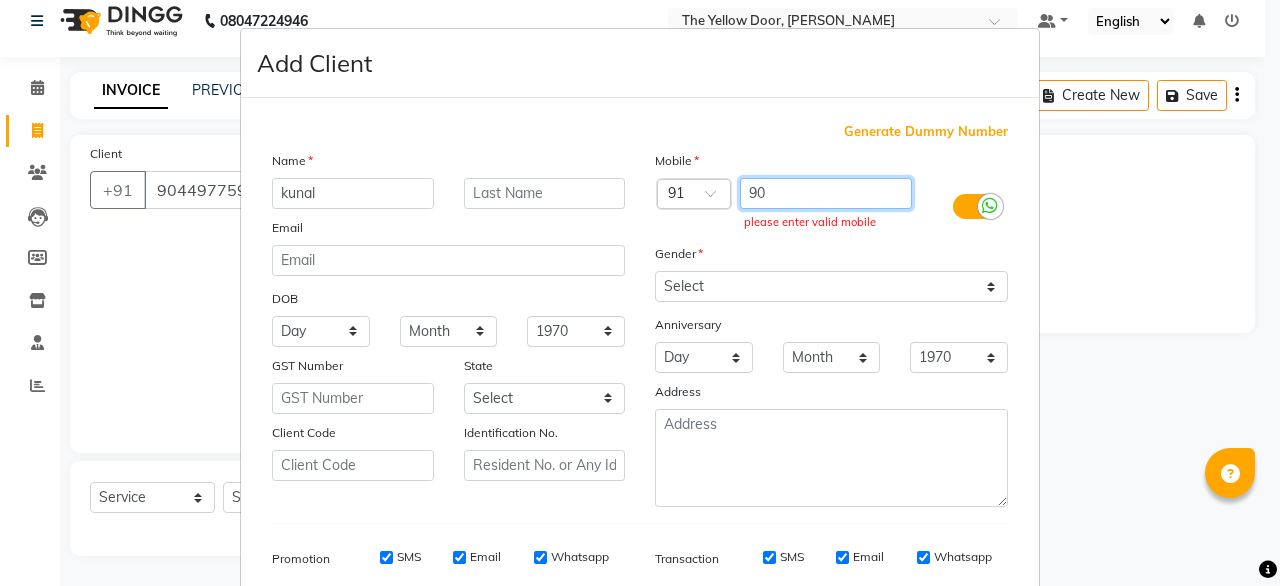 type on "9" 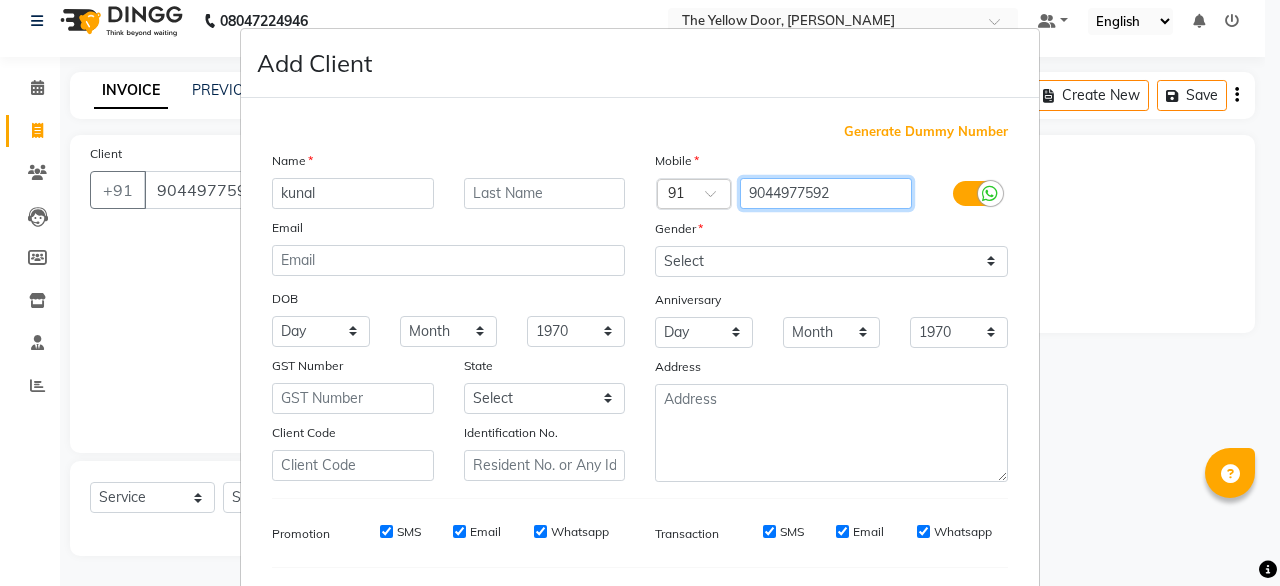 scroll, scrollTop: 271, scrollLeft: 0, axis: vertical 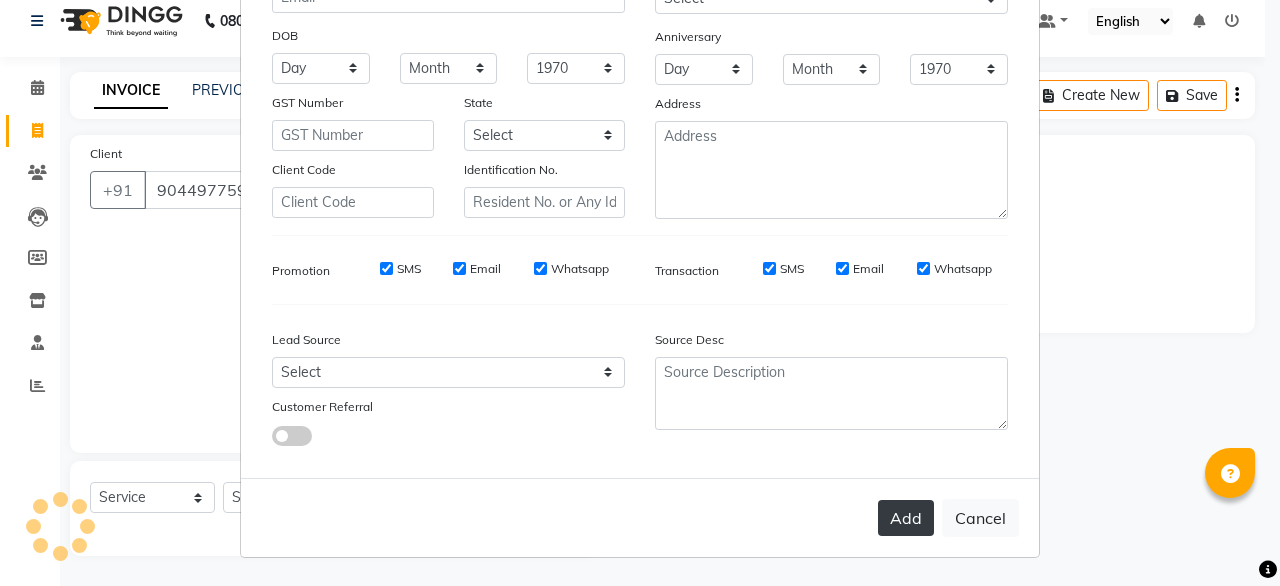 click on "Add" at bounding box center [906, 518] 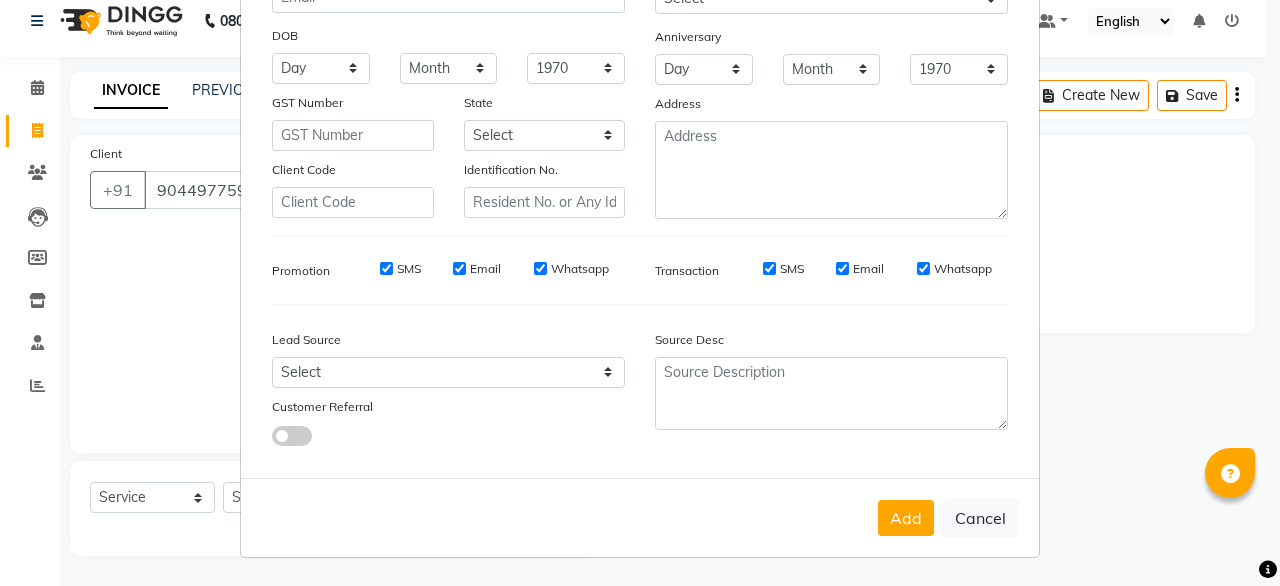 scroll, scrollTop: 0, scrollLeft: 0, axis: both 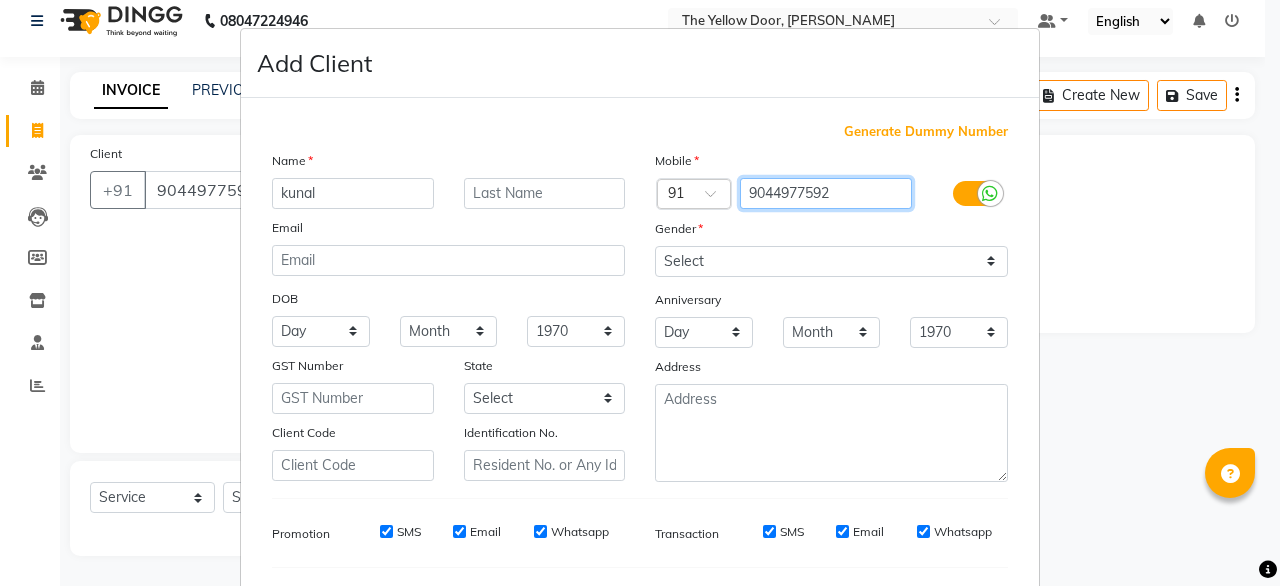 click on "9044977592" at bounding box center (826, 193) 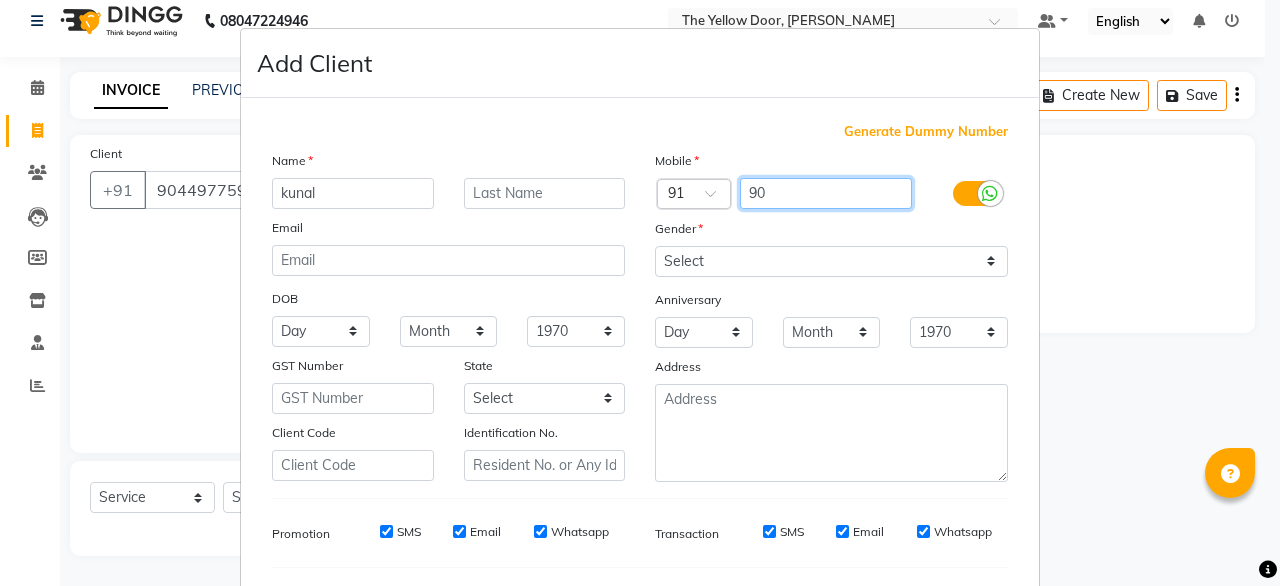 type on "9" 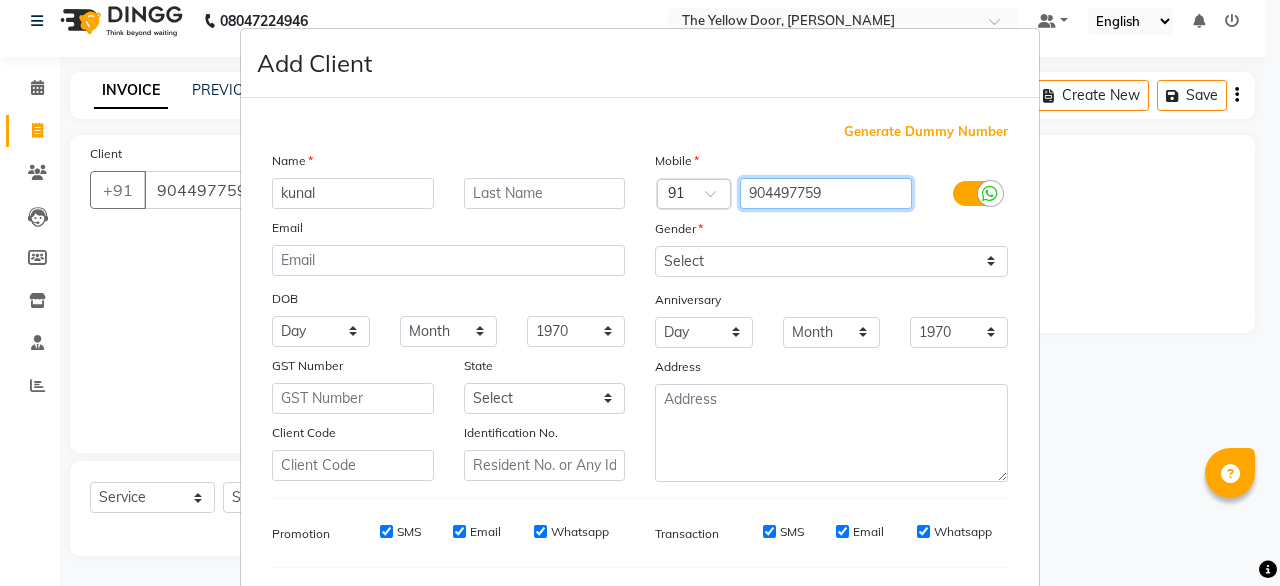 type on "9044977592" 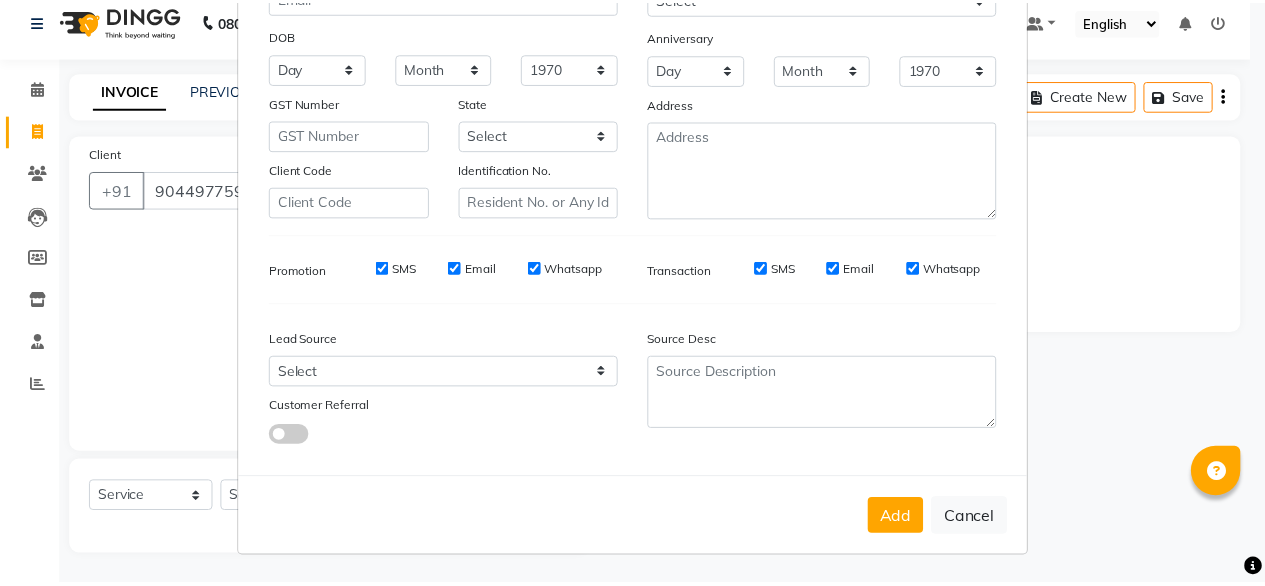 scroll, scrollTop: 270, scrollLeft: 0, axis: vertical 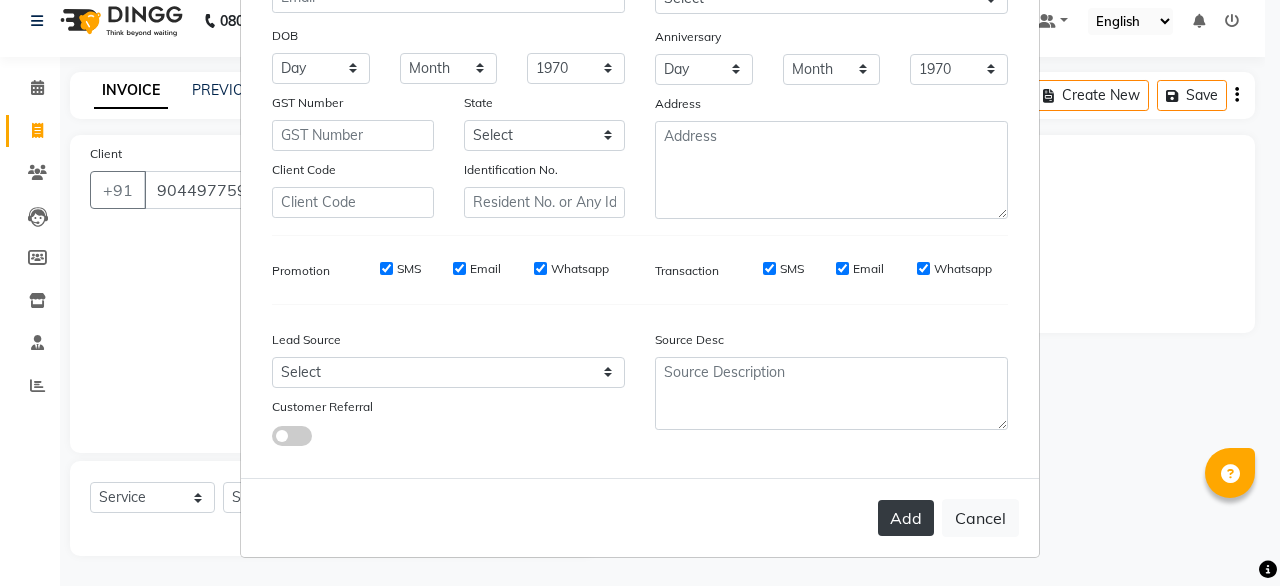 click on "Add" at bounding box center (906, 518) 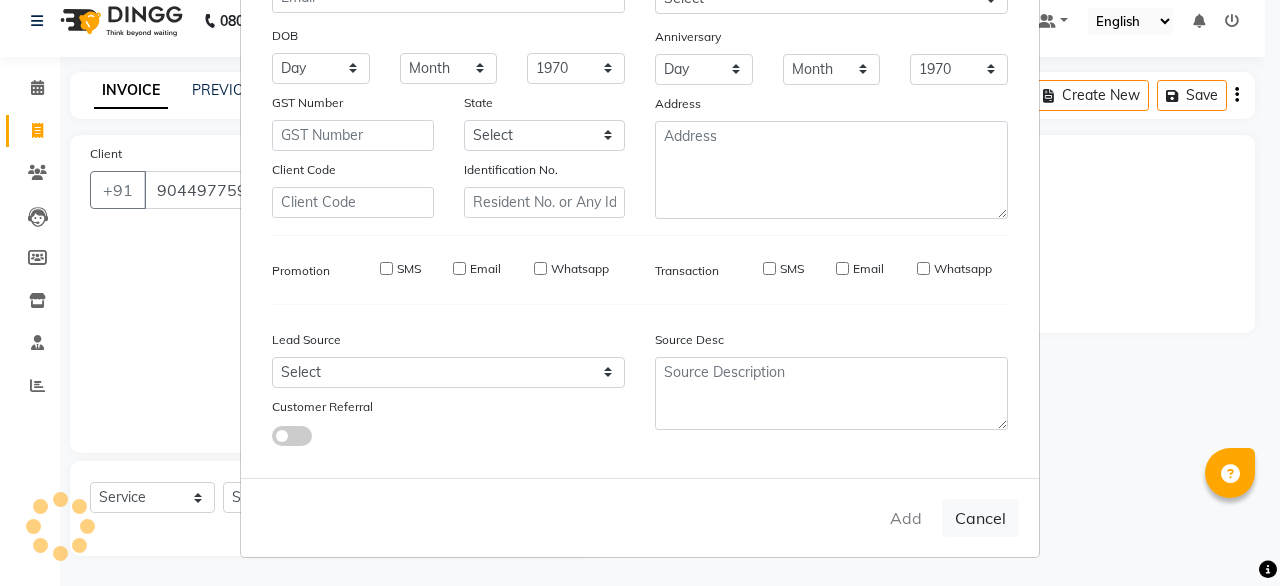 type on "9044977592" 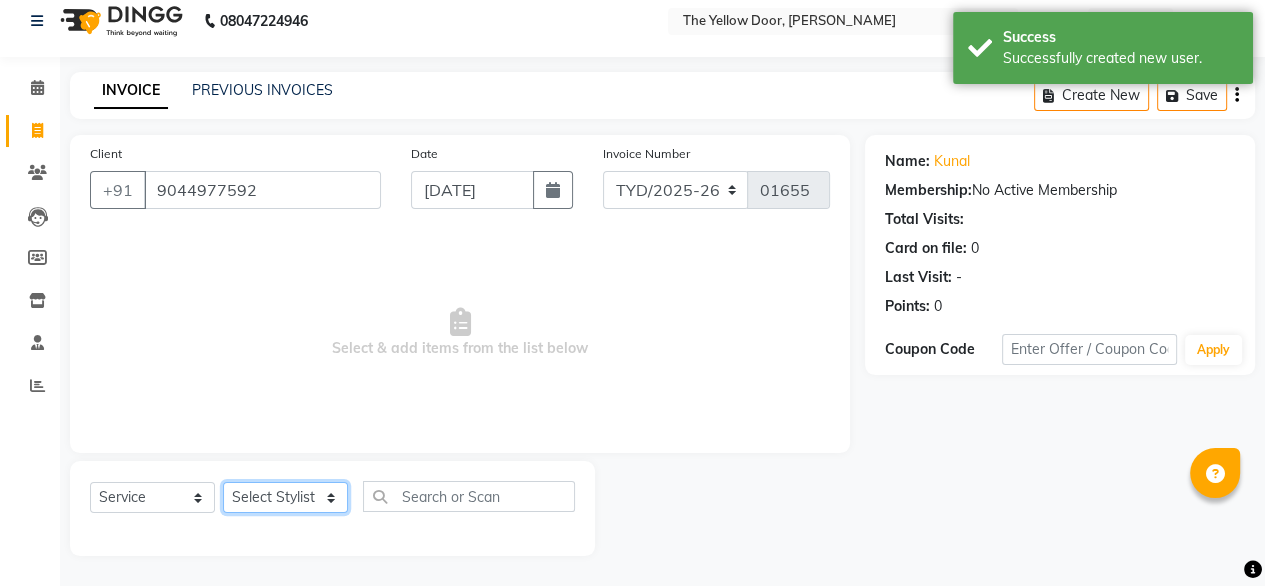 click on "Select Stylist [PERSON_NAME] [PERSON_NAME] [PERSON_NAME] Housekeeping Kaku Manager [PERSON_NAME]" 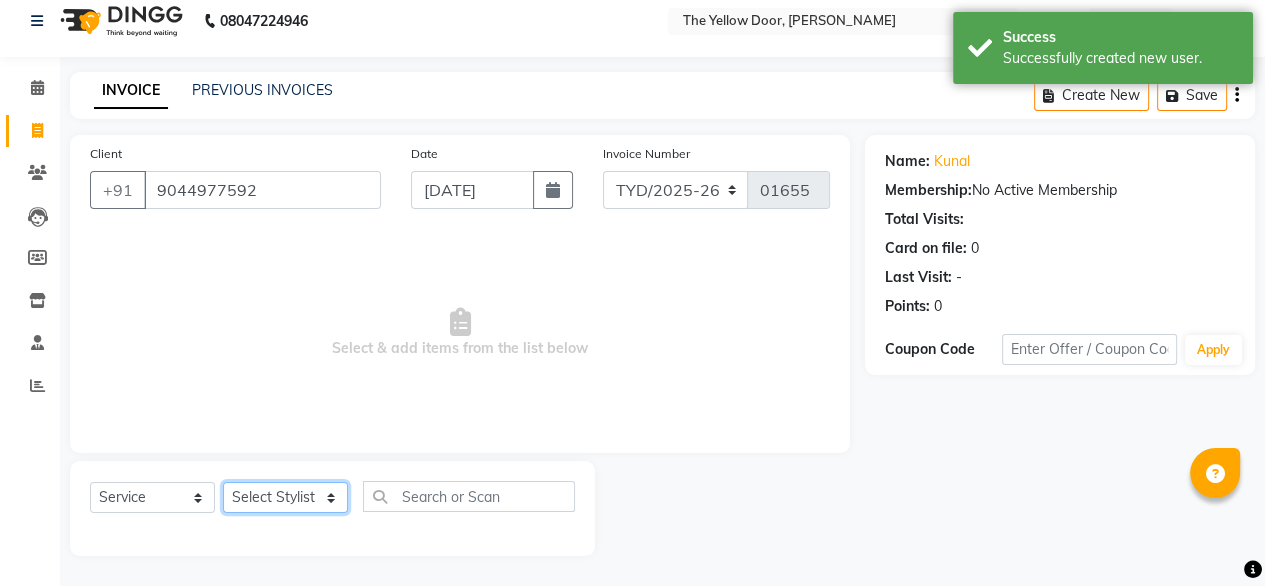select on "36569" 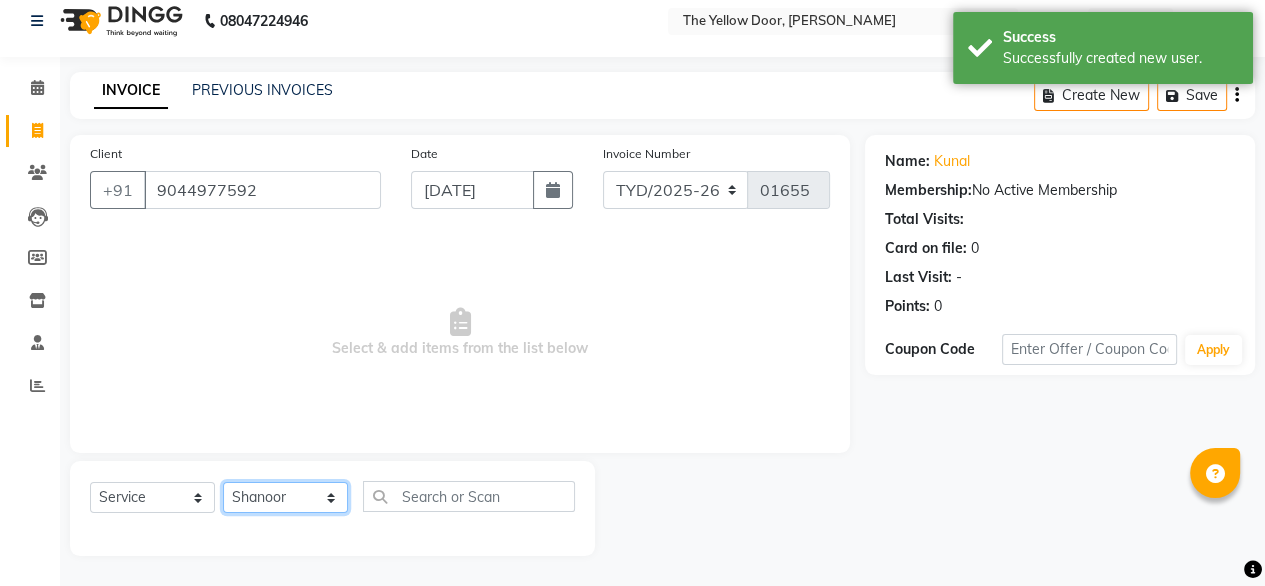 click on "Select Stylist [PERSON_NAME] [PERSON_NAME] [PERSON_NAME] Housekeeping Kaku Manager [PERSON_NAME]" 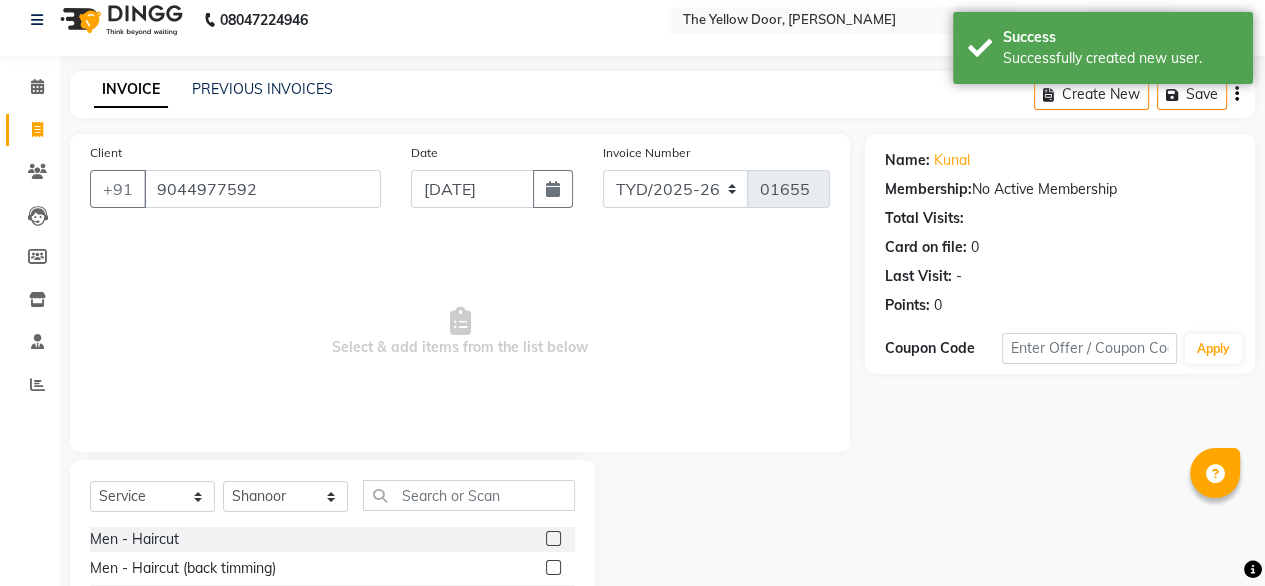 click 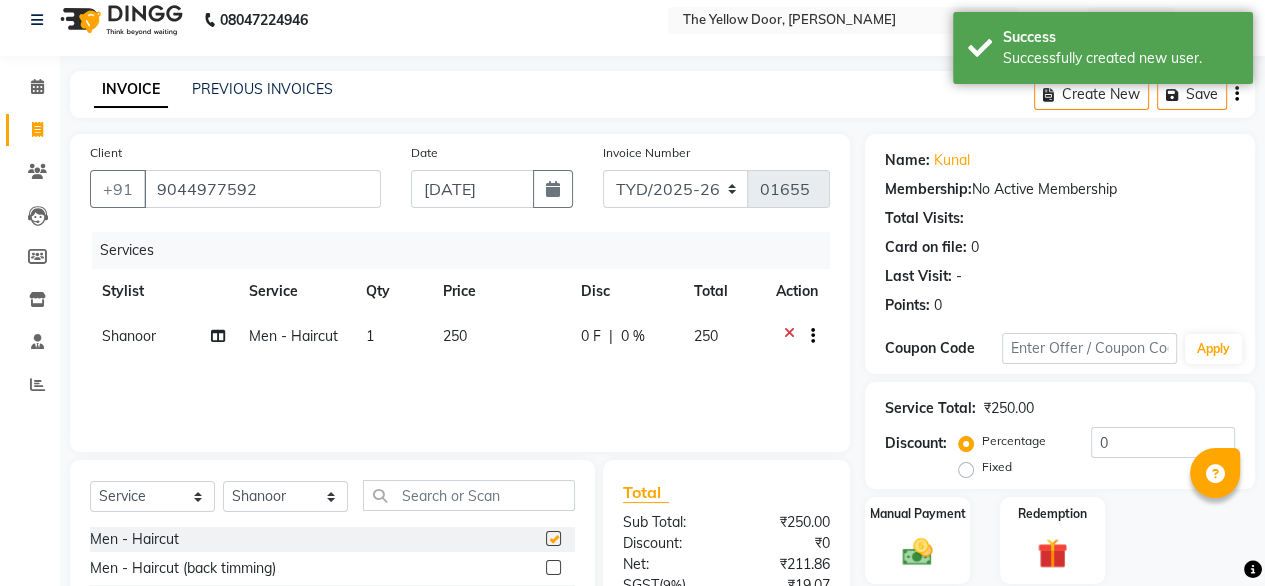 checkbox on "false" 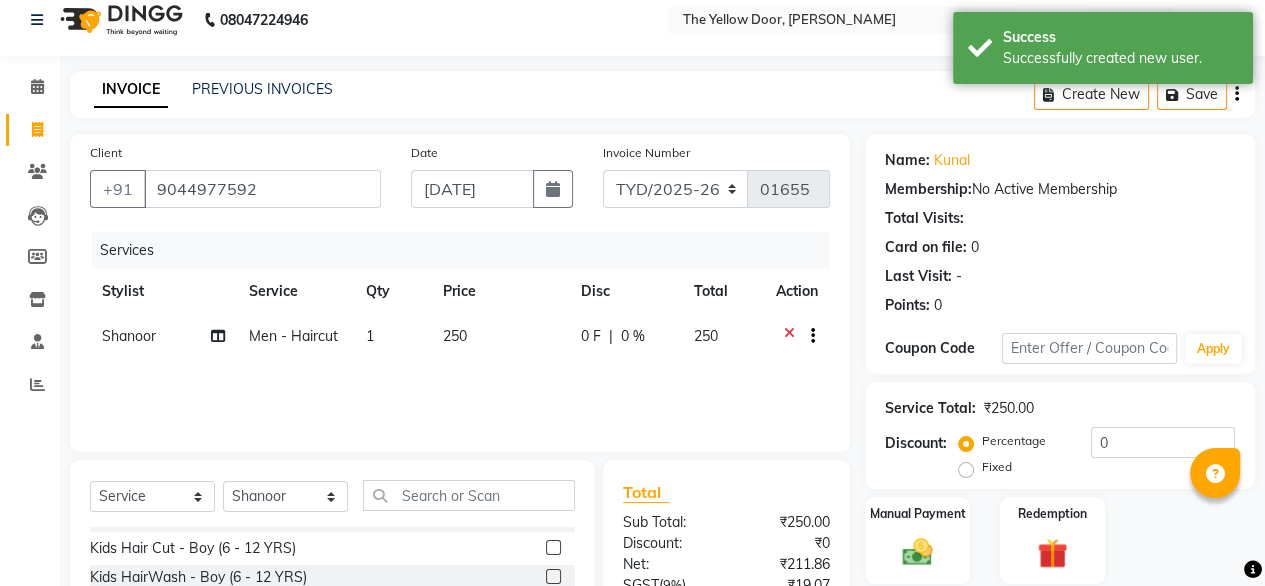 scroll, scrollTop: 316, scrollLeft: 0, axis: vertical 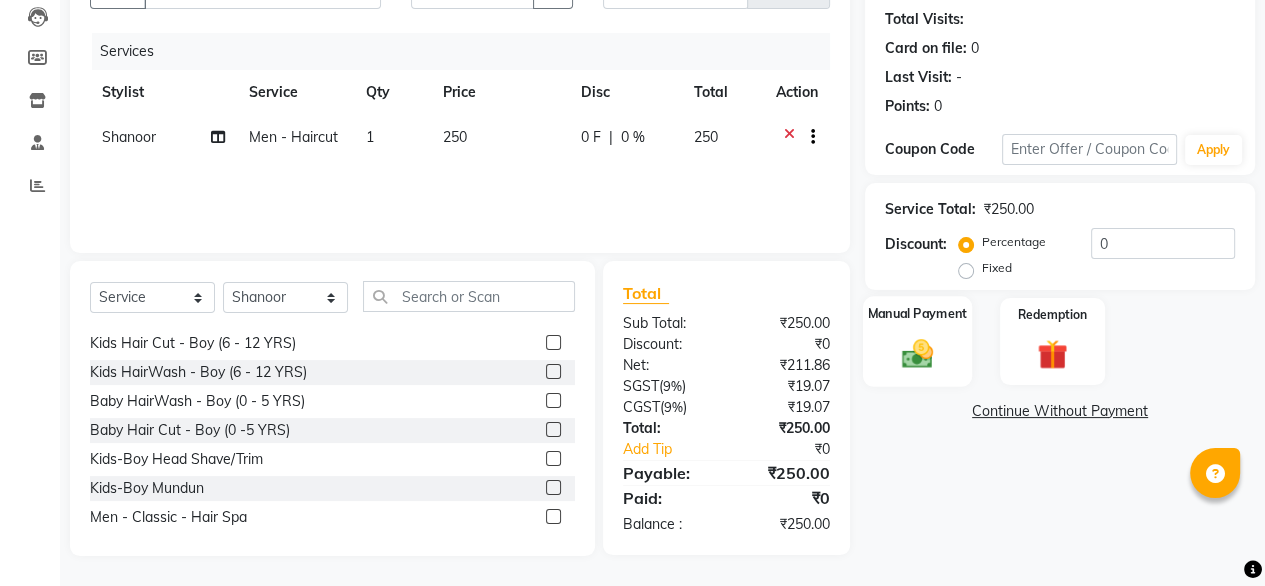 click on "Manual Payment" 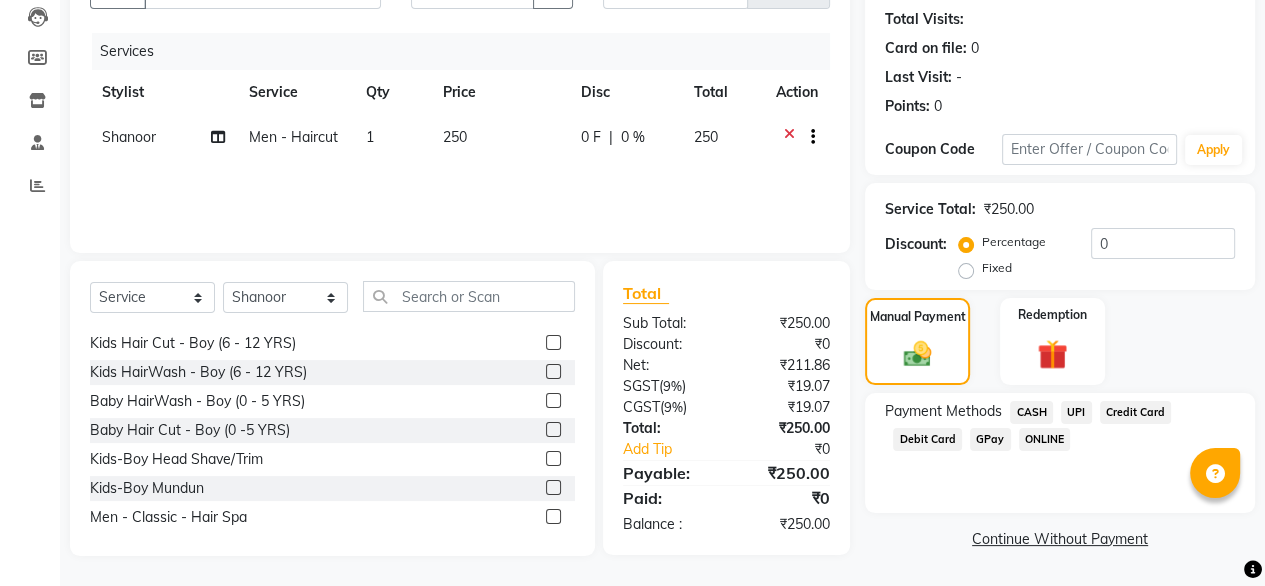 click on "CASH" 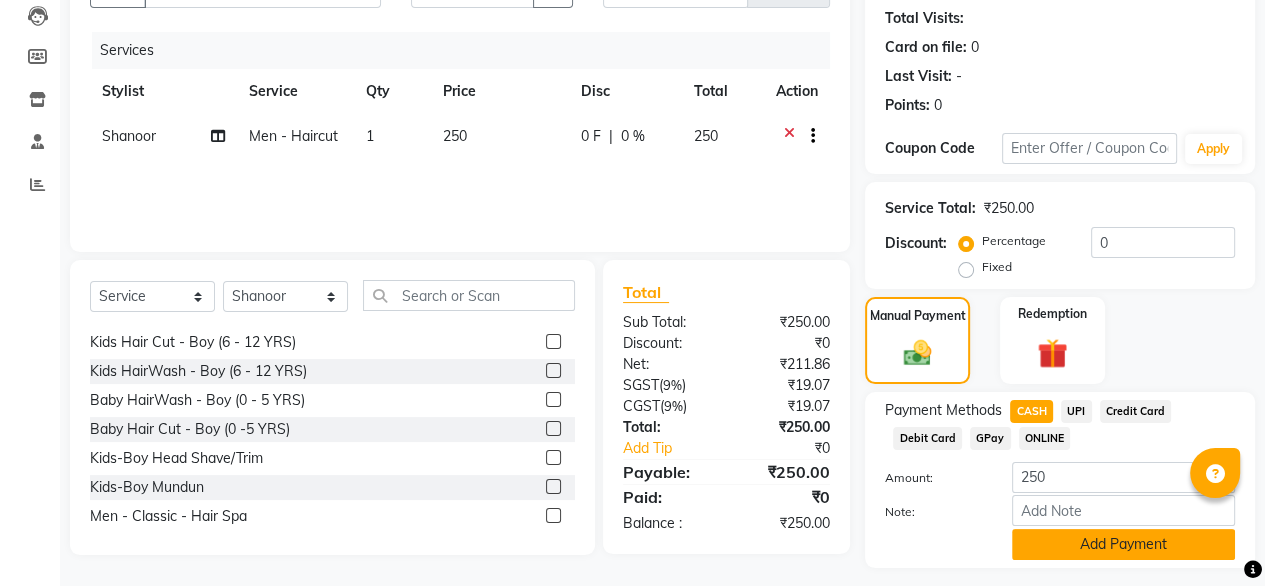 click on "Add Payment" 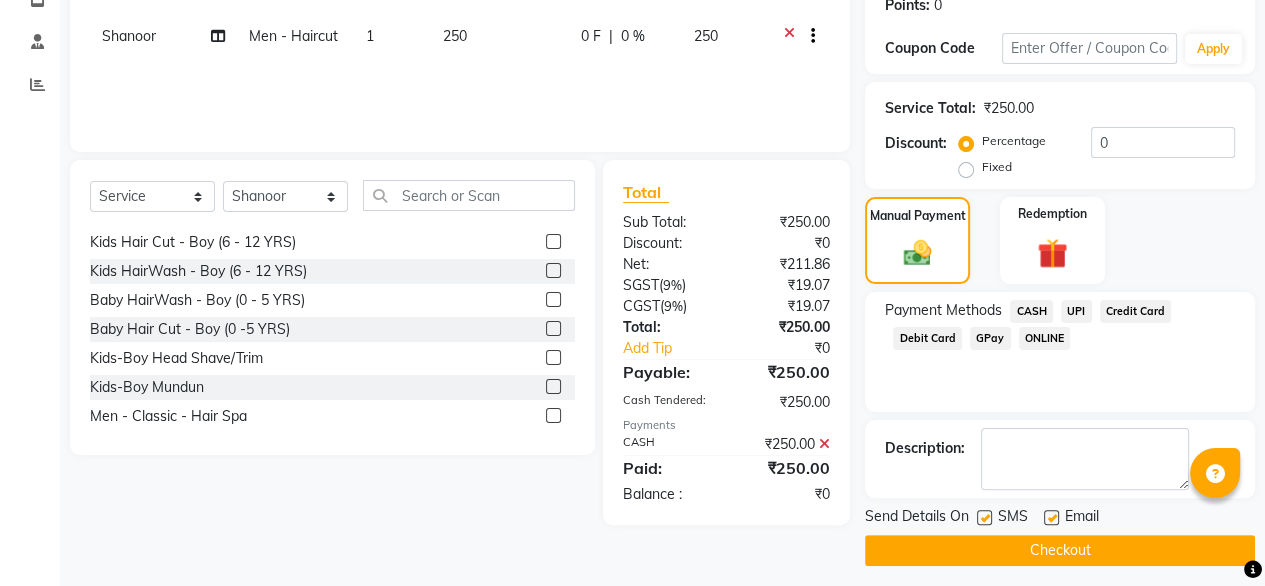 scroll, scrollTop: 325, scrollLeft: 0, axis: vertical 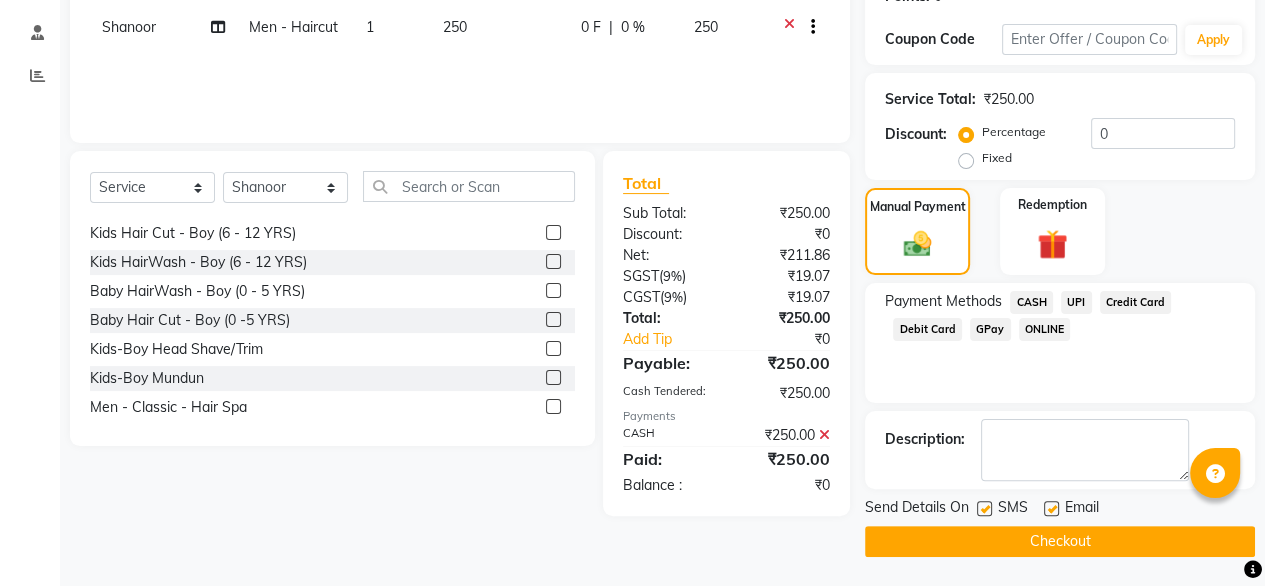 click on "Checkout" 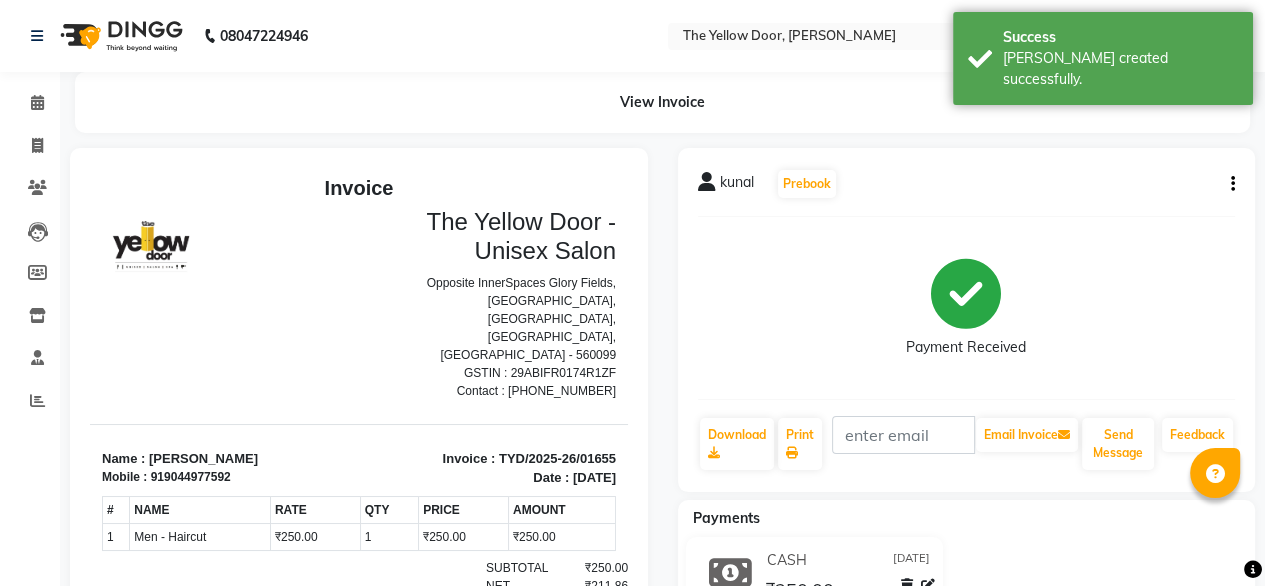 scroll, scrollTop: 0, scrollLeft: 0, axis: both 